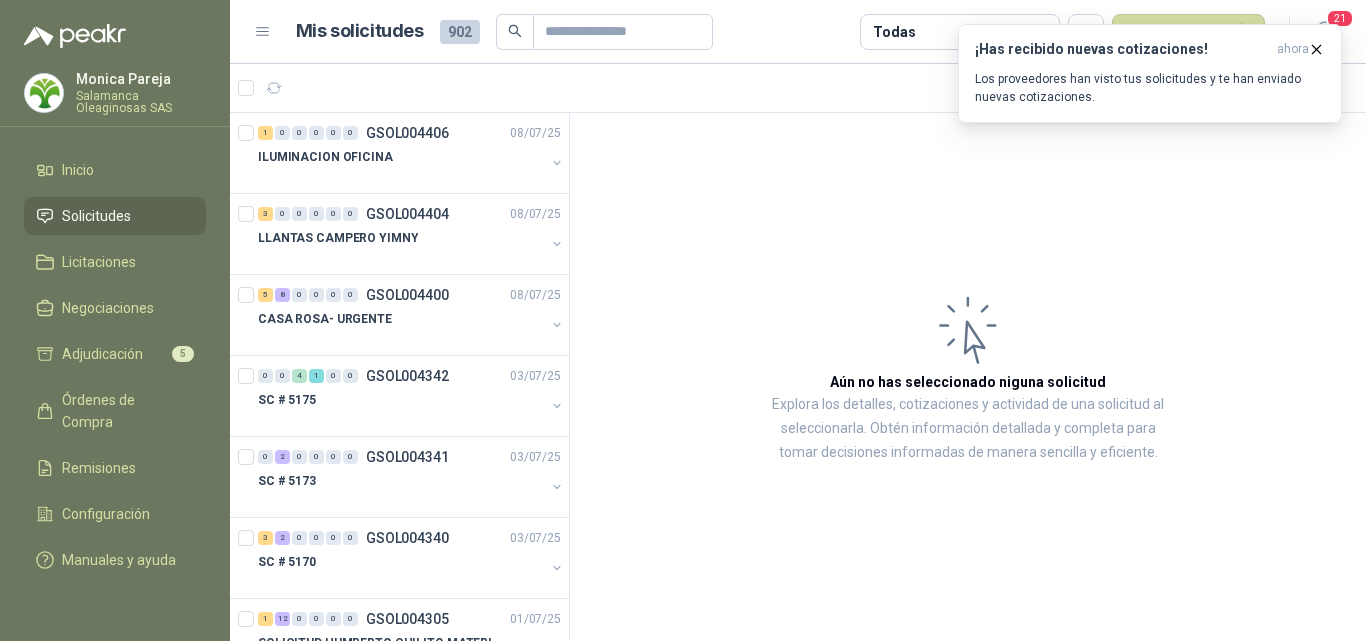 scroll, scrollTop: 0, scrollLeft: 0, axis: both 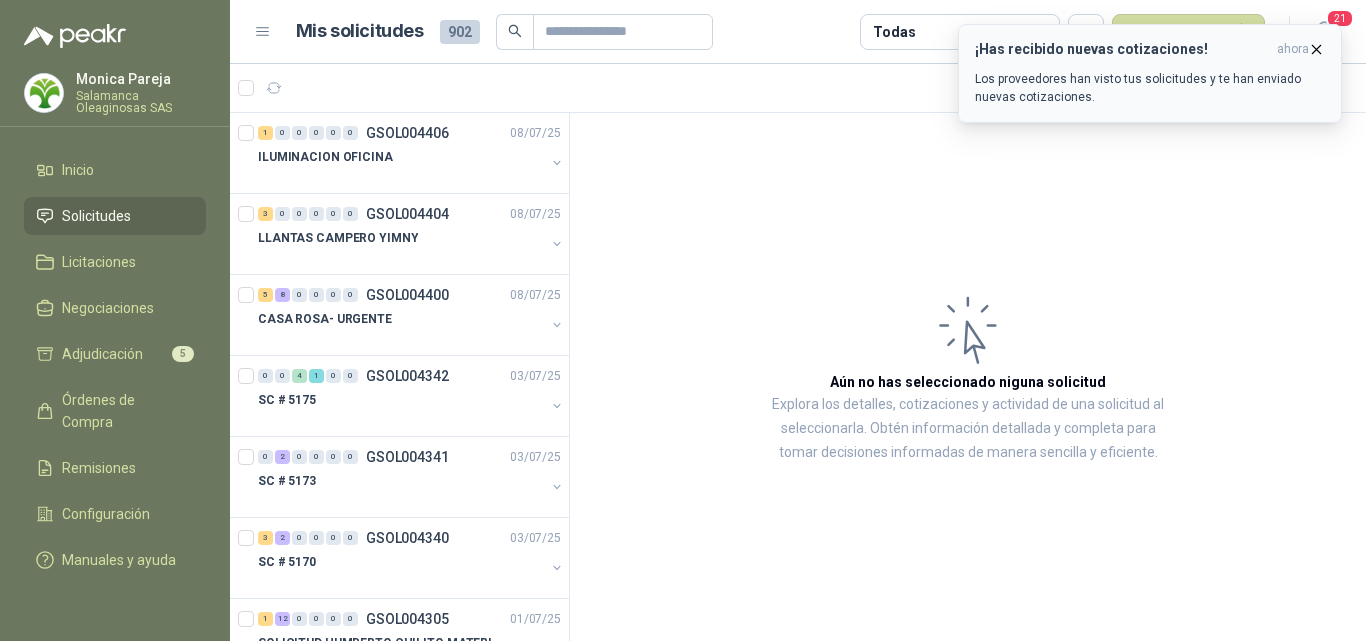 click at bounding box center (1316, 49) 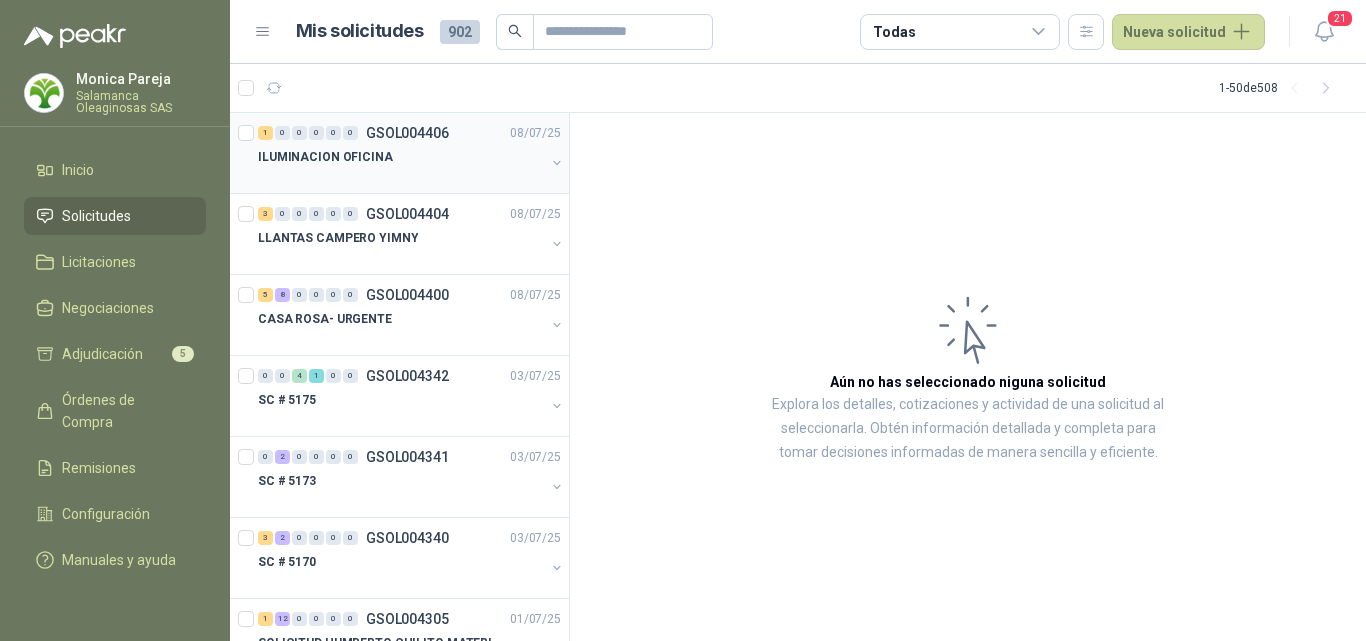 click on "ILUMINACION OFICINA" at bounding box center [401, 157] 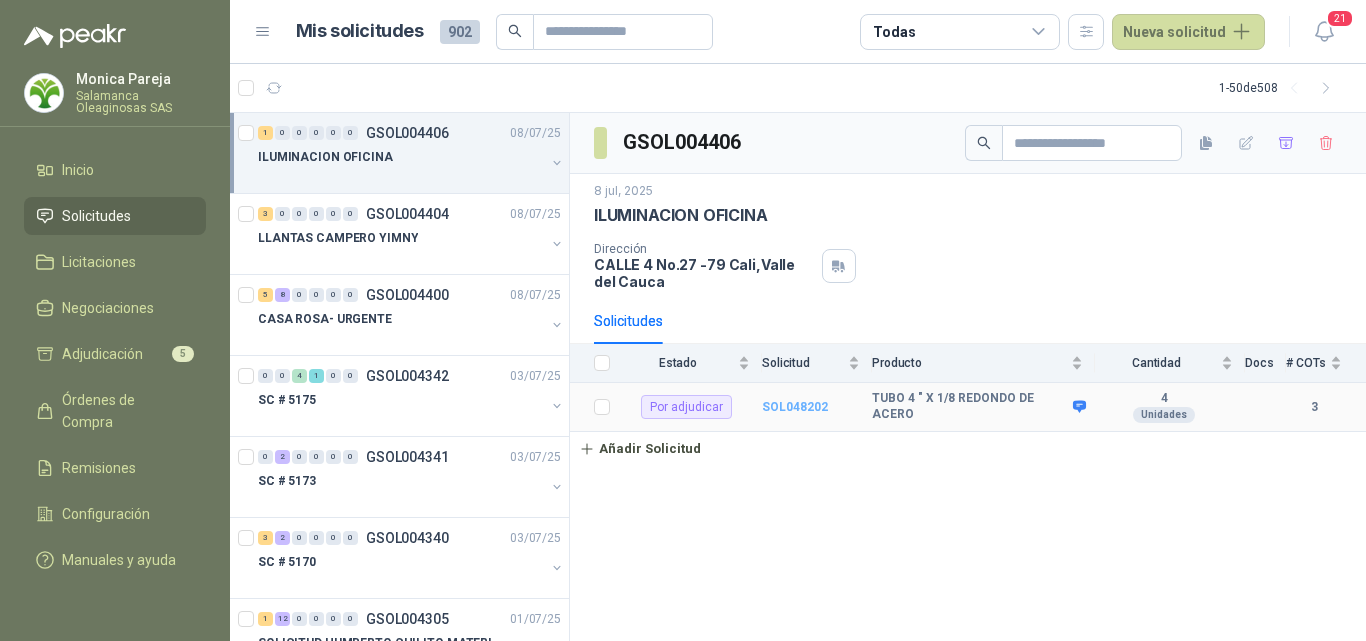 click on "SOL048202" at bounding box center [795, 407] 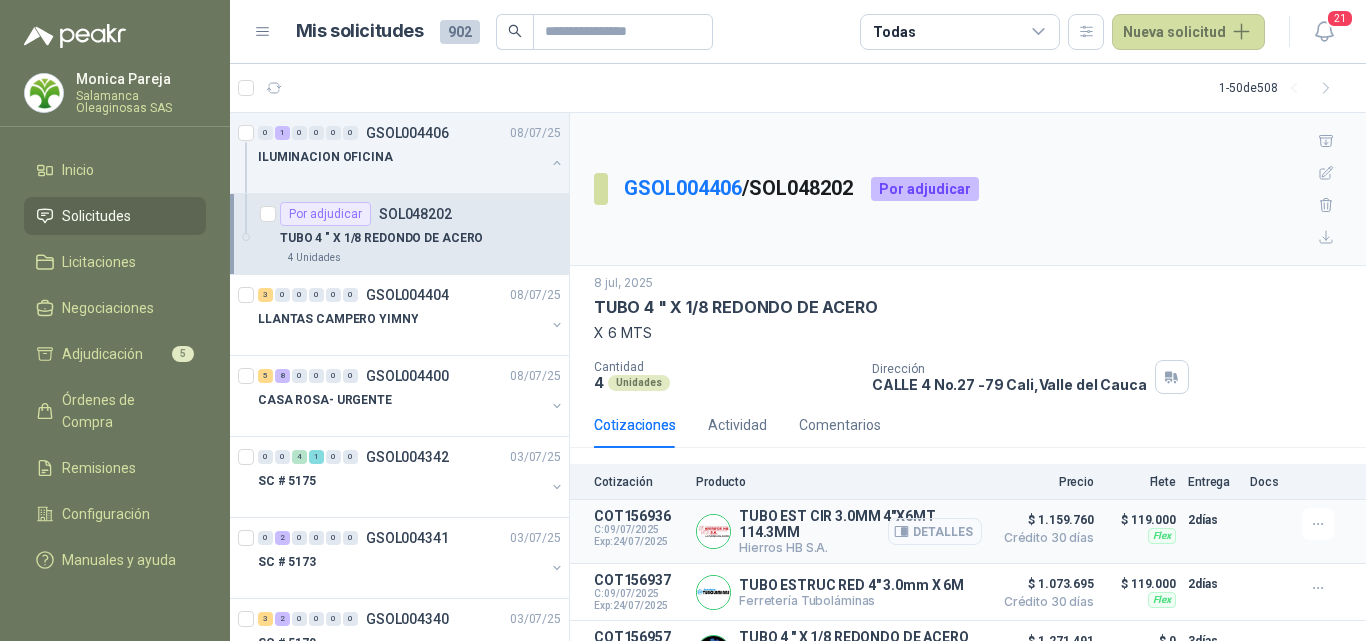 click on "Detalles" at bounding box center [935, 531] 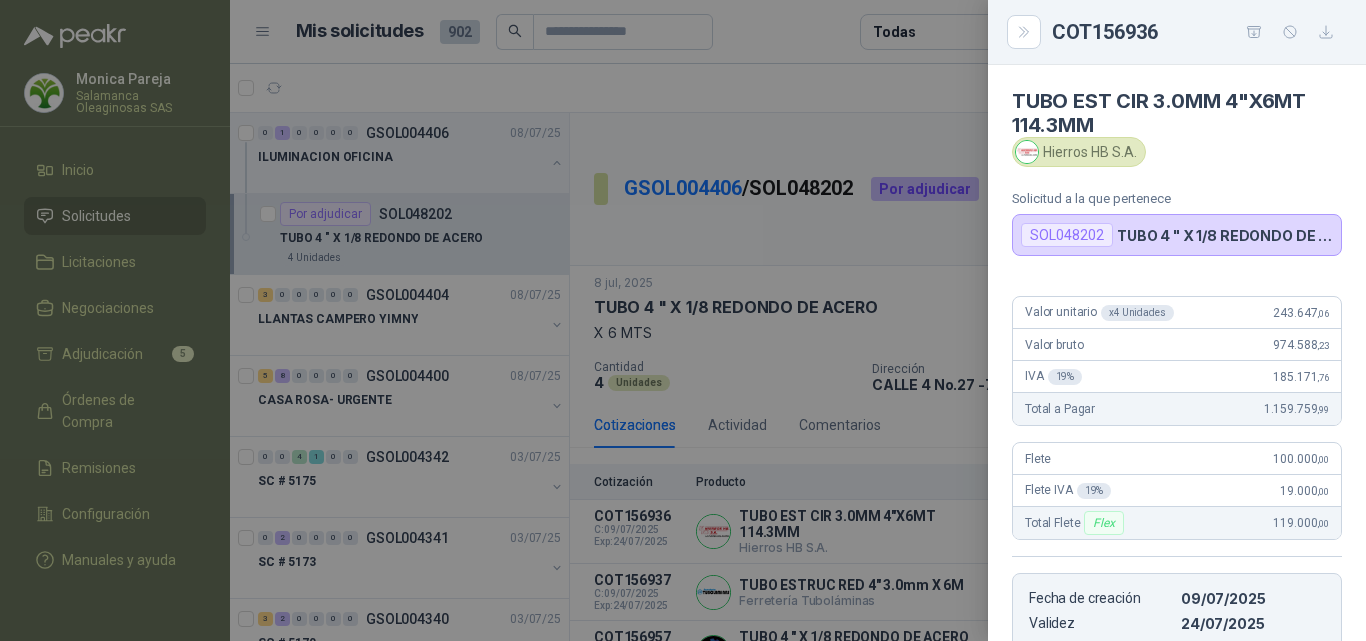 click at bounding box center [683, 320] 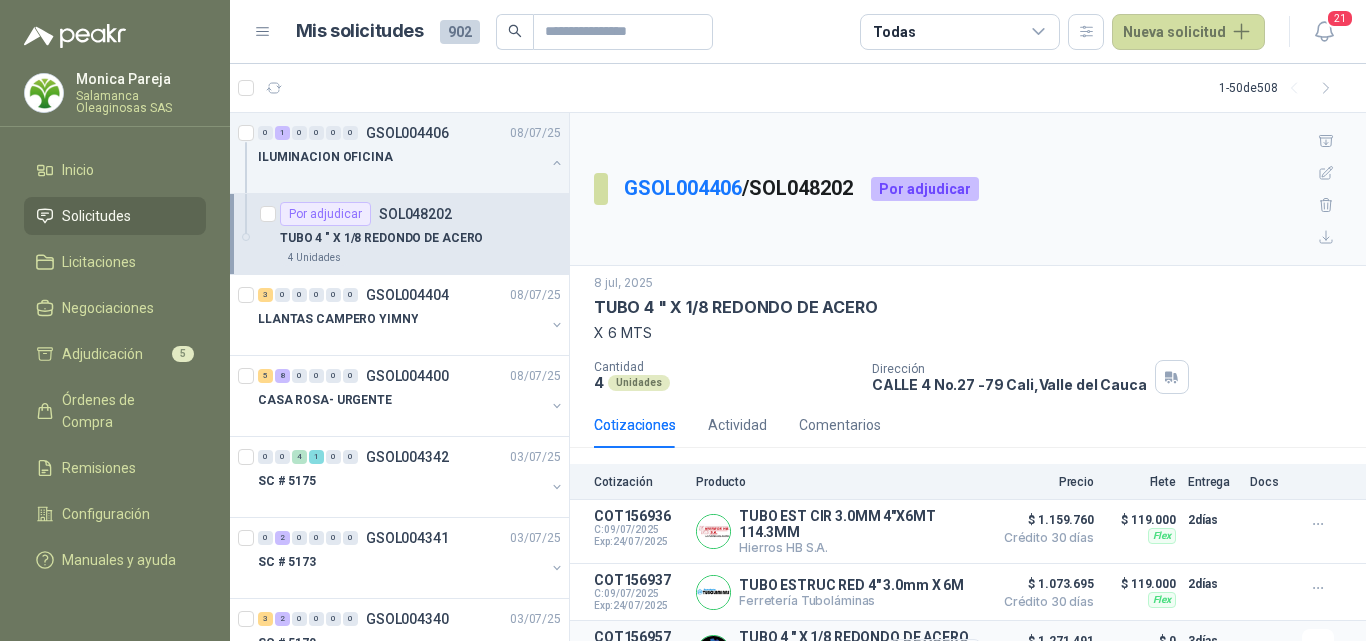 click on "Detalles" at bounding box center (0, 0) 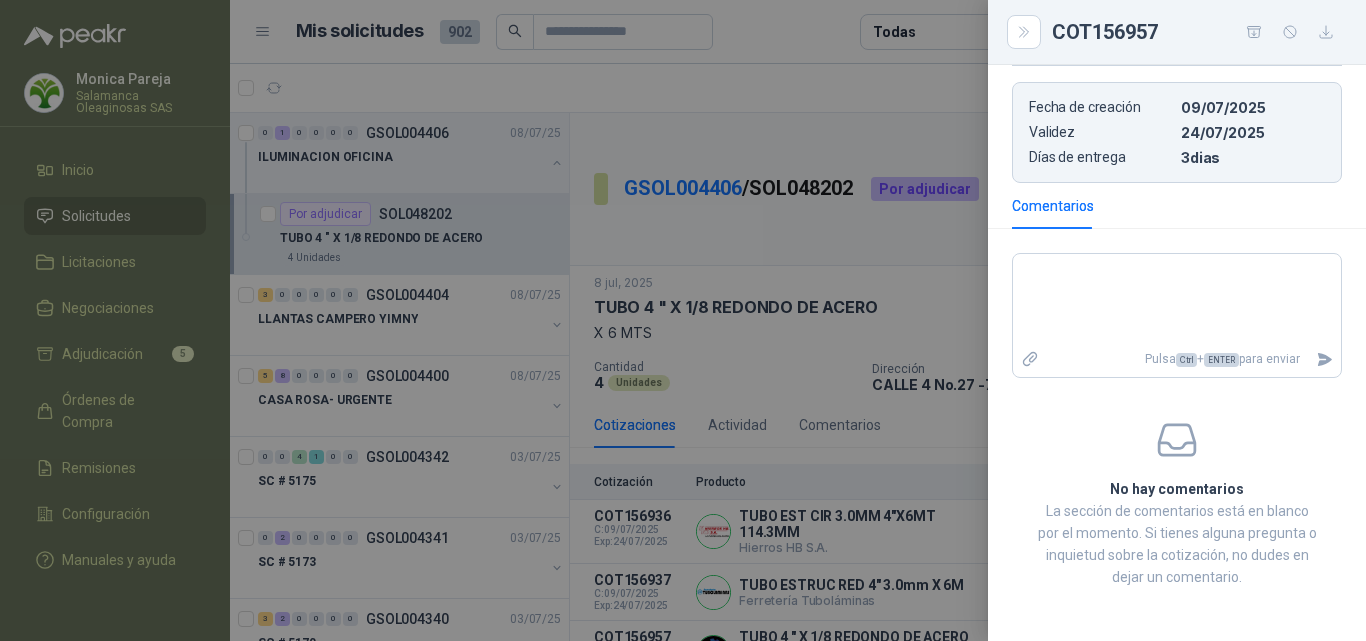 scroll, scrollTop: 518, scrollLeft: 0, axis: vertical 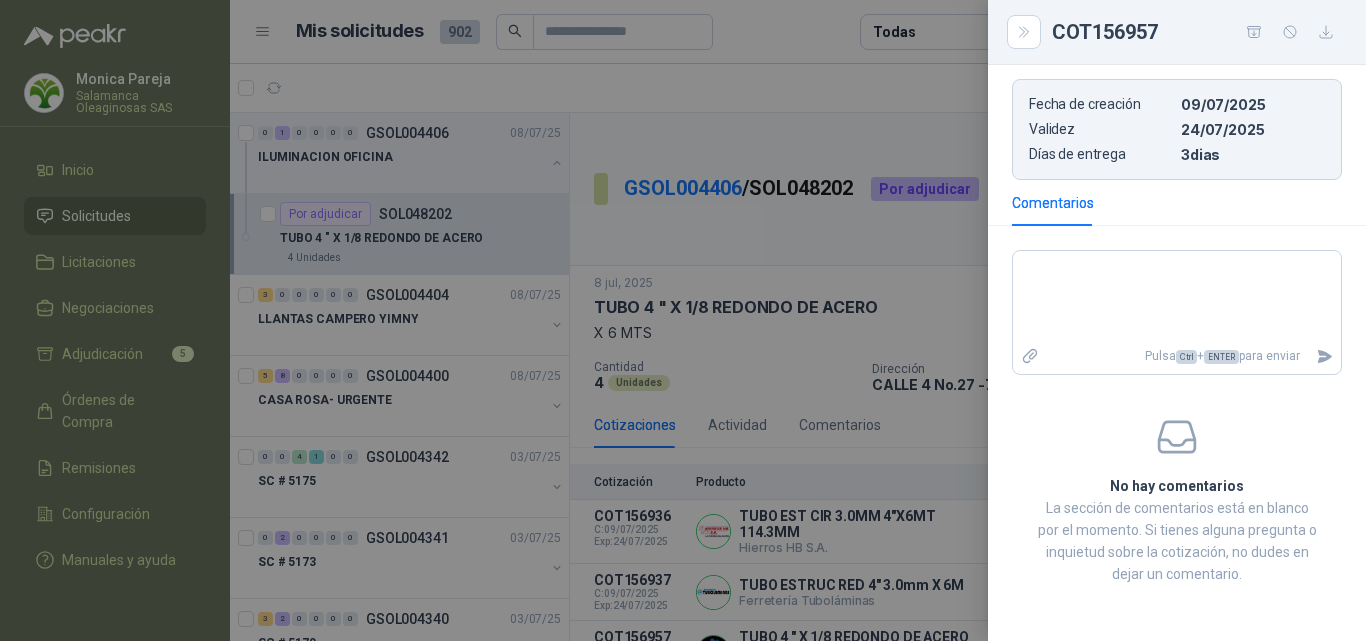 click at bounding box center [683, 320] 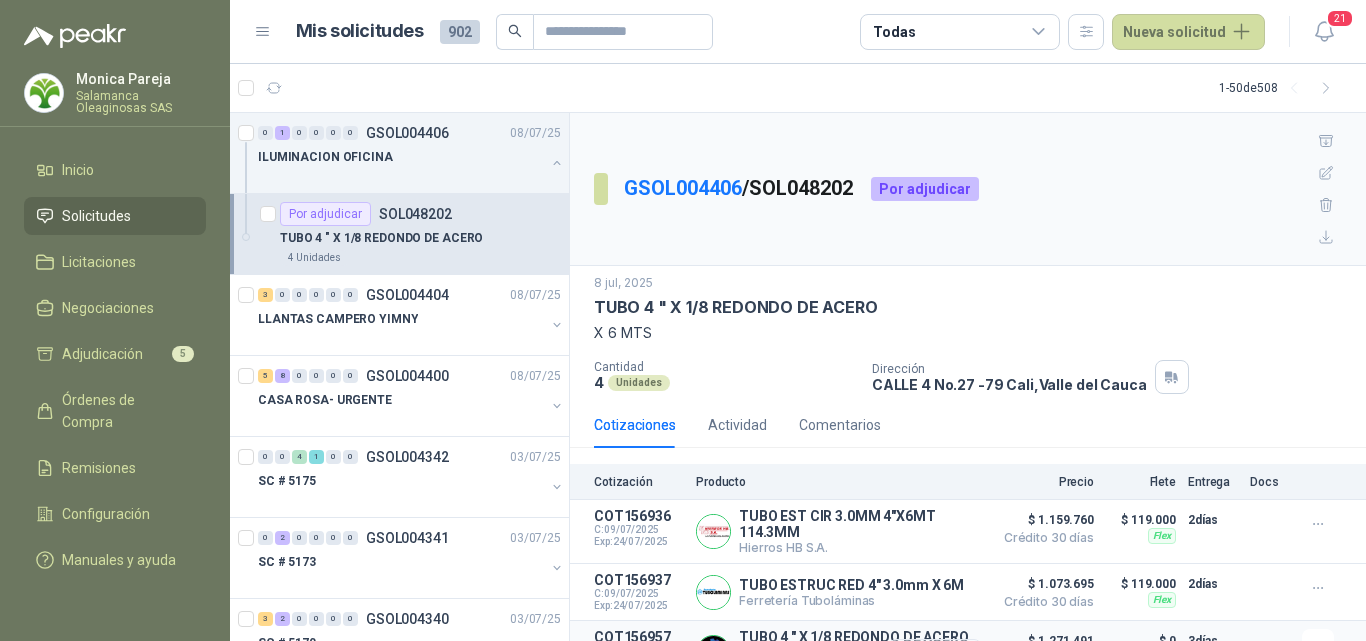 click on "Detalles" at bounding box center [0, 0] 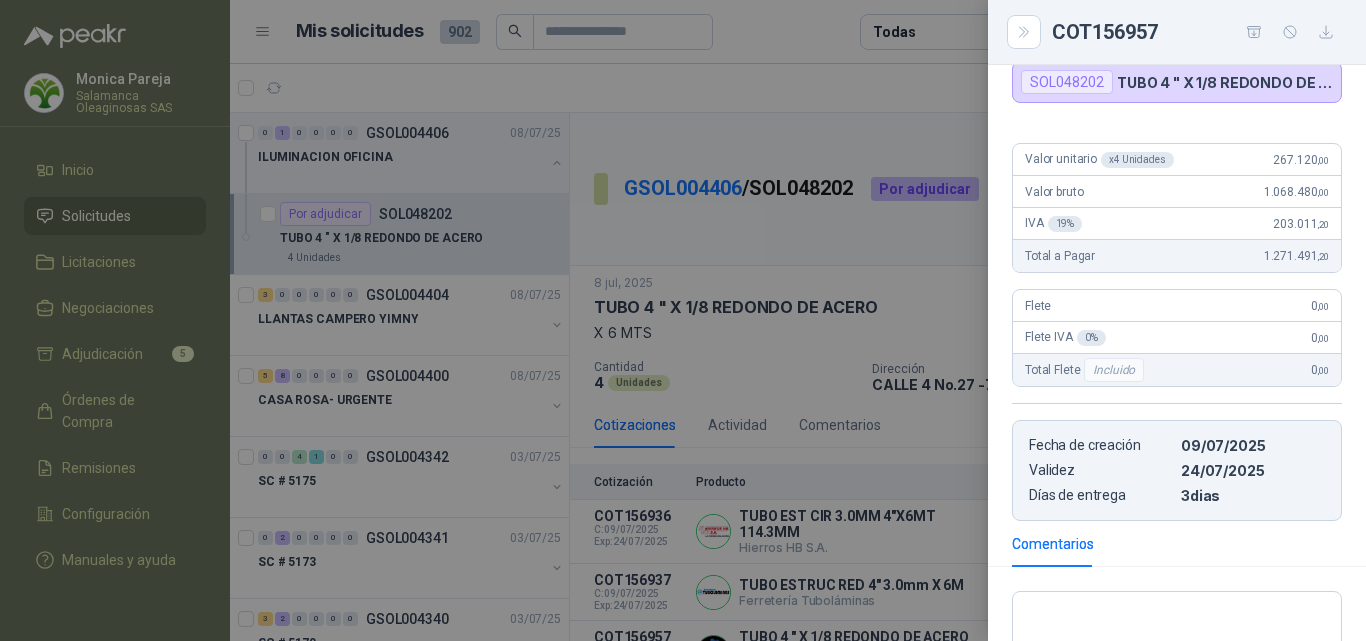 scroll, scrollTop: 0, scrollLeft: 0, axis: both 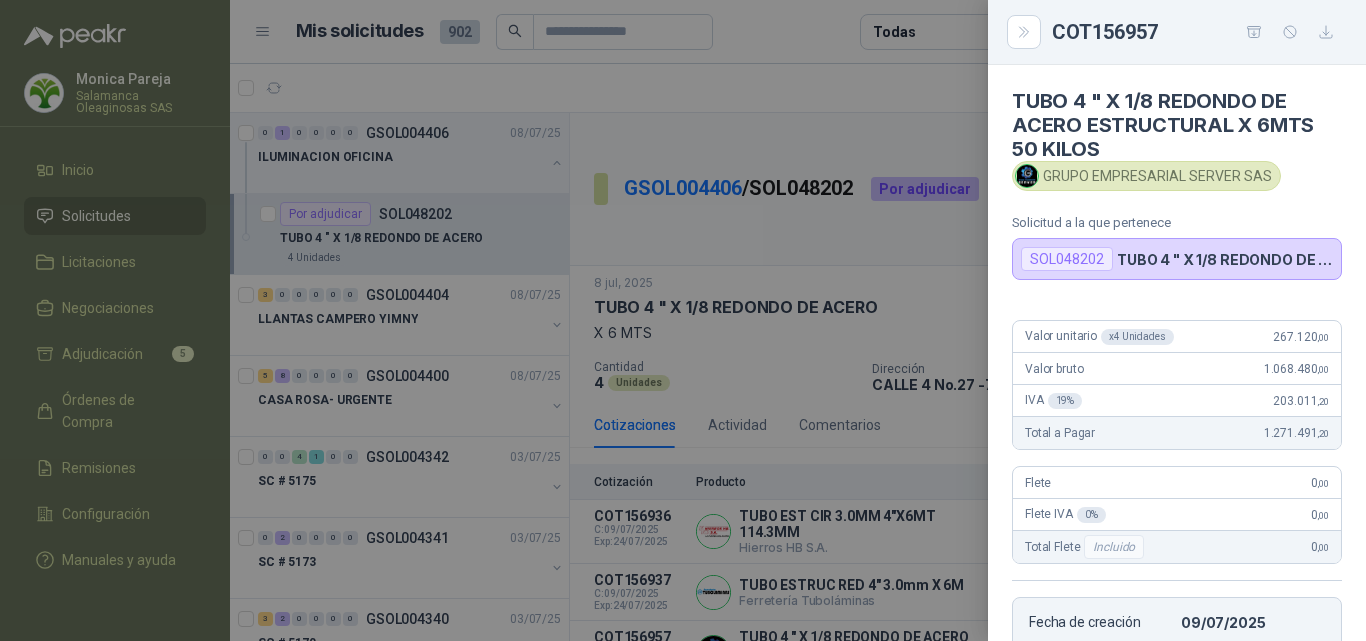 click at bounding box center (683, 320) 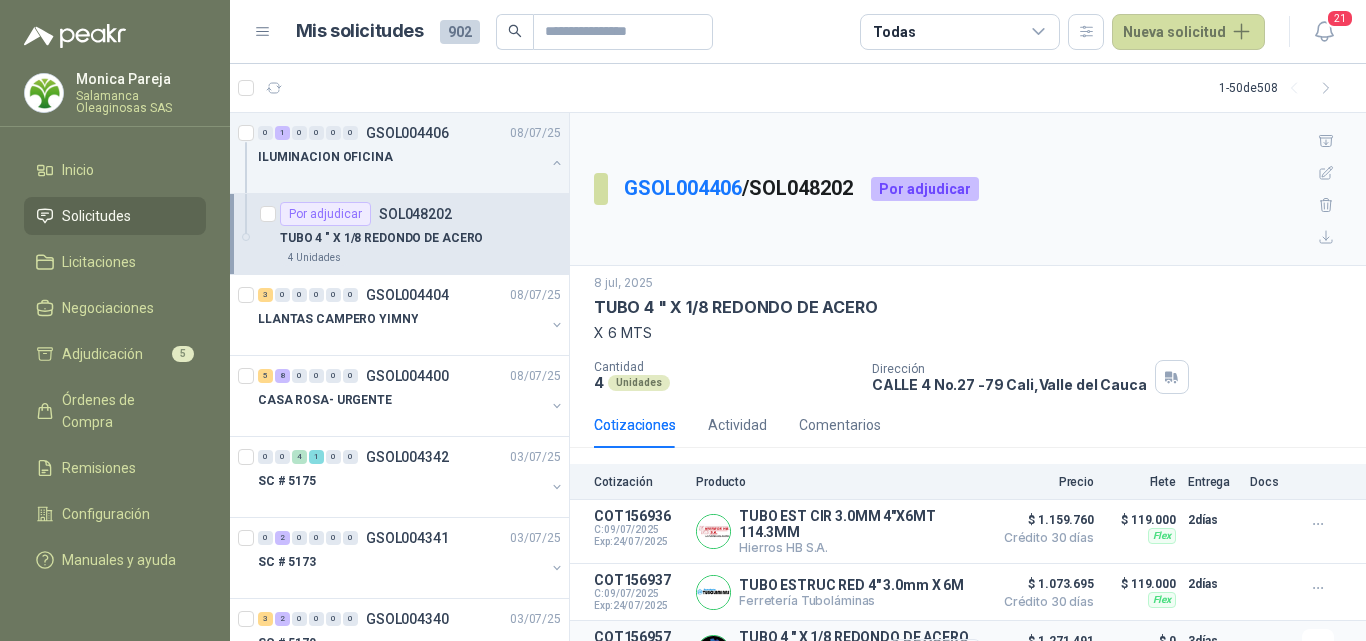 click on "Detalles" at bounding box center (0, 0) 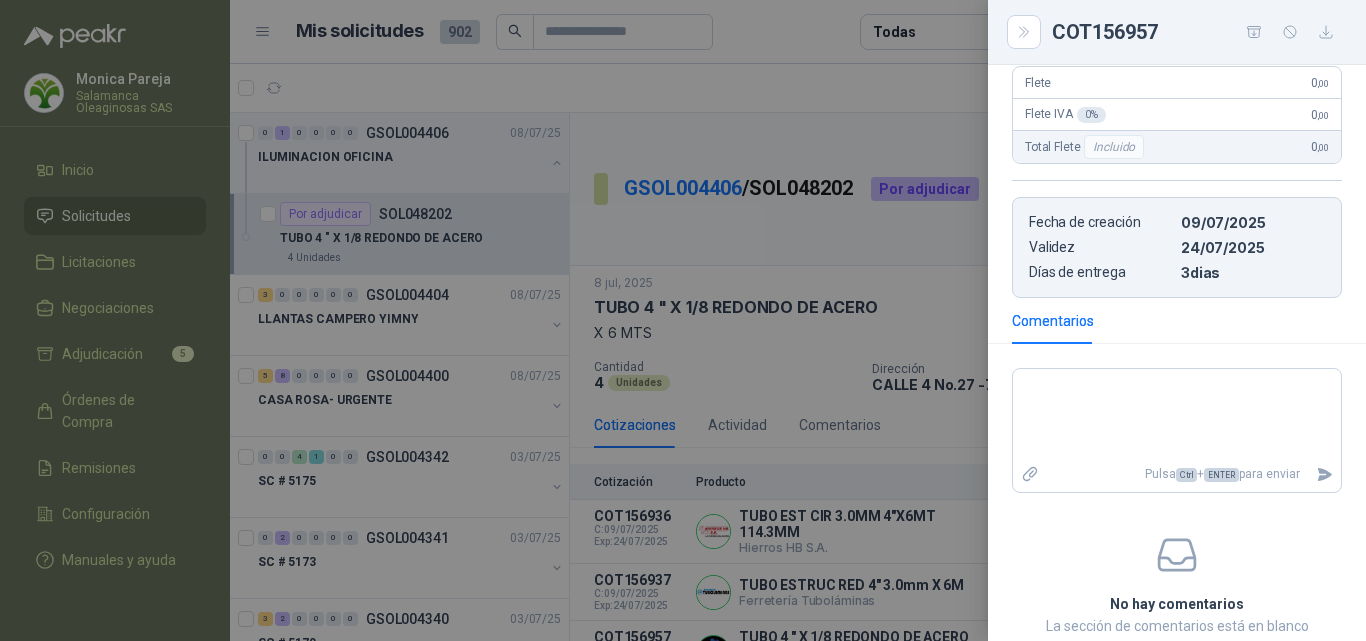 scroll, scrollTop: 518, scrollLeft: 0, axis: vertical 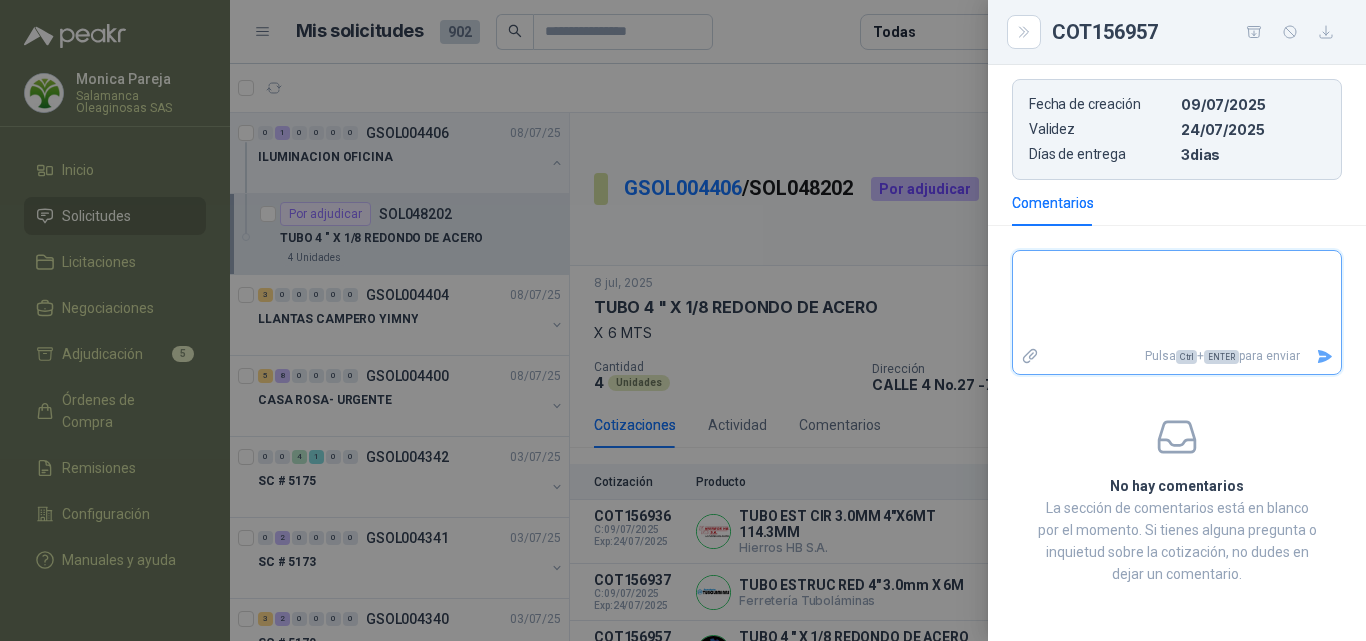 click at bounding box center [1177, 297] 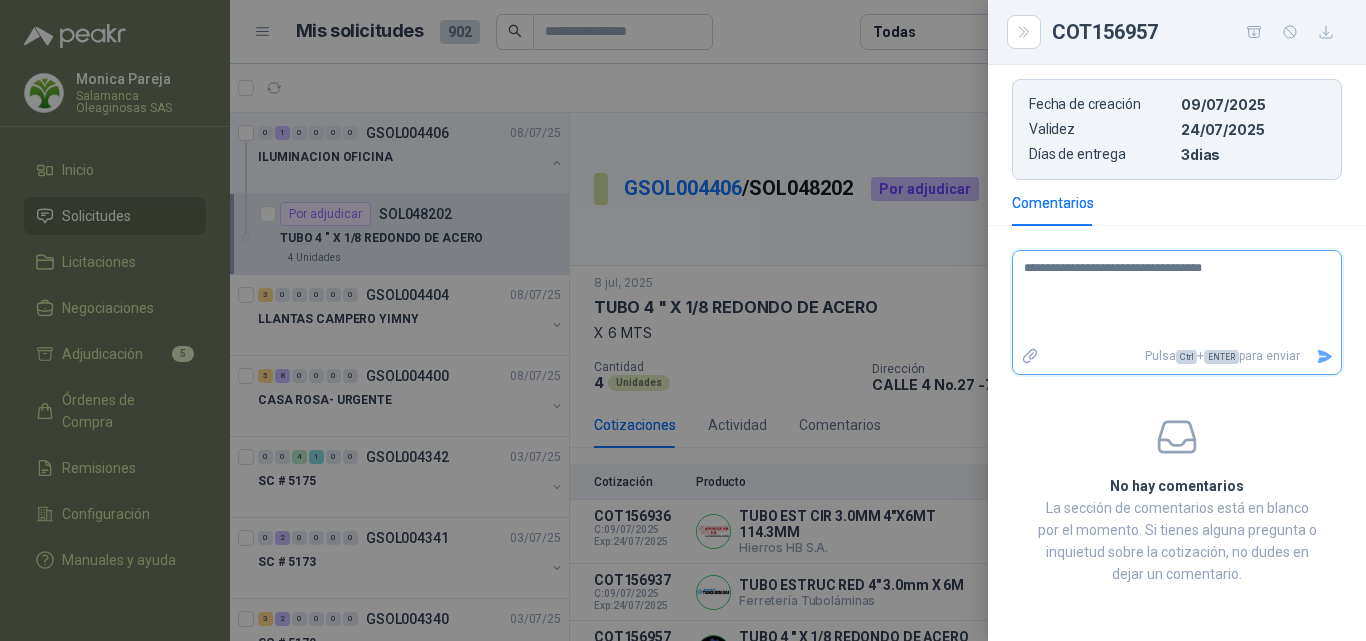 click at bounding box center (1325, 356) 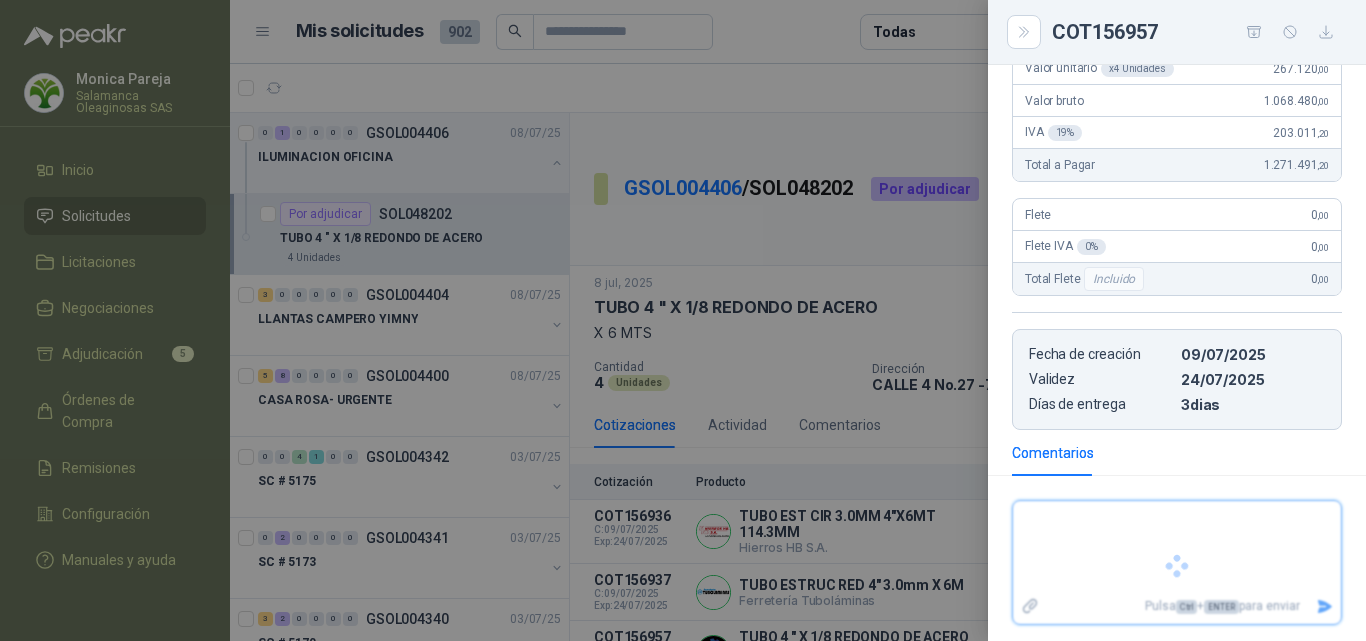 scroll, scrollTop: 357, scrollLeft: 0, axis: vertical 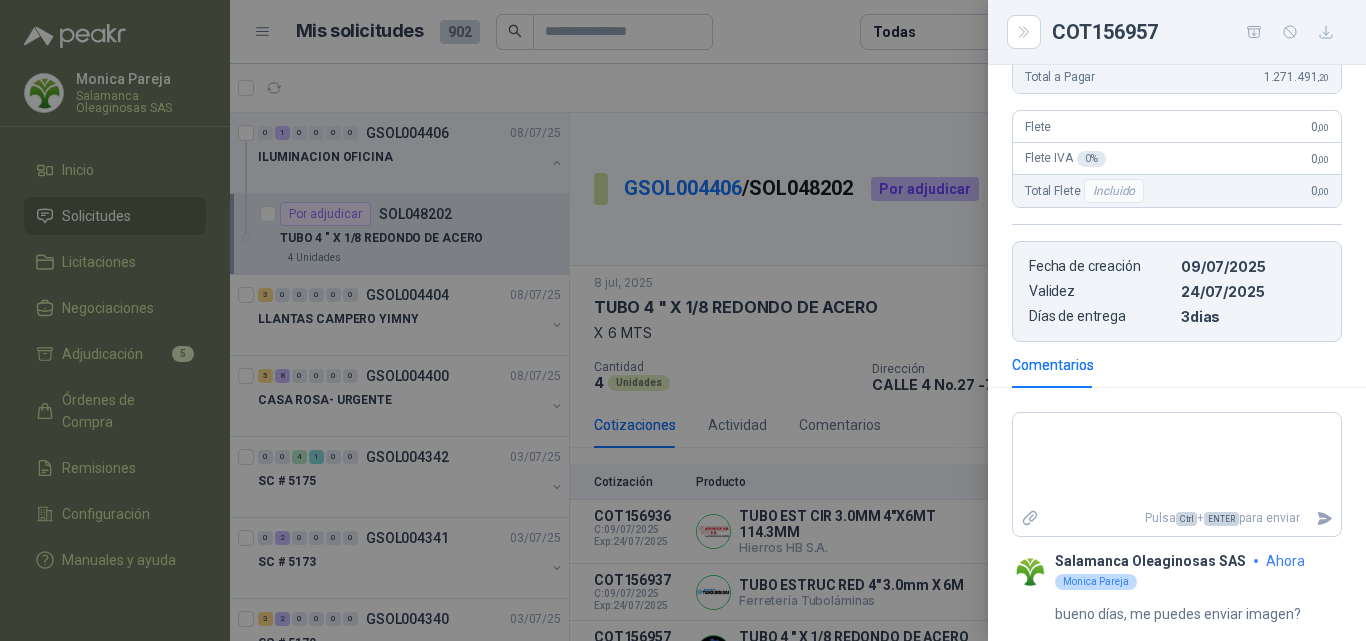 click at bounding box center [683, 320] 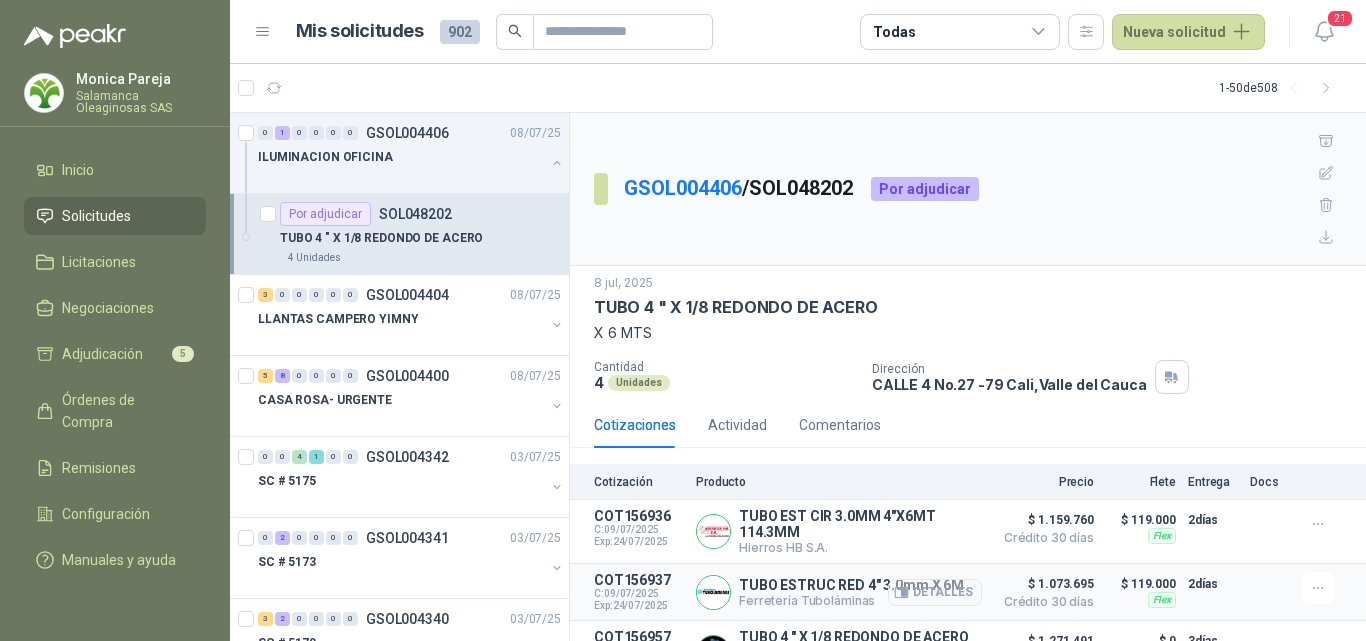 click on "Detalles" at bounding box center (0, 0) 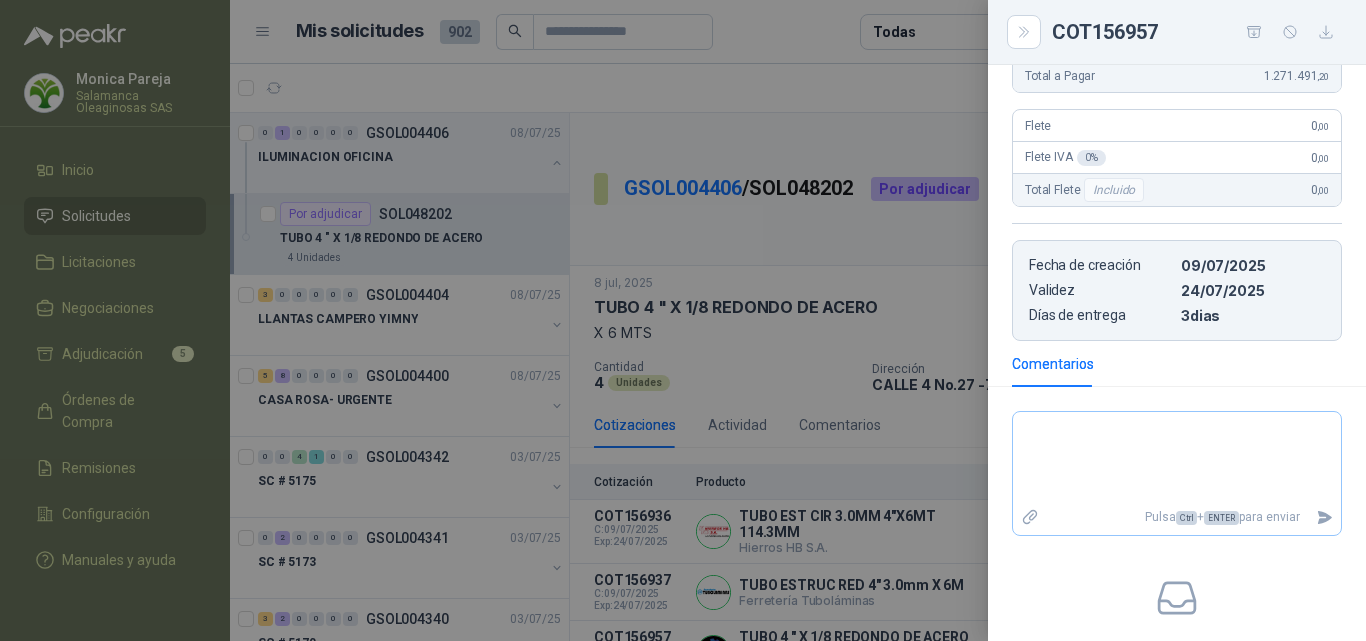 scroll, scrollTop: 333, scrollLeft: 0, axis: vertical 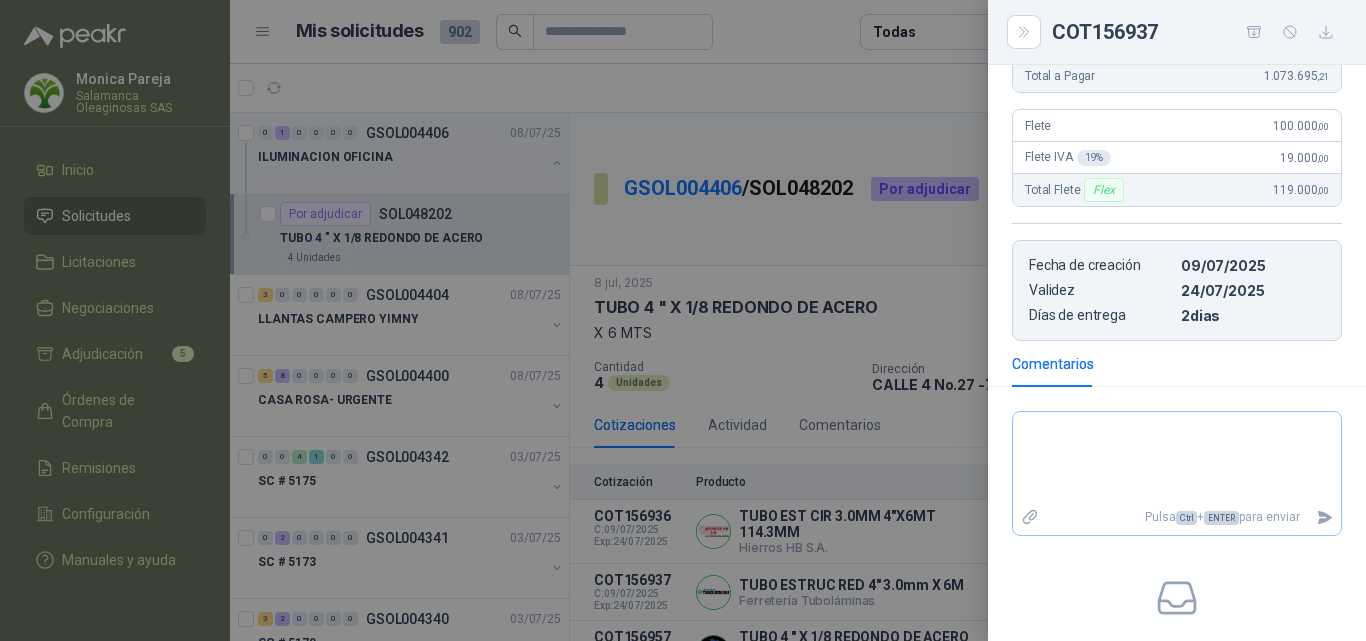drag, startPoint x: 1090, startPoint y: 415, endPoint x: 1094, endPoint y: 430, distance: 15.524175 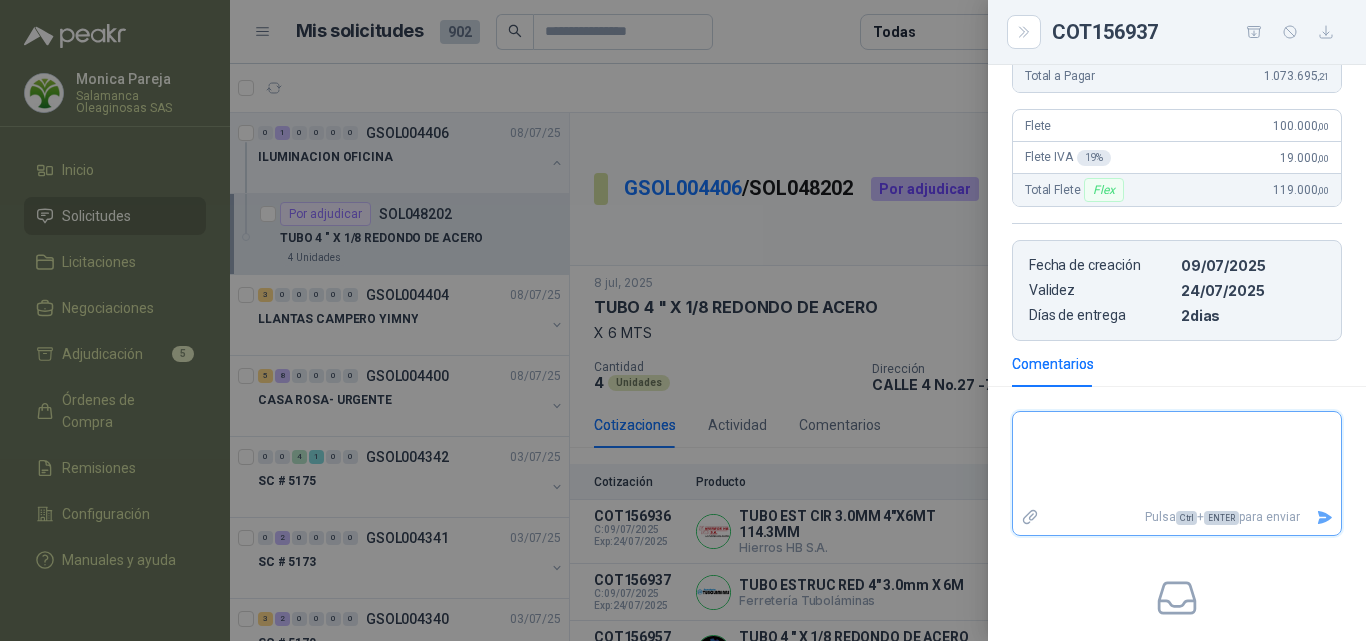 click at bounding box center (1169, 458) 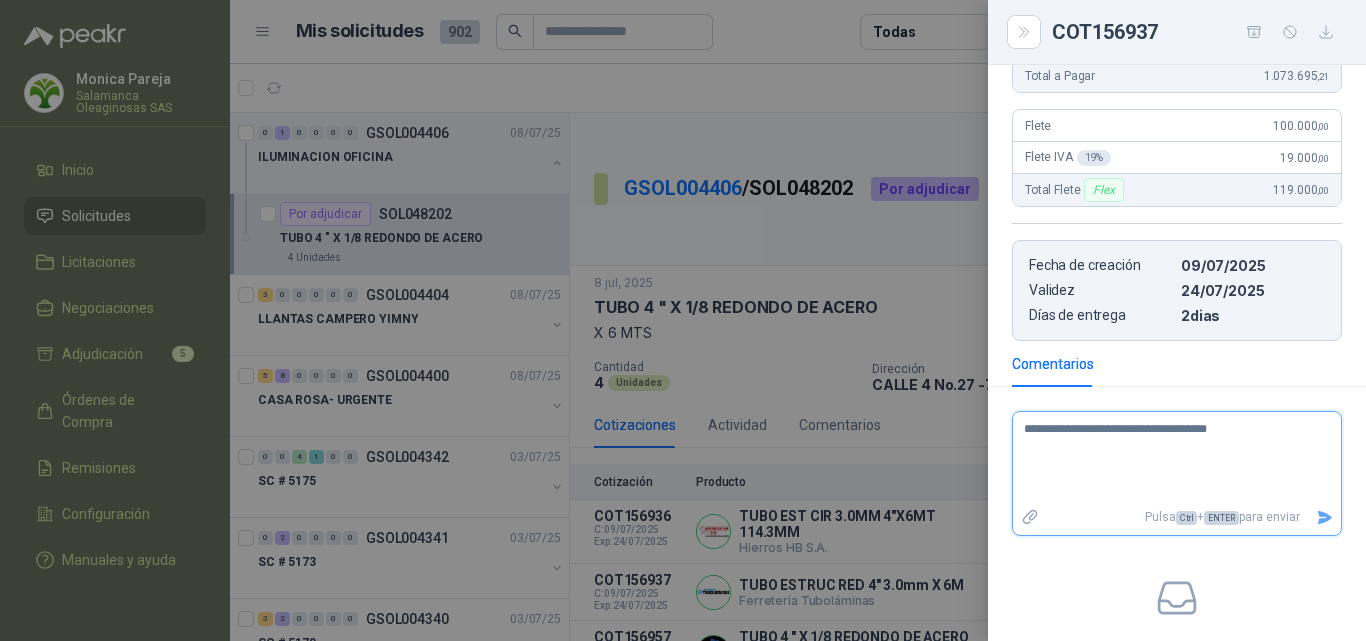 click on "**********" at bounding box center [1169, 458] 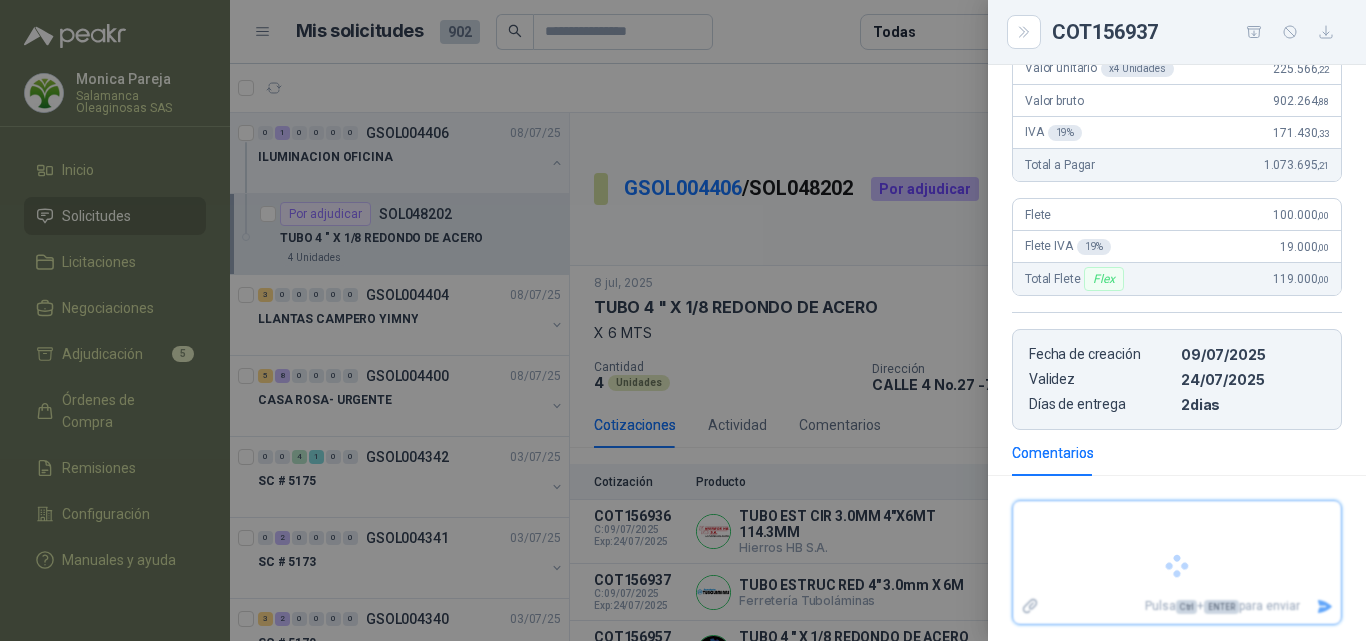 scroll, scrollTop: 333, scrollLeft: 0, axis: vertical 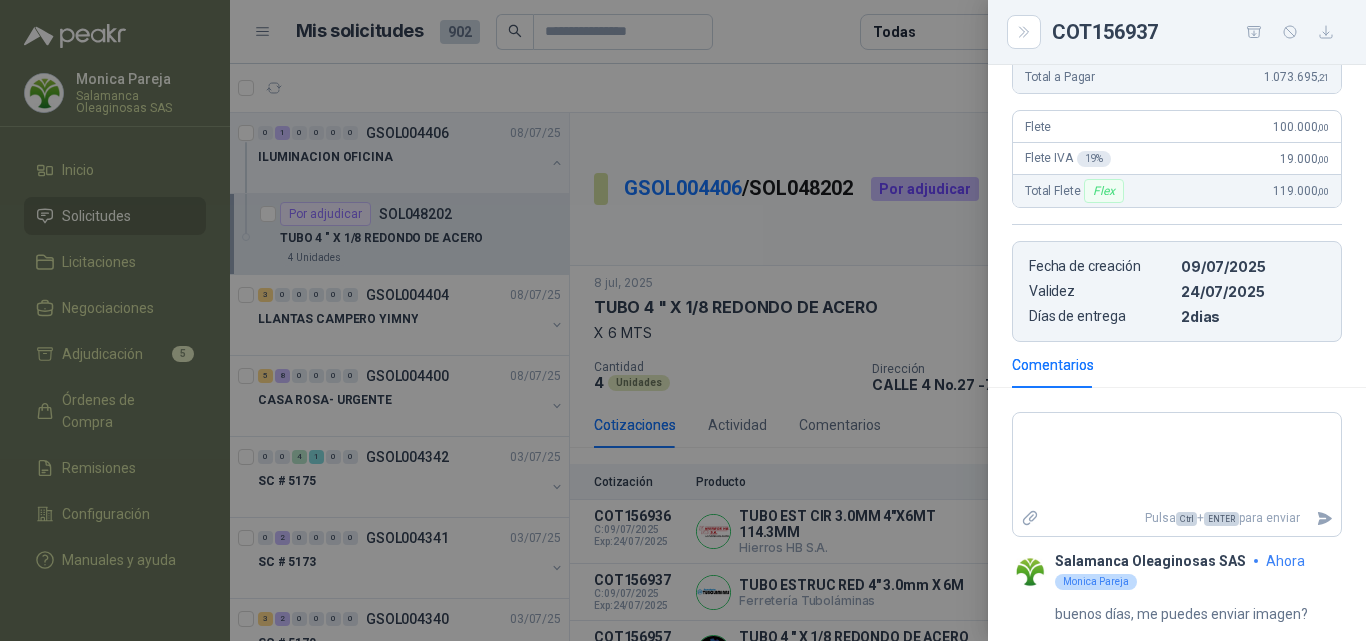 click at bounding box center [683, 320] 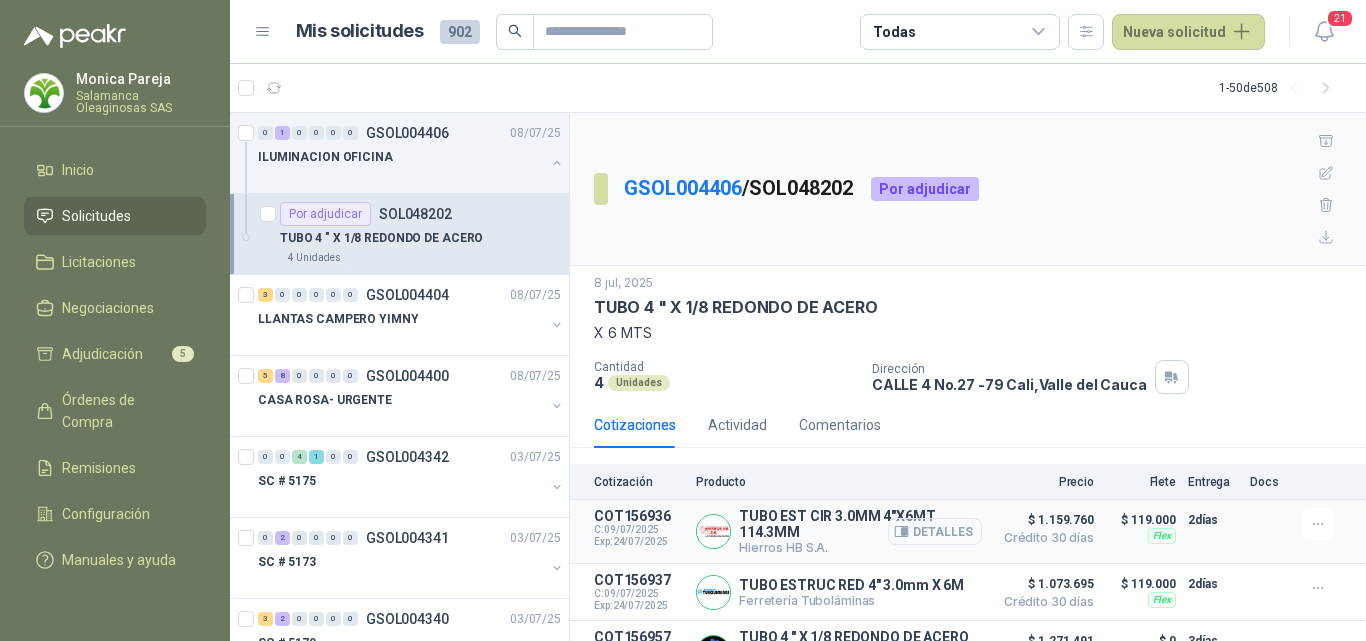 click on "Detalles" at bounding box center (935, 531) 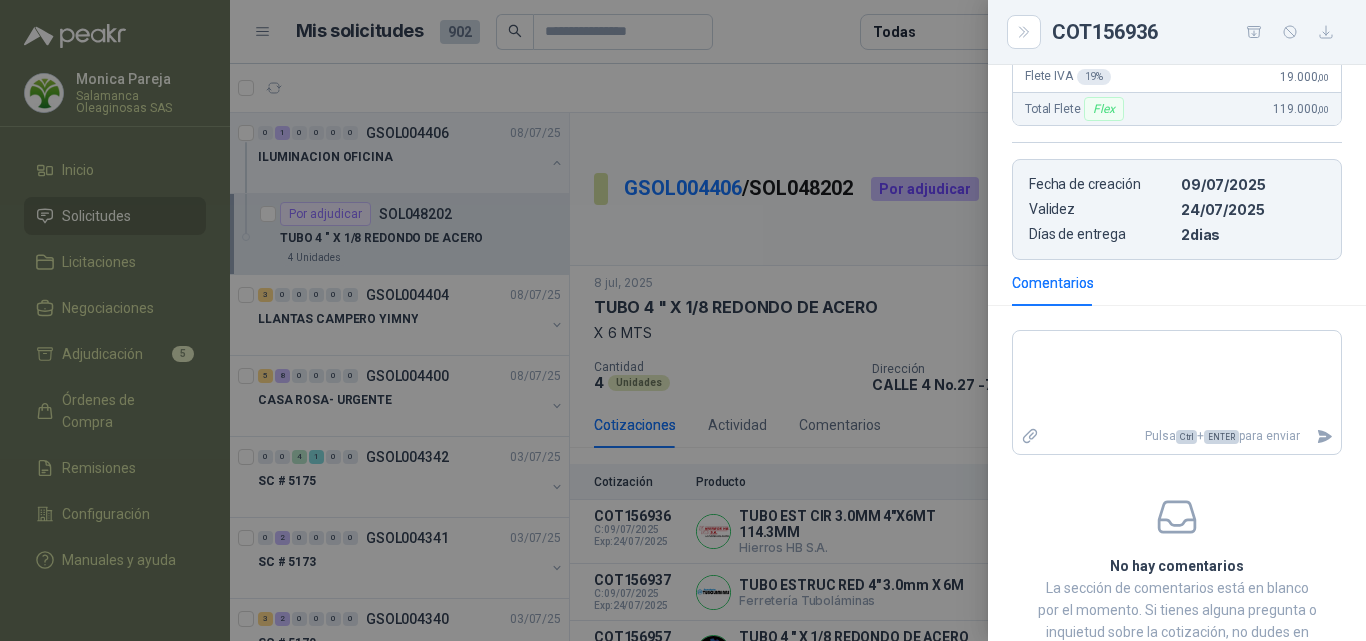 scroll, scrollTop: 494, scrollLeft: 0, axis: vertical 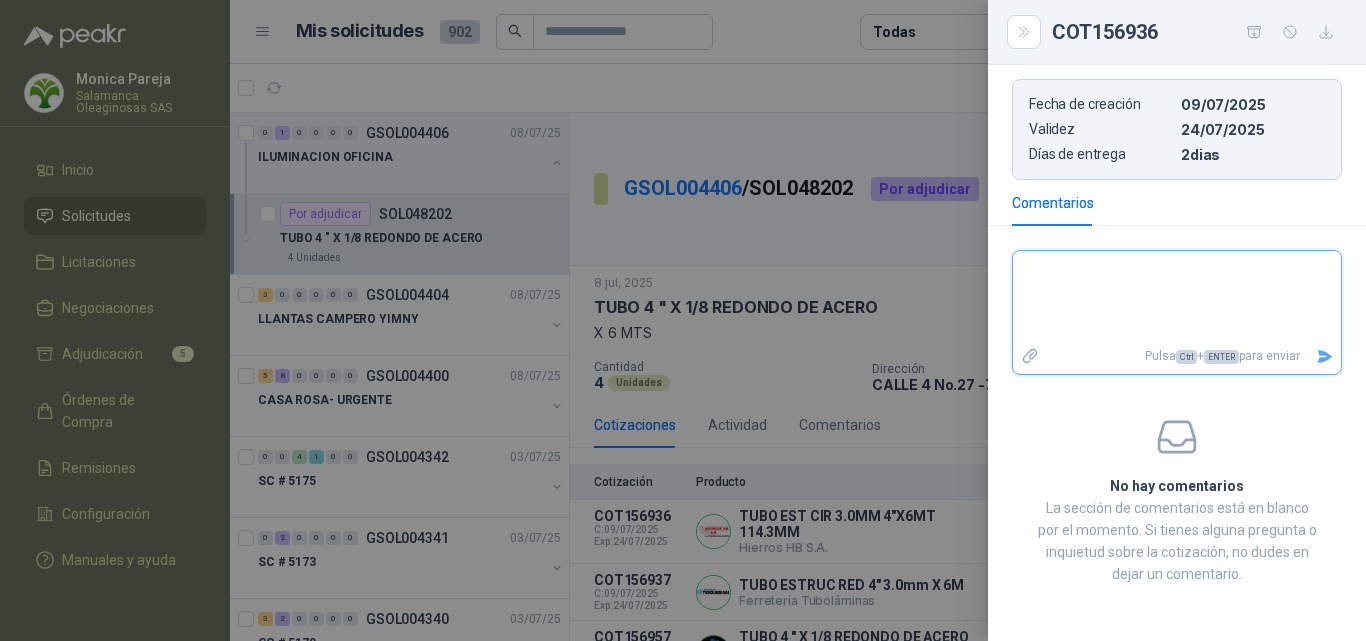 click at bounding box center [1169, 297] 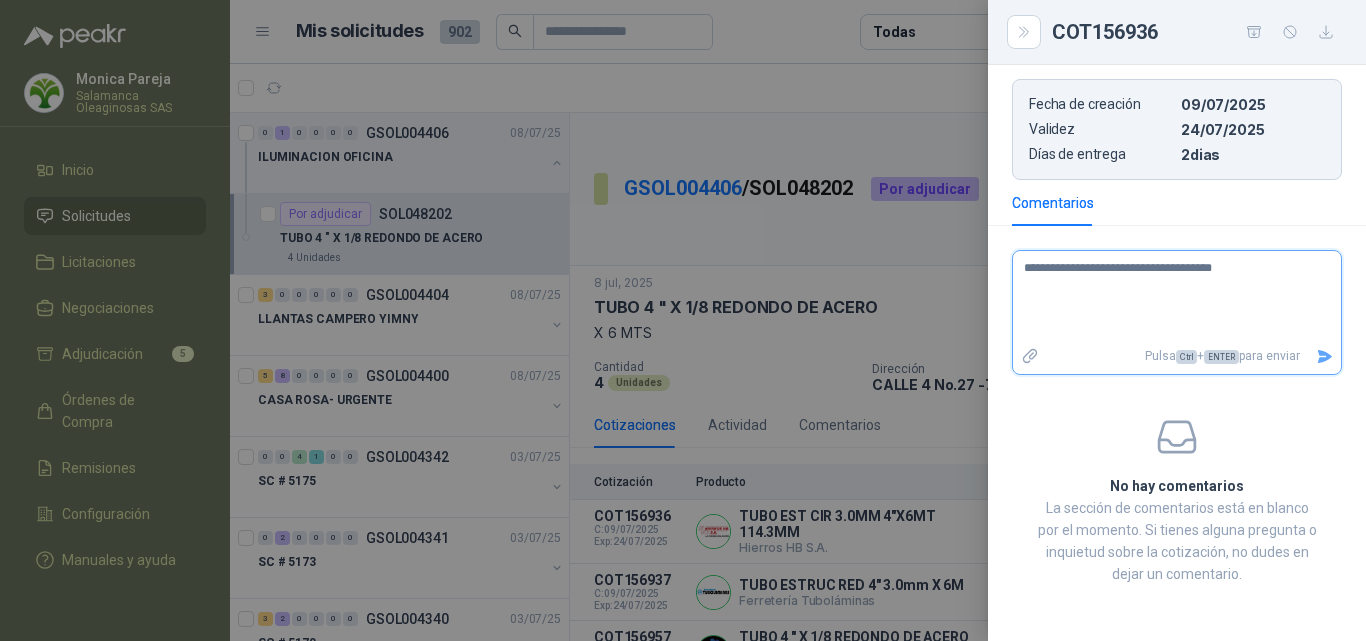 click on "**********" at bounding box center [1169, 297] 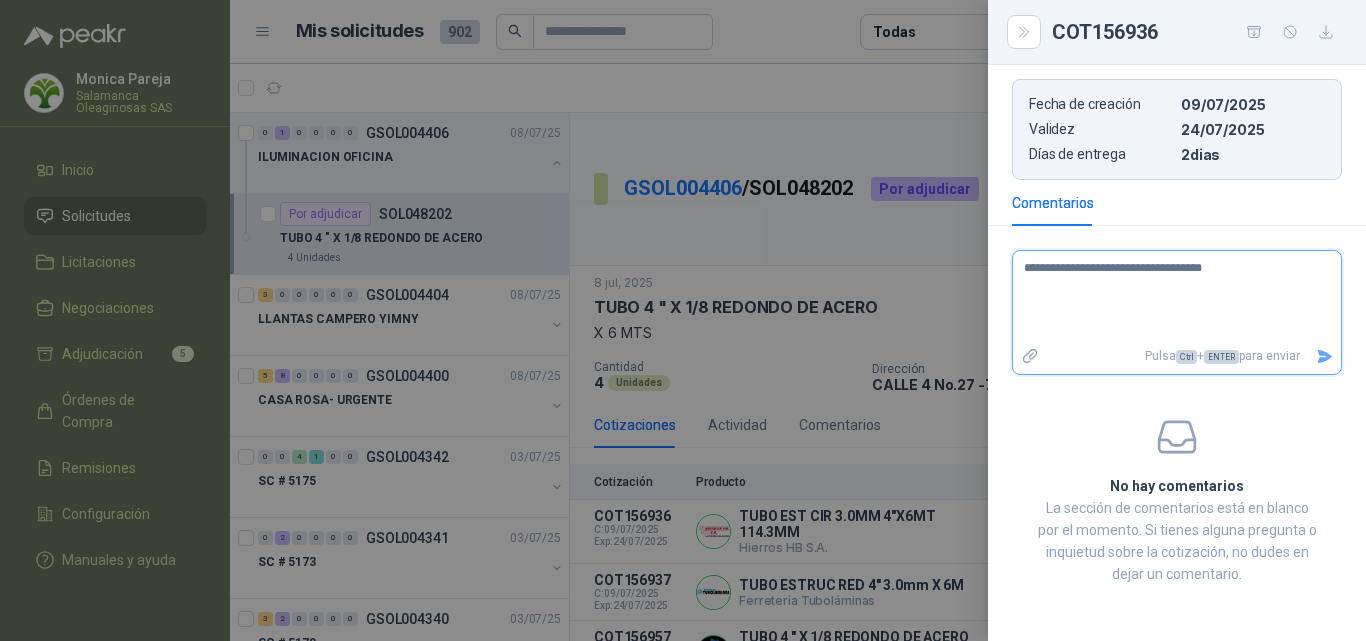 click on "**********" at bounding box center [1169, 297] 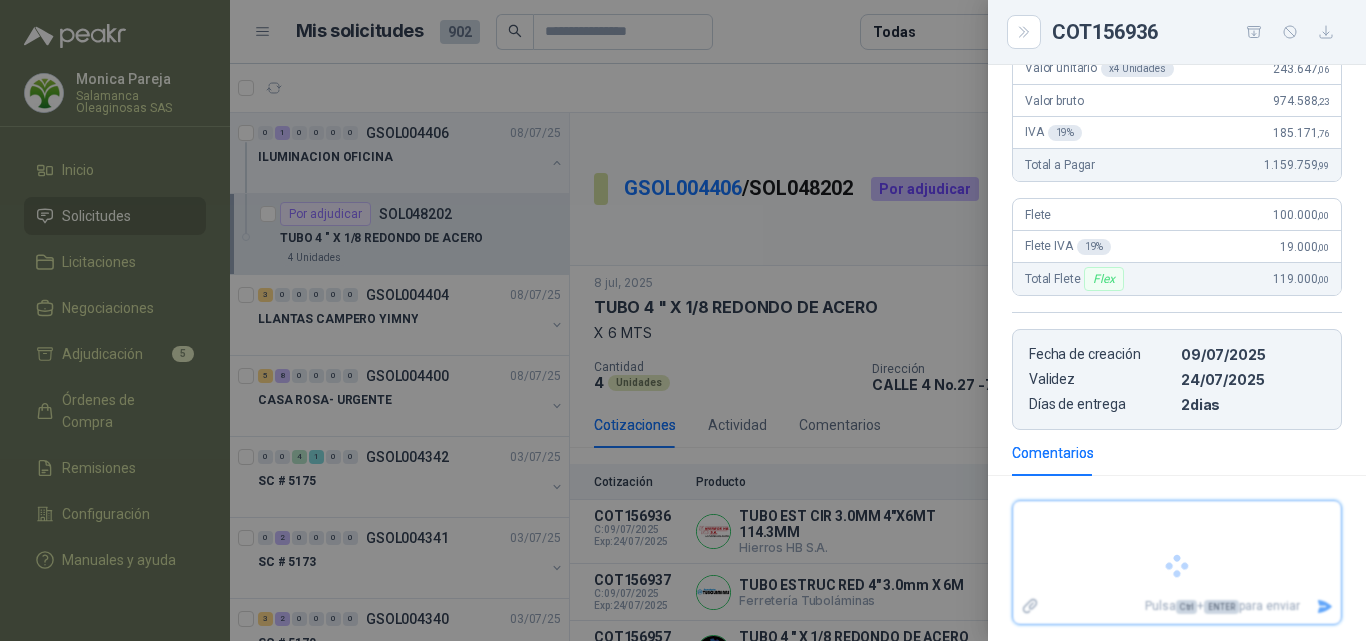 scroll, scrollTop: 333, scrollLeft: 0, axis: vertical 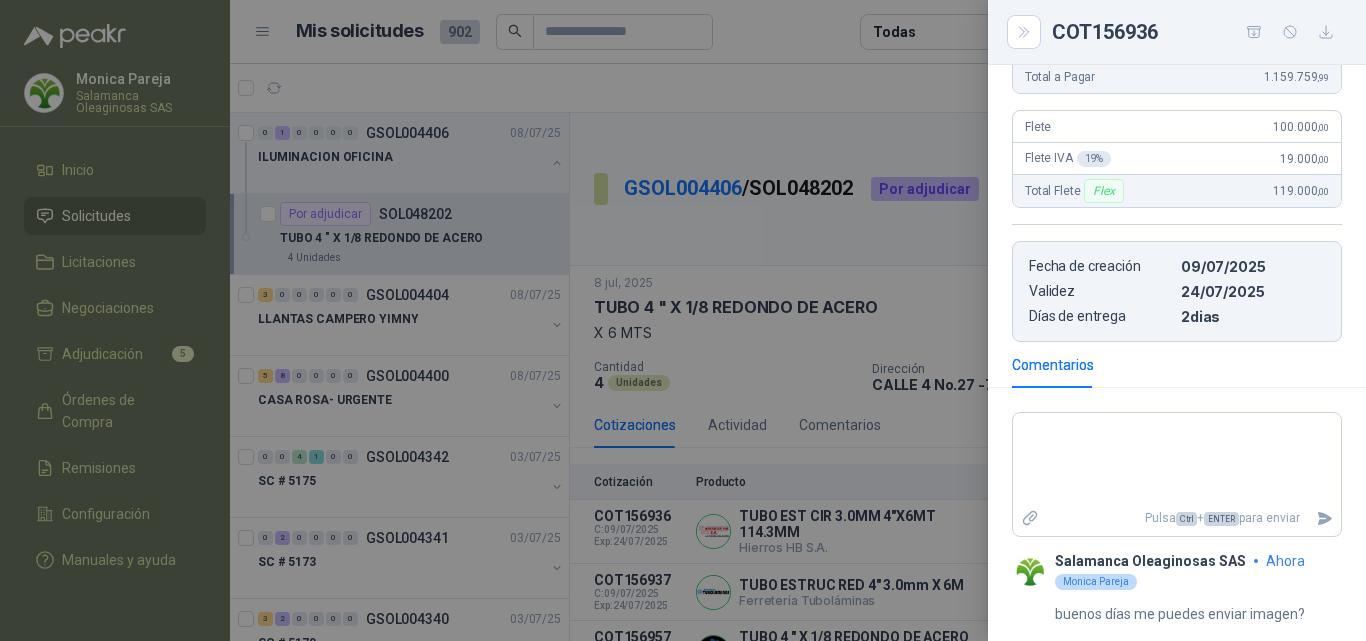 click at bounding box center [683, 320] 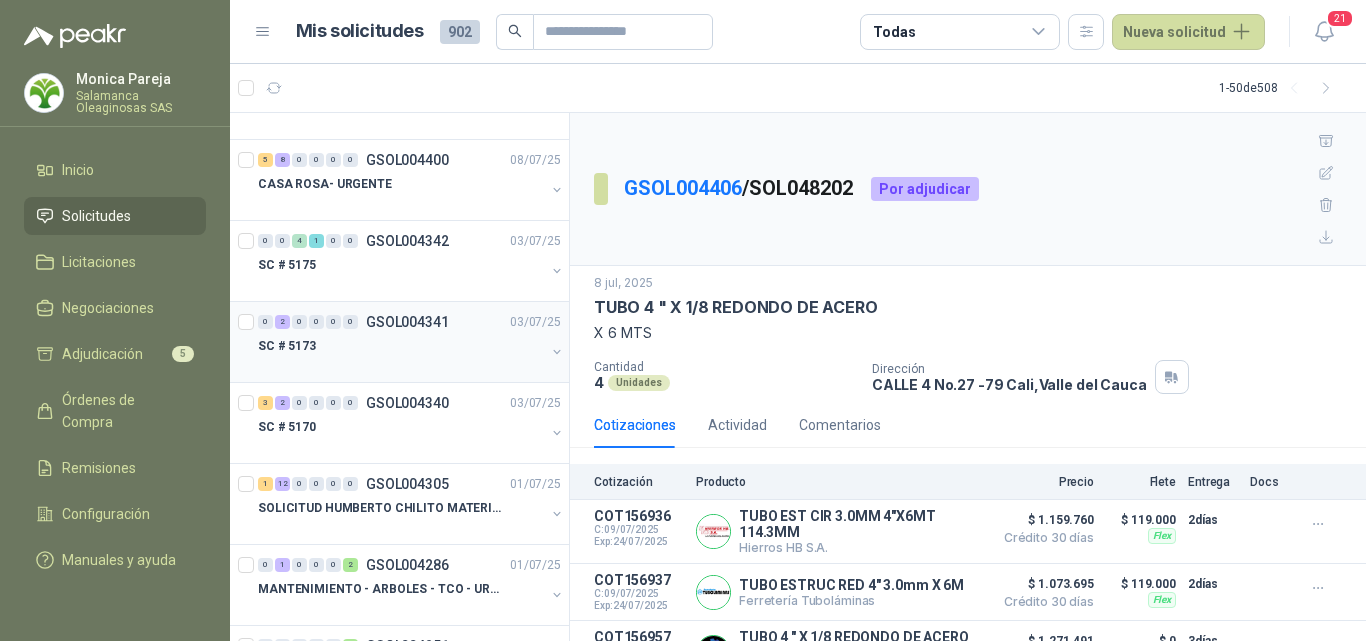scroll, scrollTop: 100, scrollLeft: 0, axis: vertical 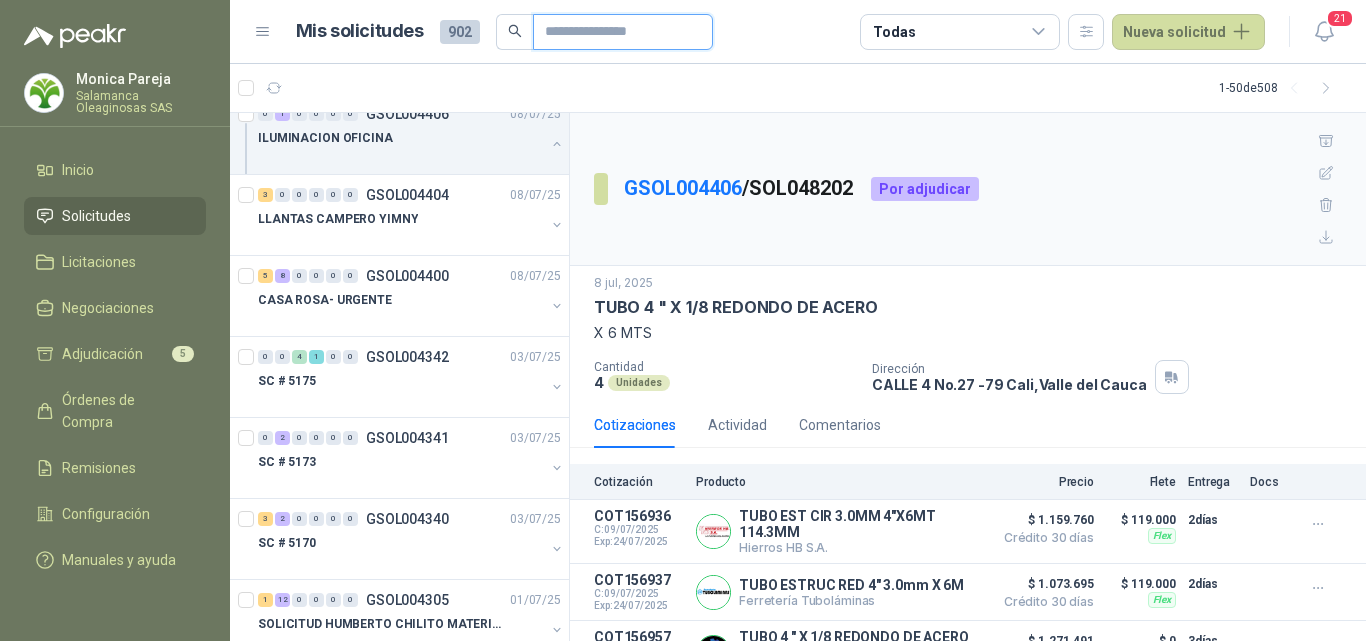 click at bounding box center (615, 32) 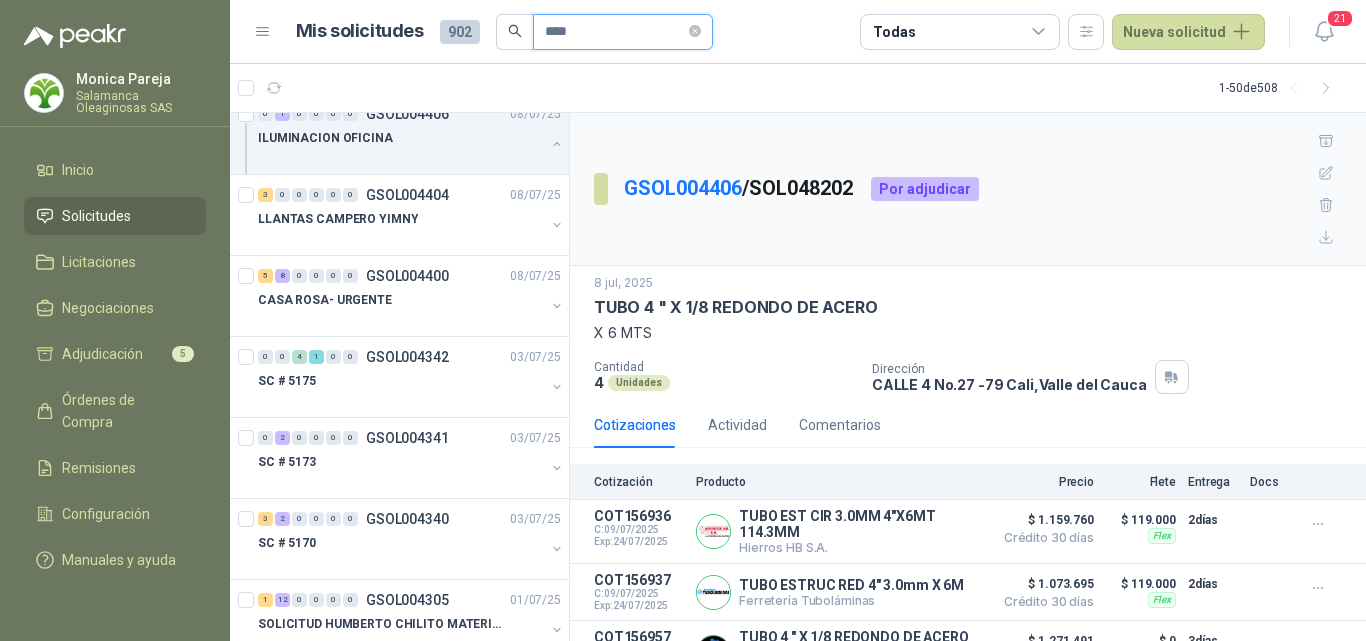 type on "****" 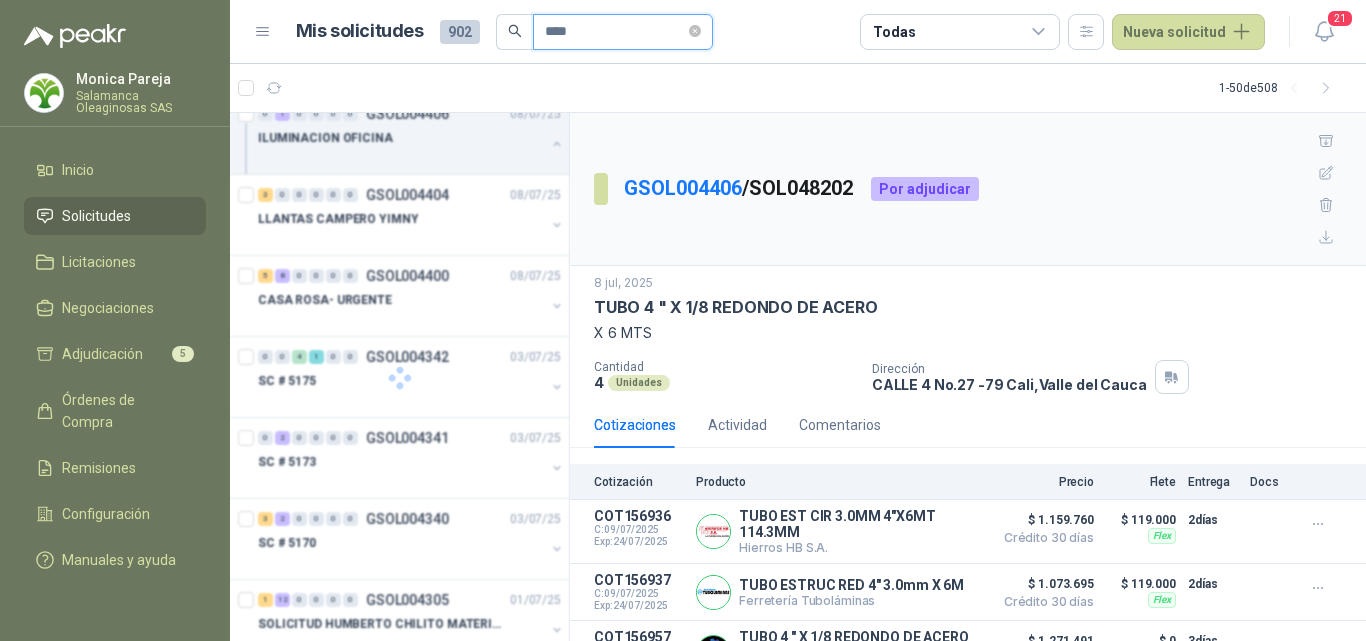 scroll, scrollTop: 0, scrollLeft: 0, axis: both 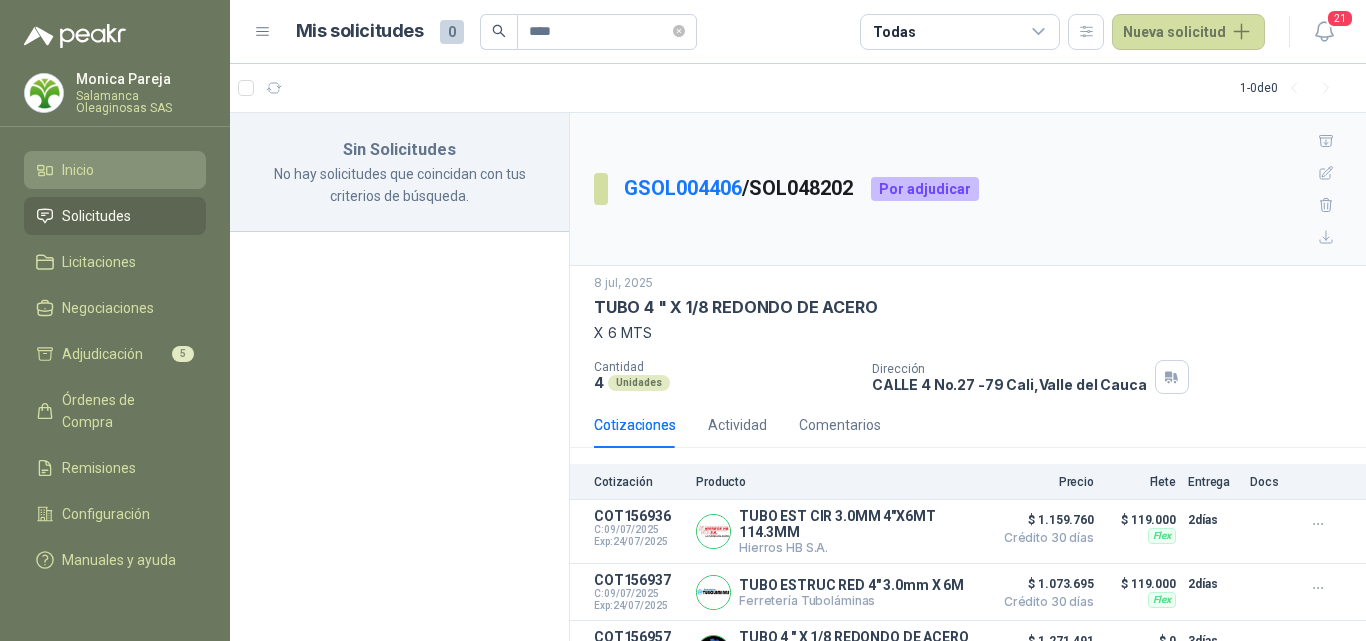 click on "Inicio" at bounding box center [115, 170] 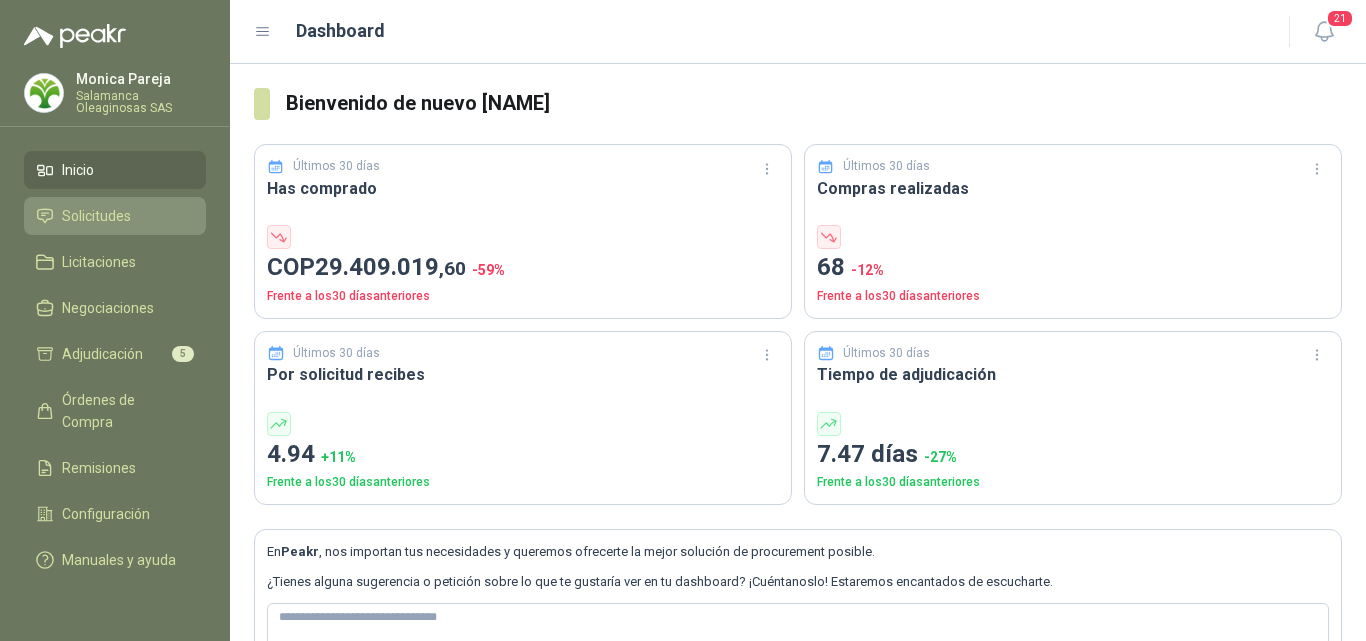 click on "Solicitudes" at bounding box center [96, 216] 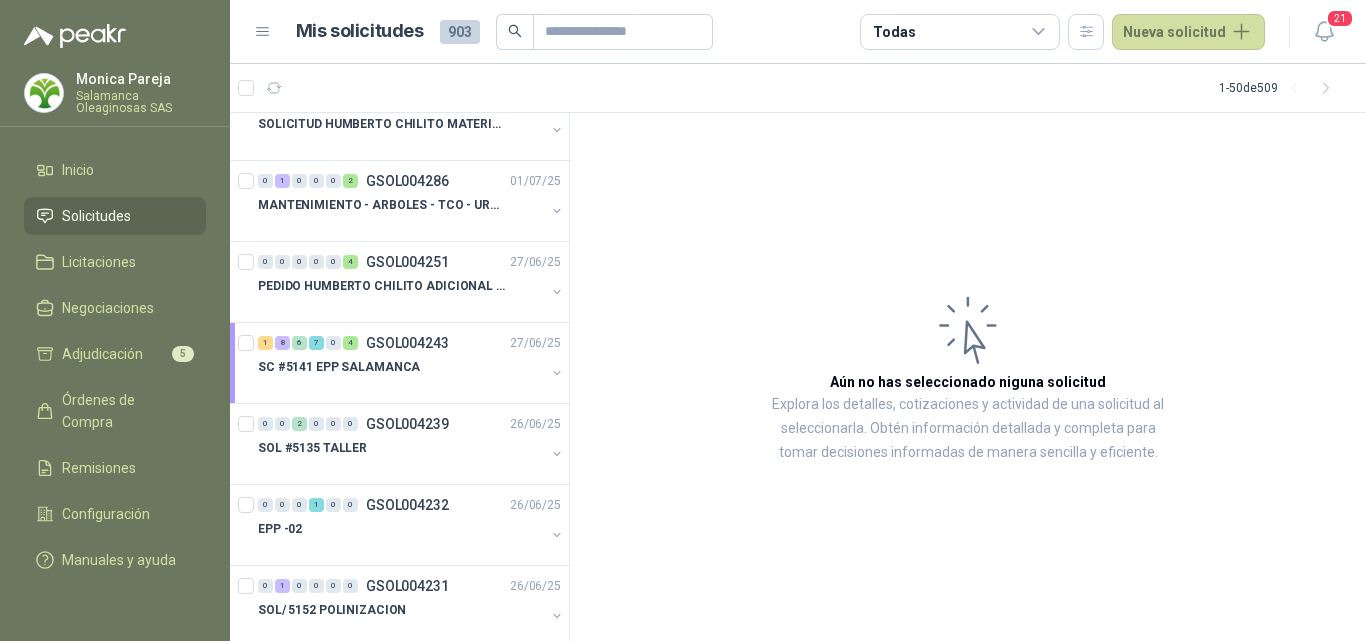 scroll, scrollTop: 700, scrollLeft: 0, axis: vertical 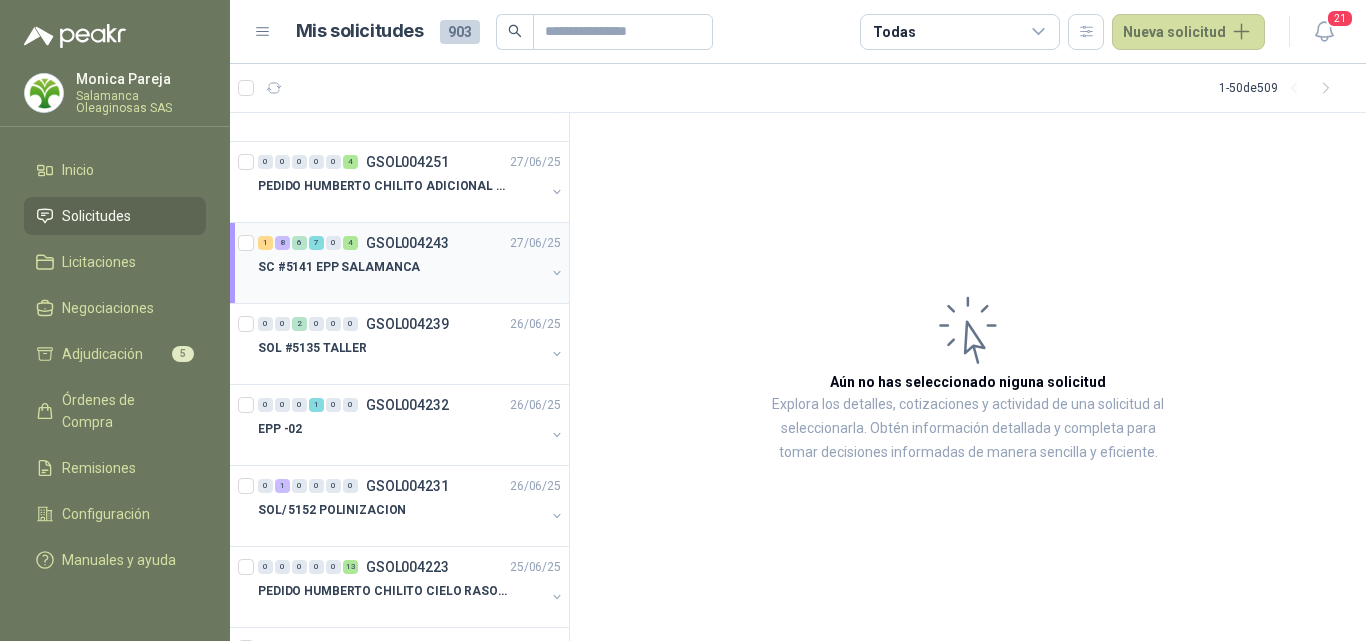 click at bounding box center (401, 287) 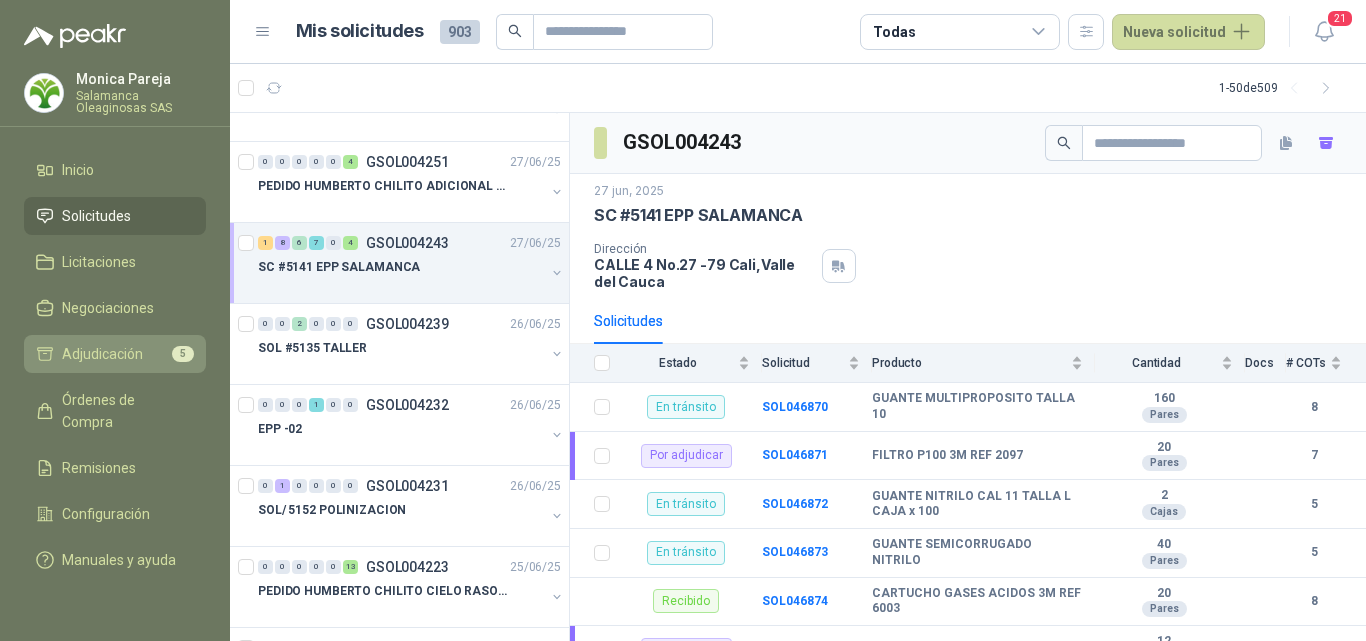 click on "Adjudicación 5" at bounding box center [115, 354] 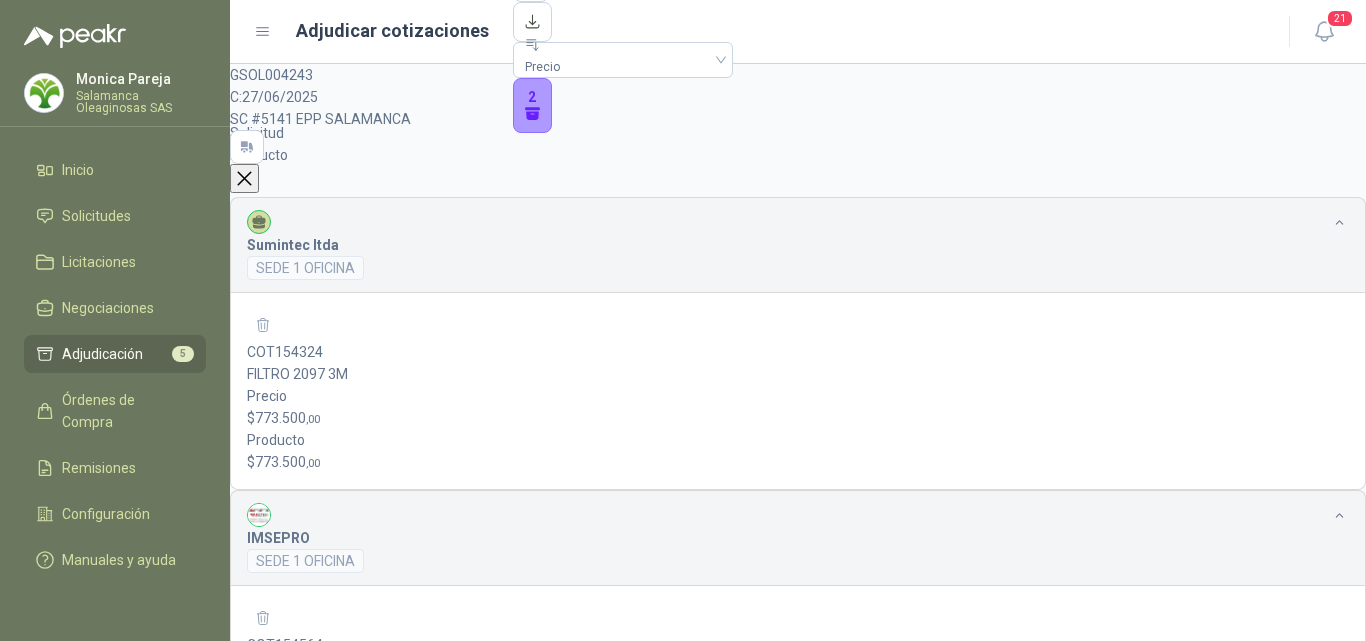 scroll, scrollTop: 0, scrollLeft: 0, axis: both 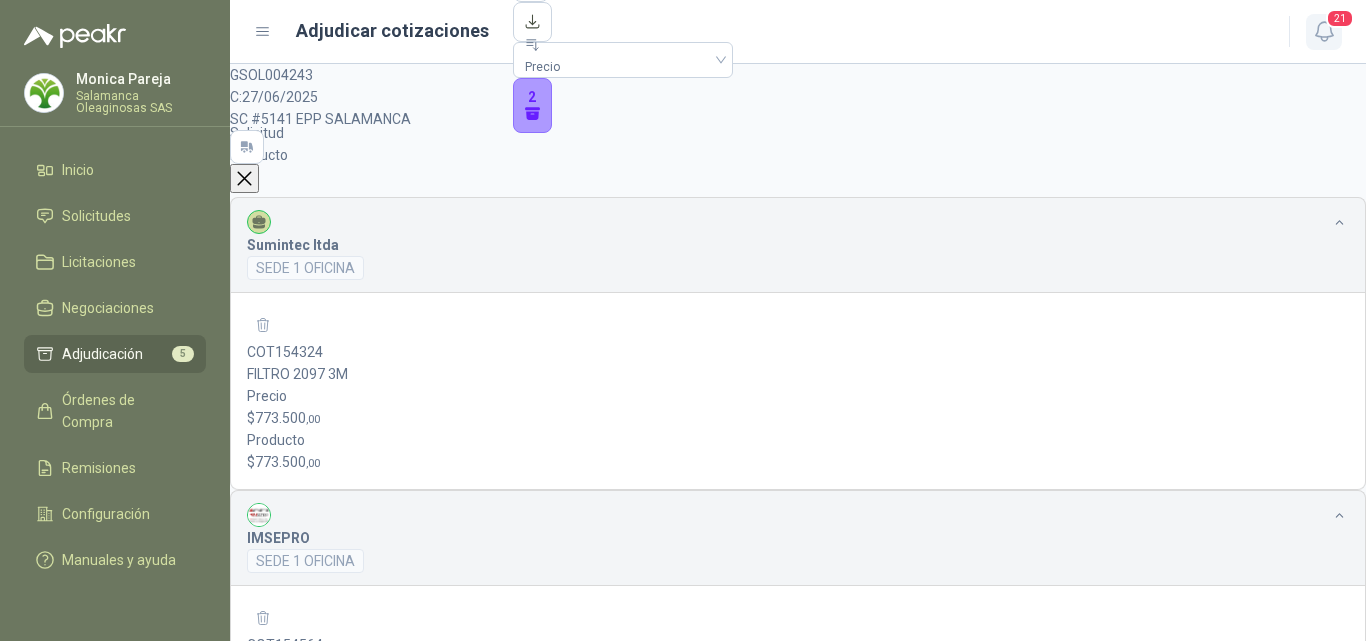 click at bounding box center [244, 178] 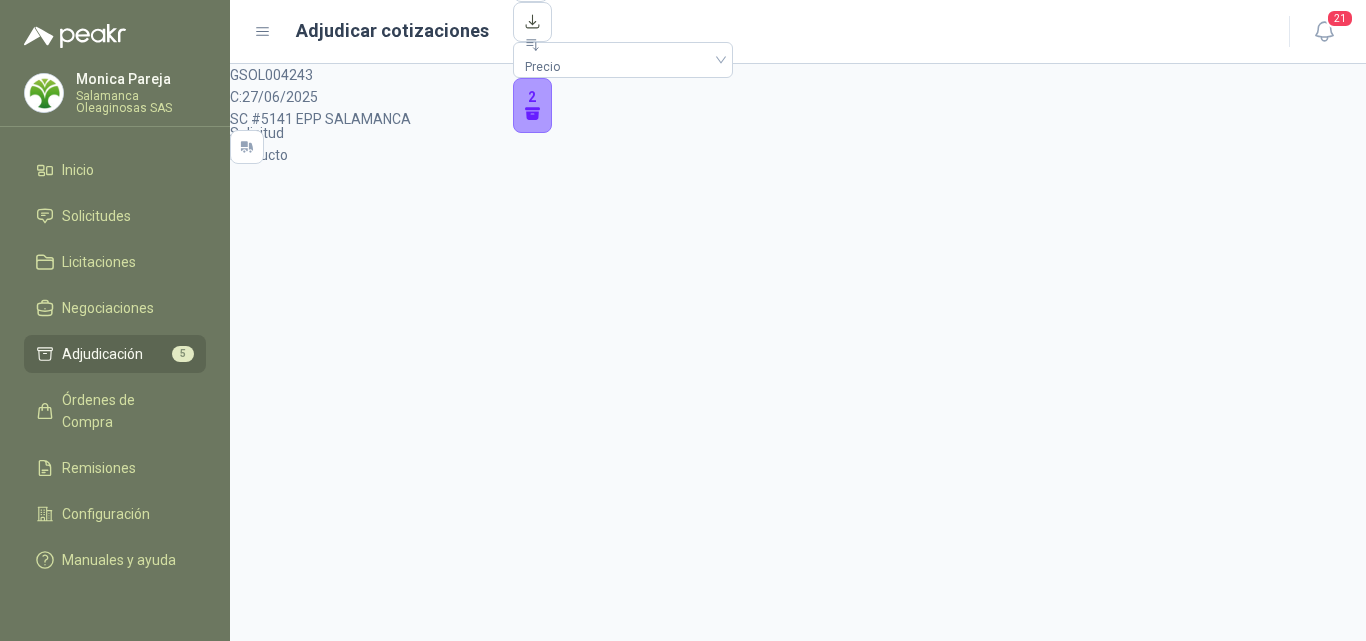 click on "Detalles" at bounding box center [256, 735] 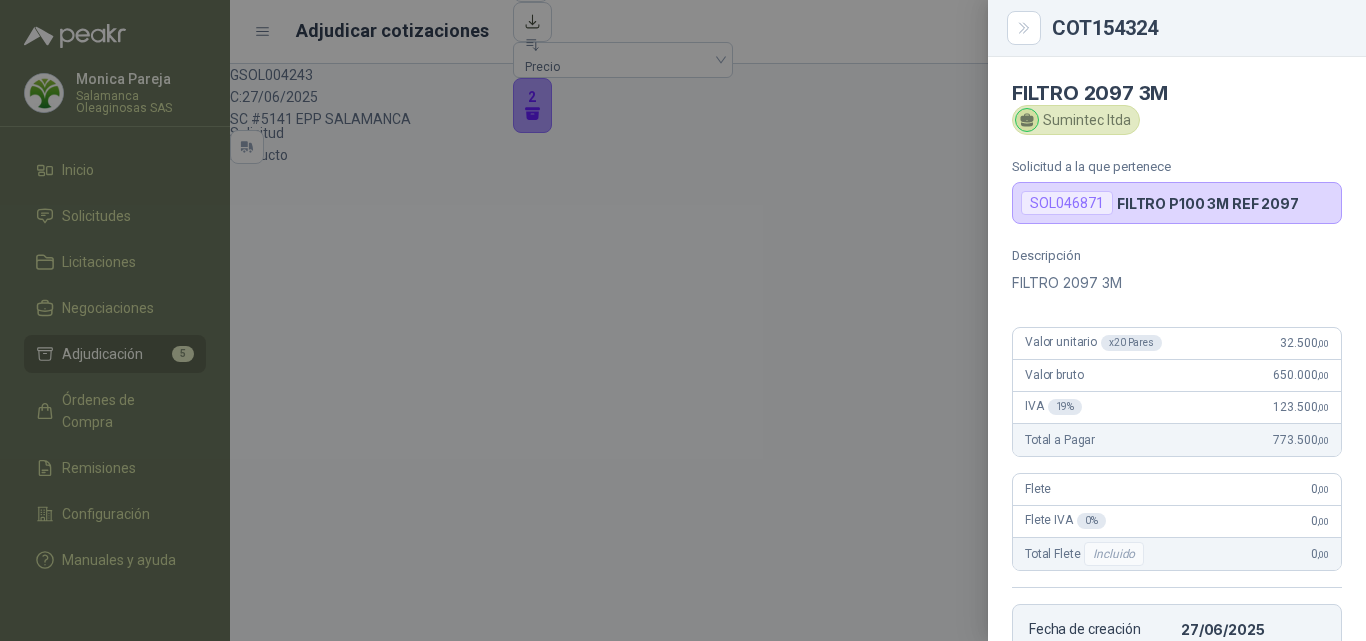 click at bounding box center [683, 320] 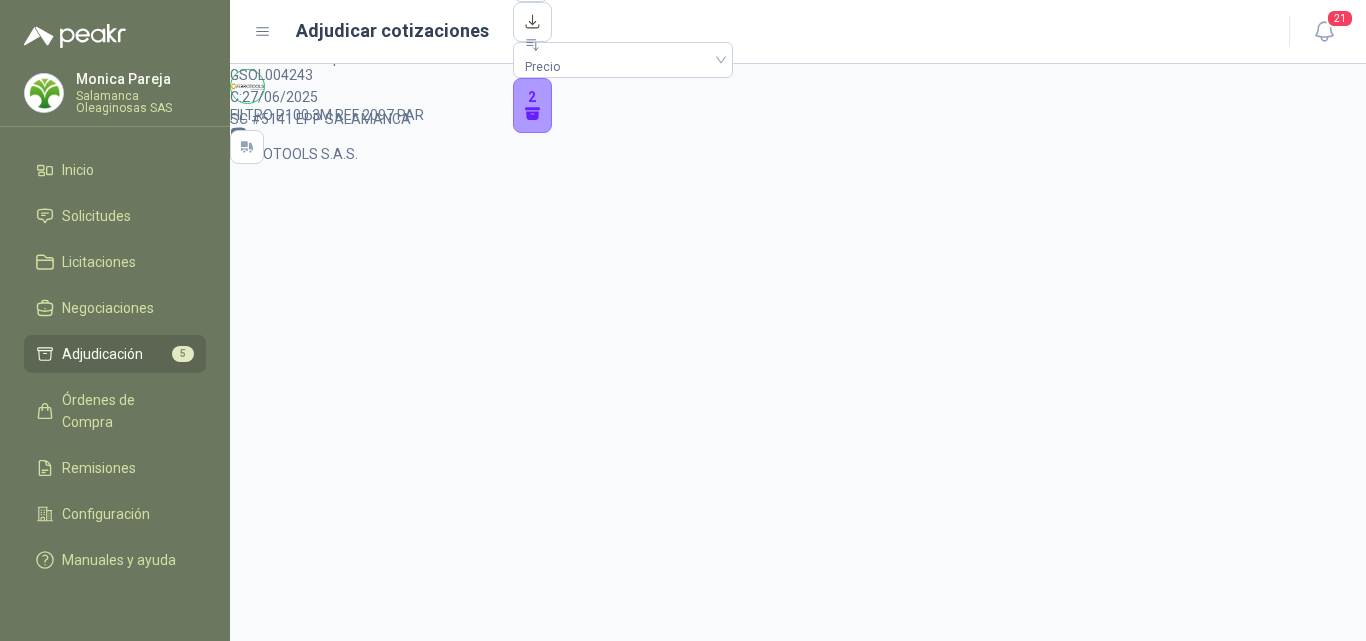 scroll, scrollTop: 900, scrollLeft: 0, axis: vertical 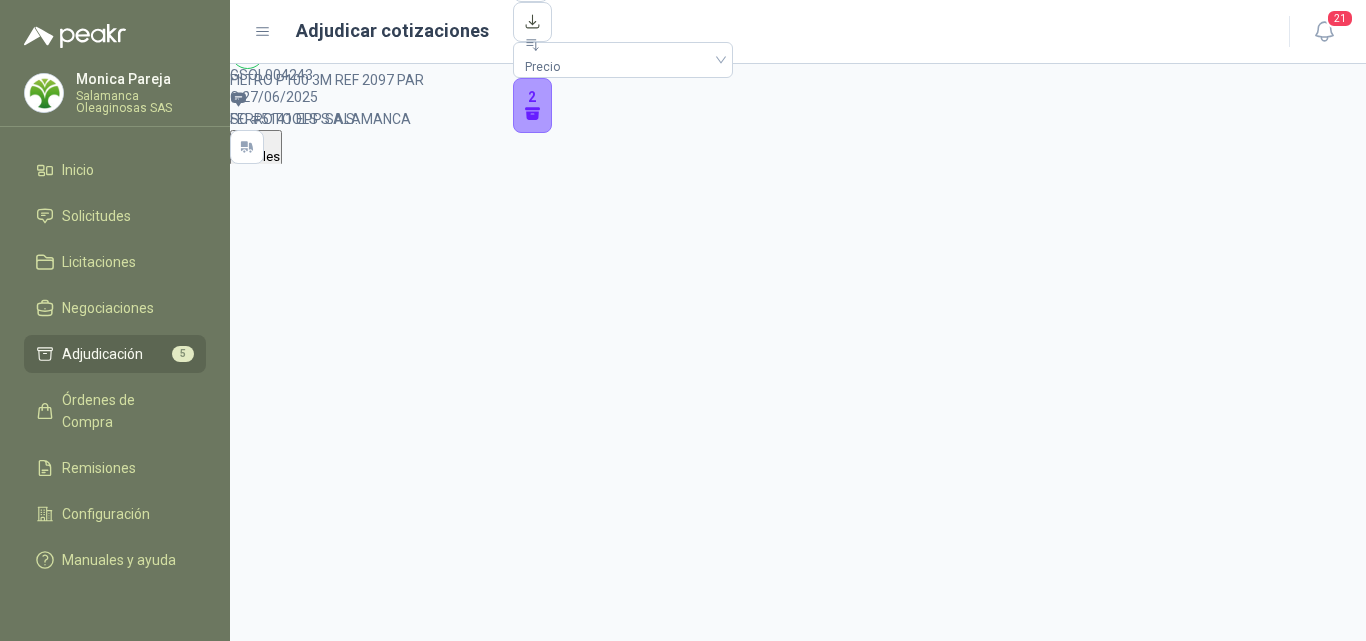 click at bounding box center (247, 4790) 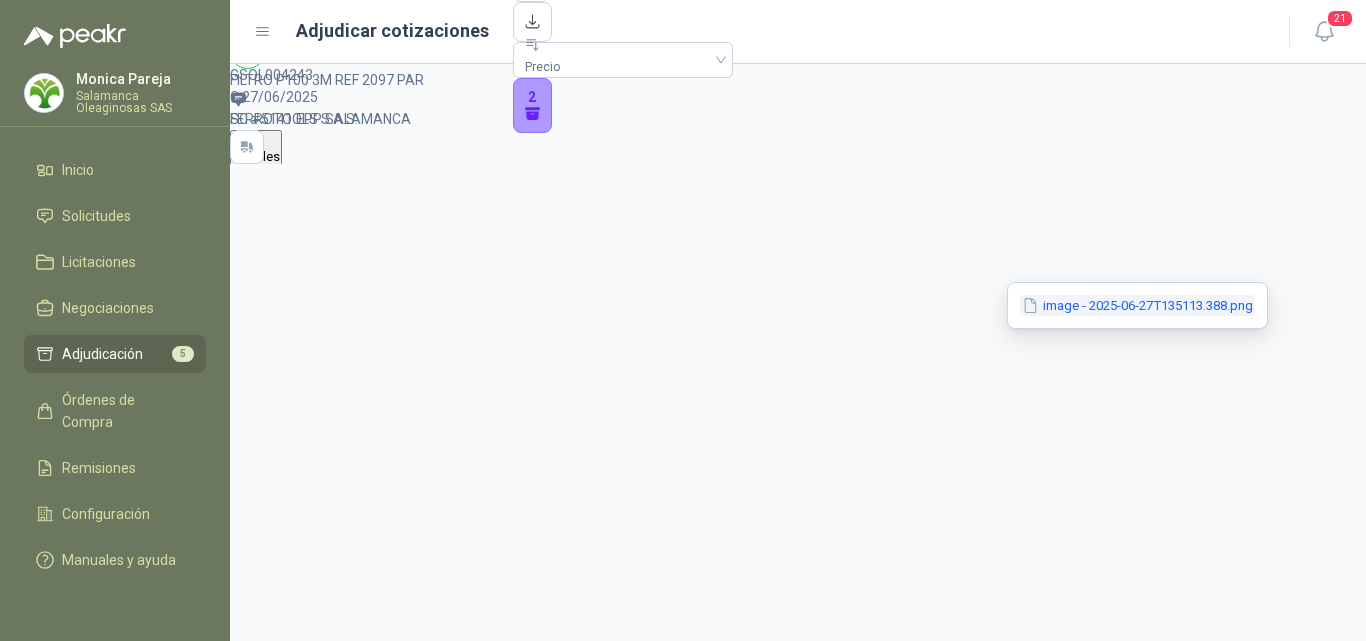 click on "image - 2025-06-27T135113.388.png" at bounding box center [1137, 305] 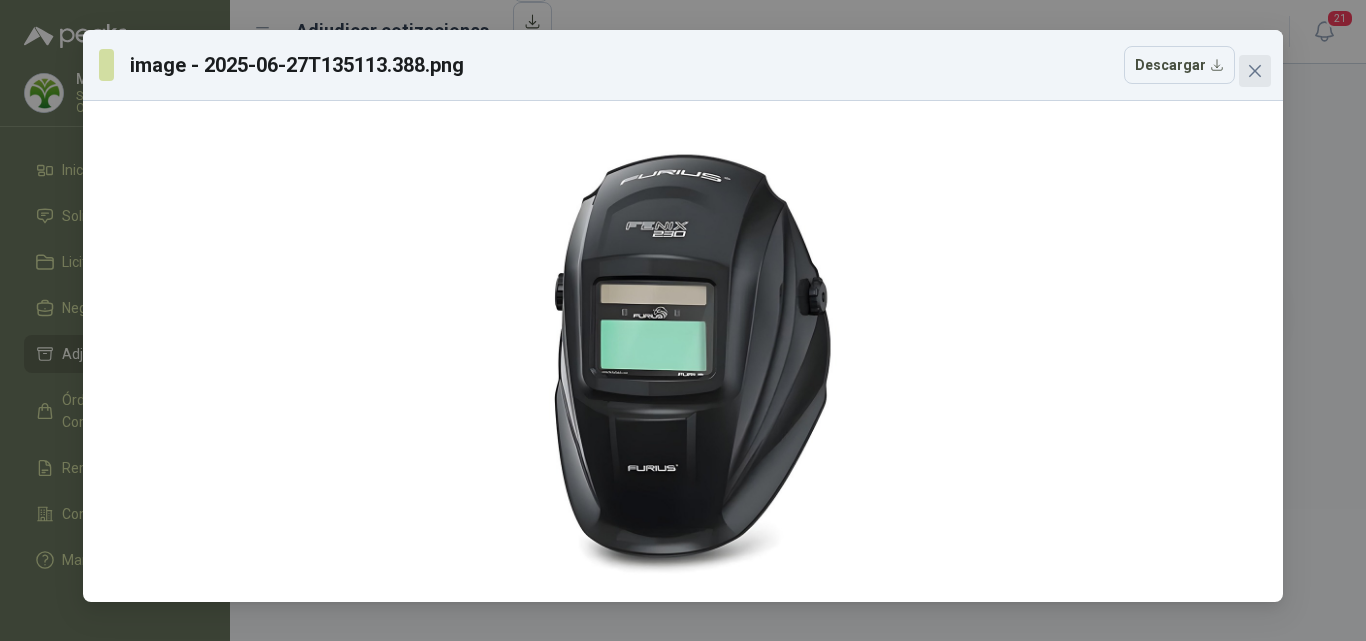 click at bounding box center (1255, 71) 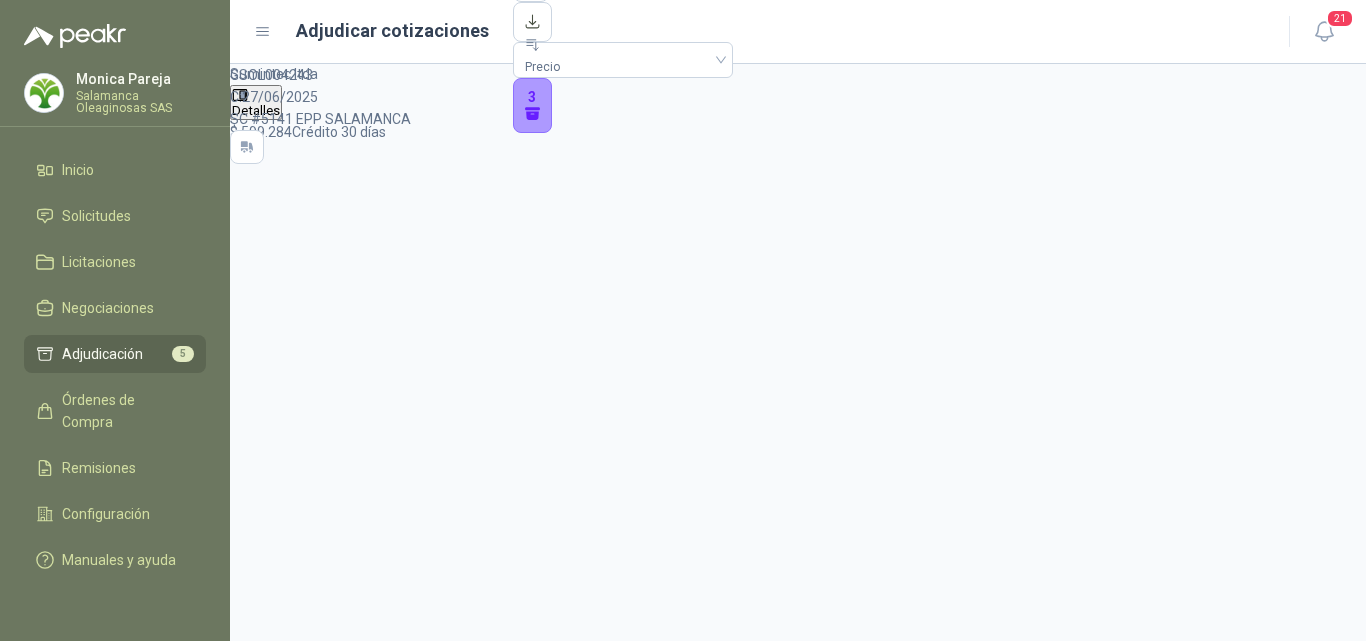 scroll, scrollTop: 1852, scrollLeft: 0, axis: vertical 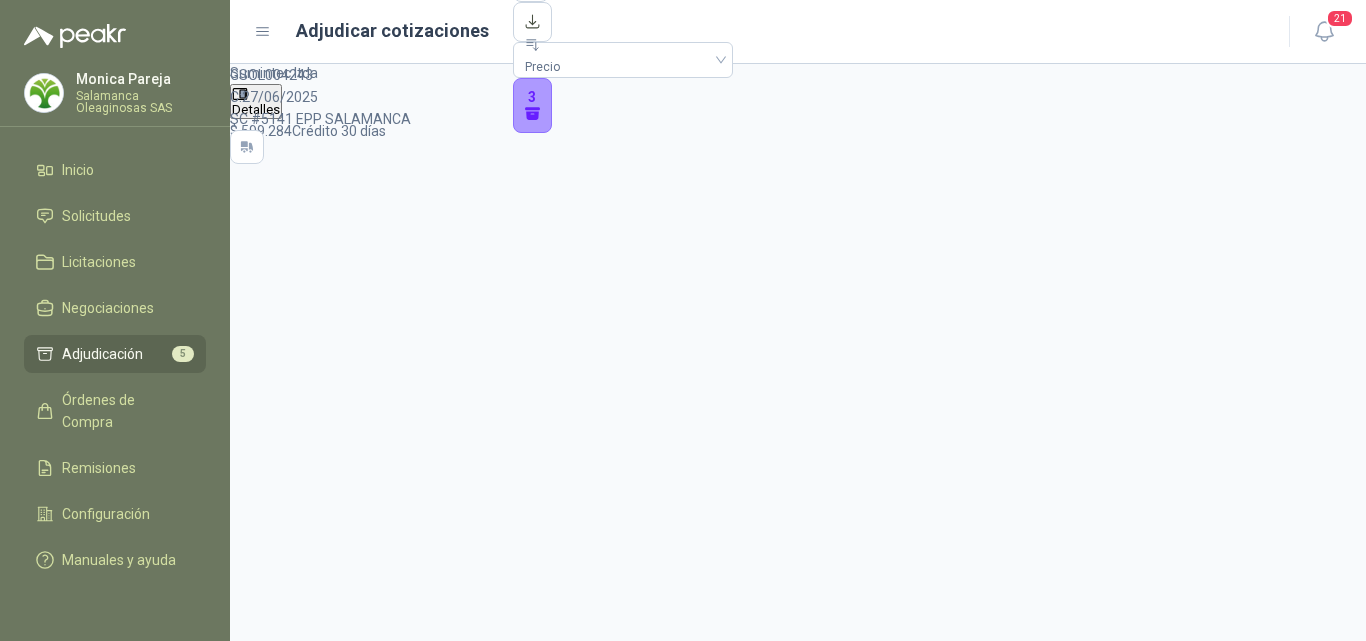 click at bounding box center (247, 5074) 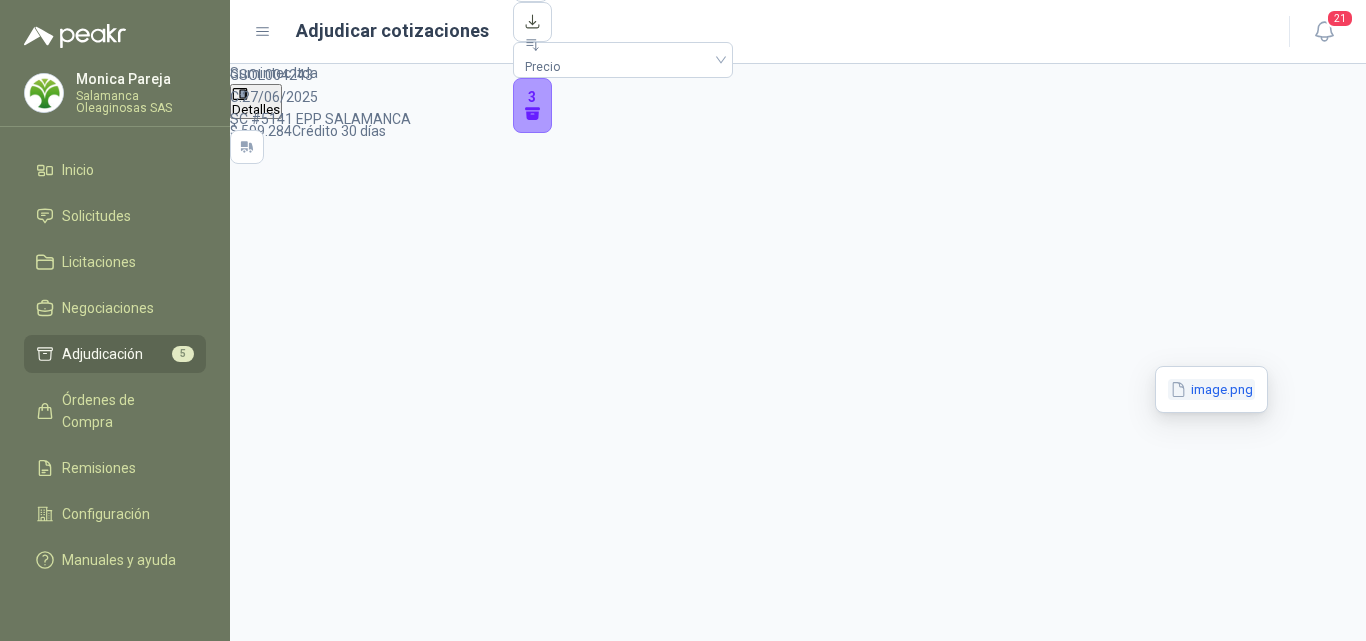 click on "image.png" at bounding box center [0, 0] 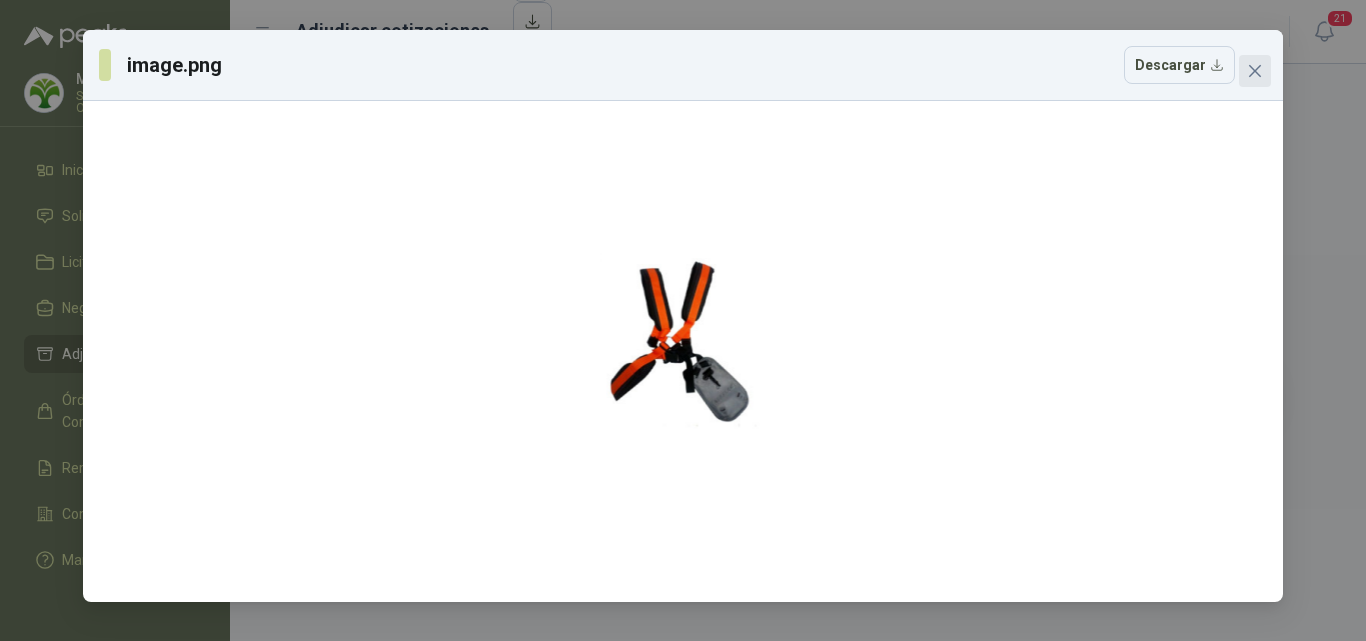 click at bounding box center (1255, 71) 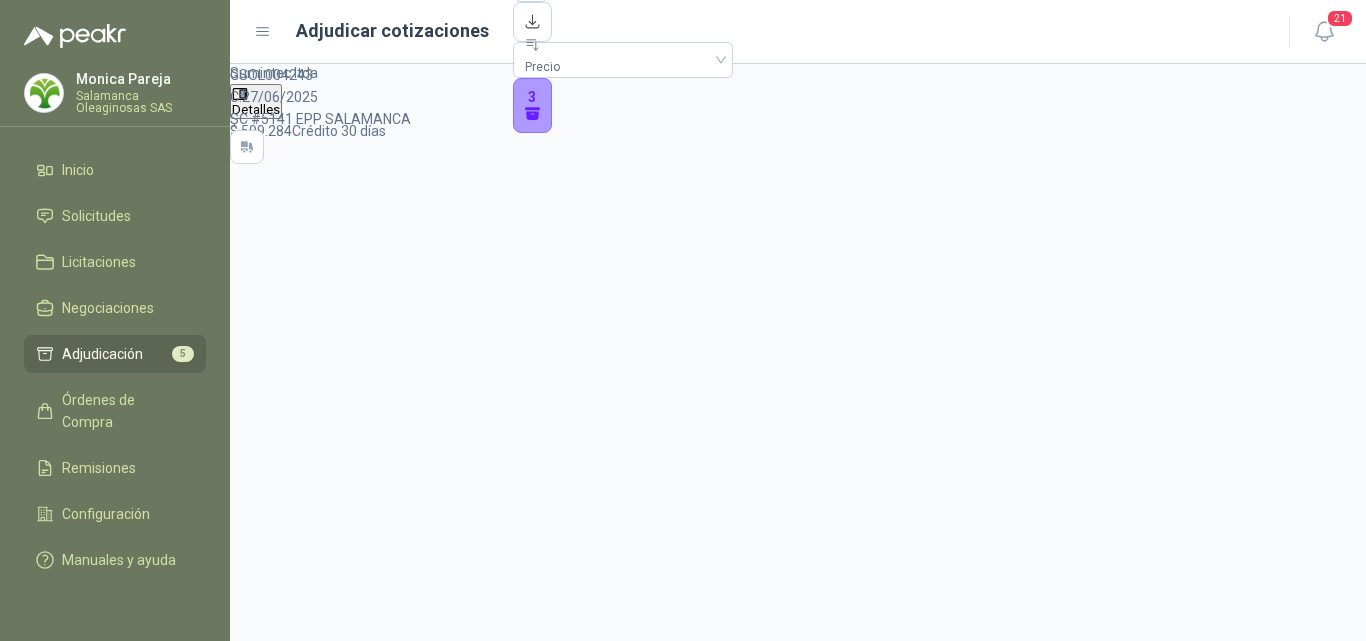 click at bounding box center (247, 5074) 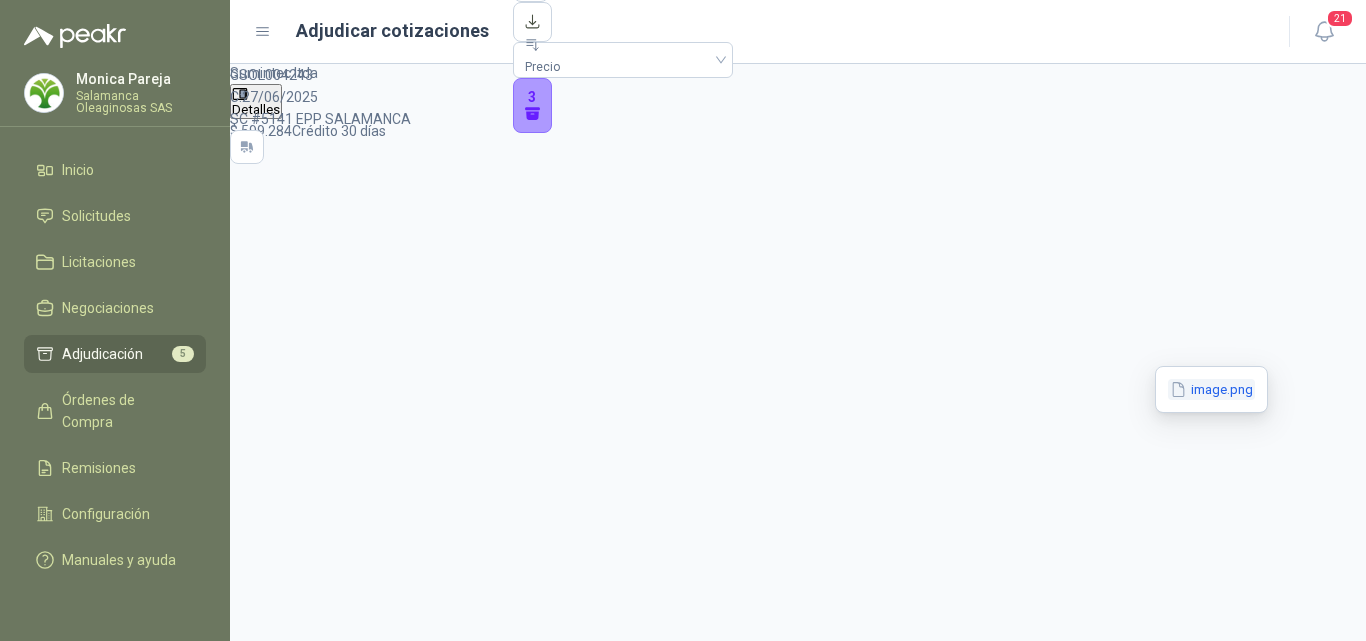click on "image.png" at bounding box center [0, 0] 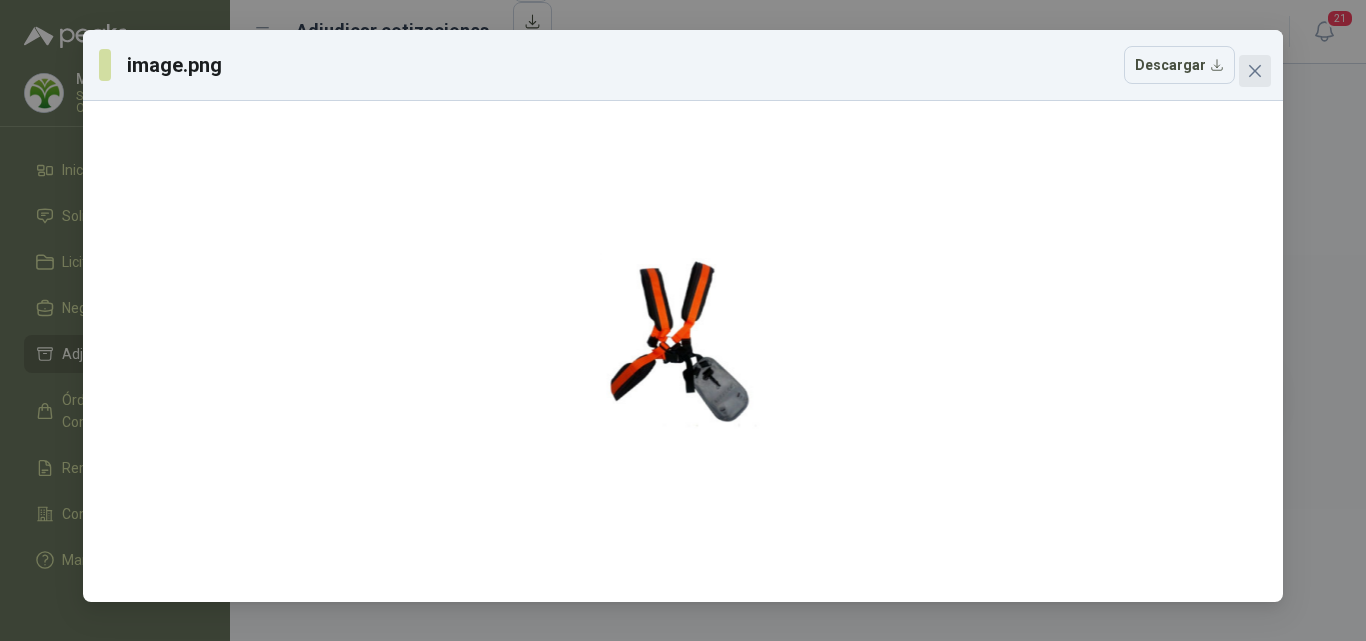 click at bounding box center (1255, 71) 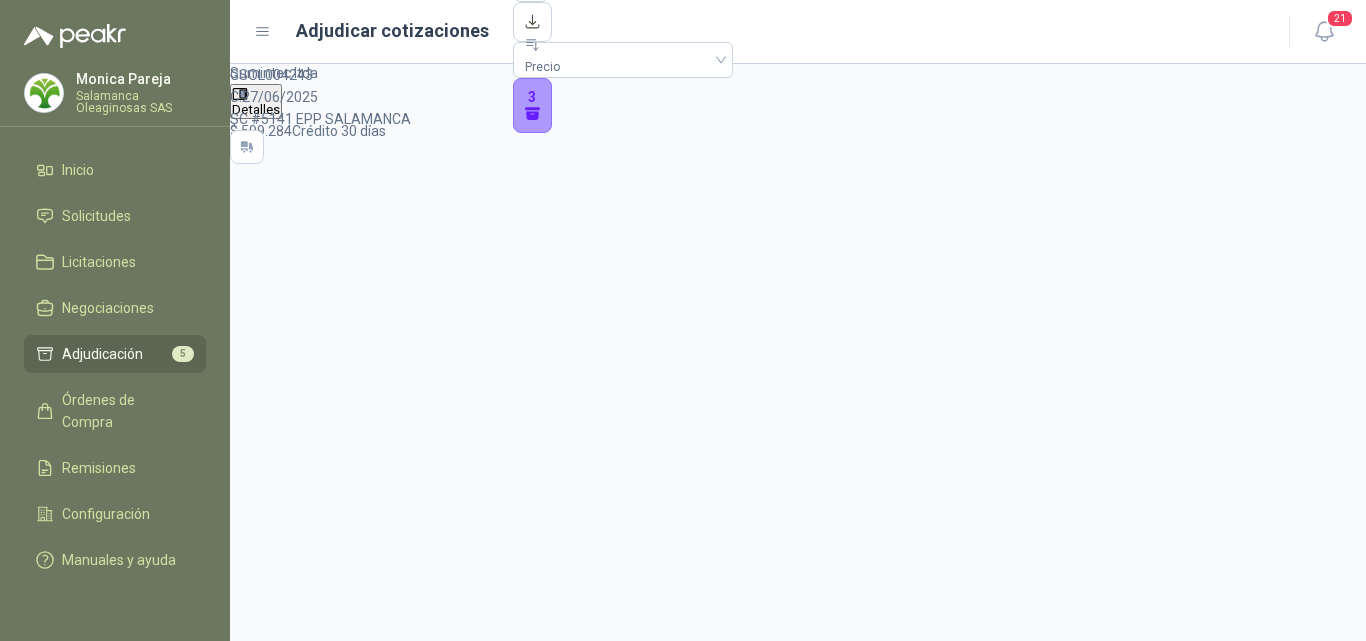 click at bounding box center (247, 5074) 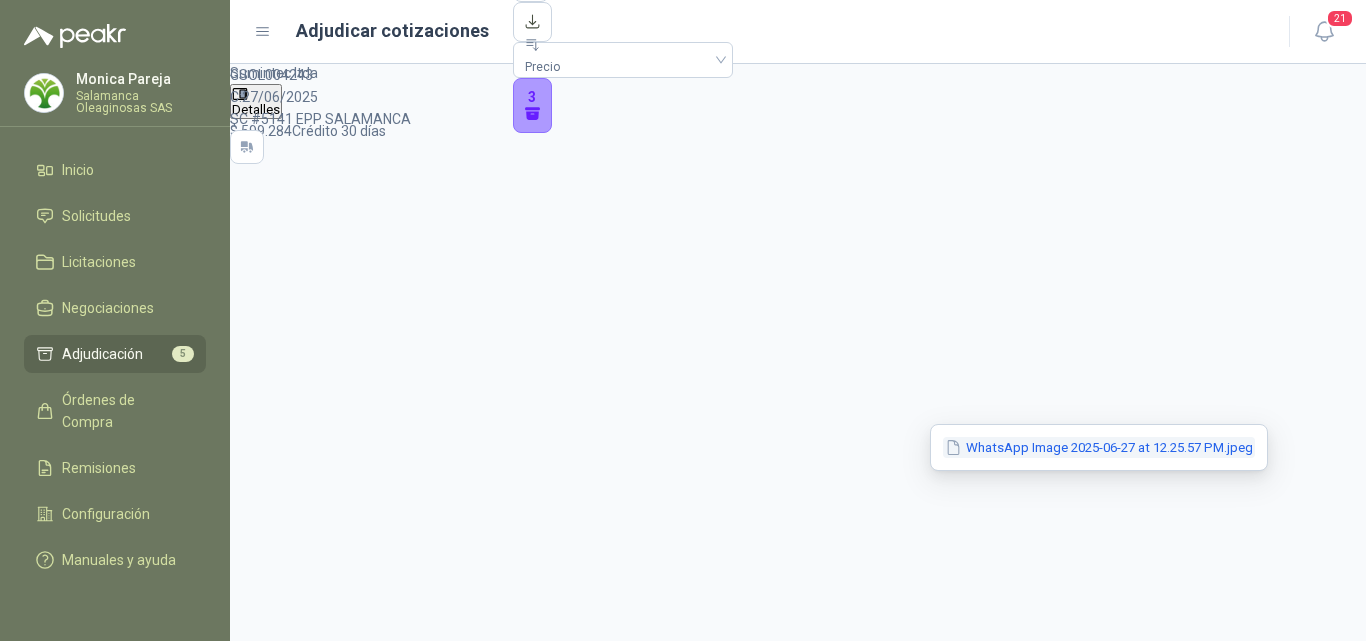 click on "WhatsApp Image 2025-06-27 at 12.25.57 PM.jpeg" at bounding box center [0, 0] 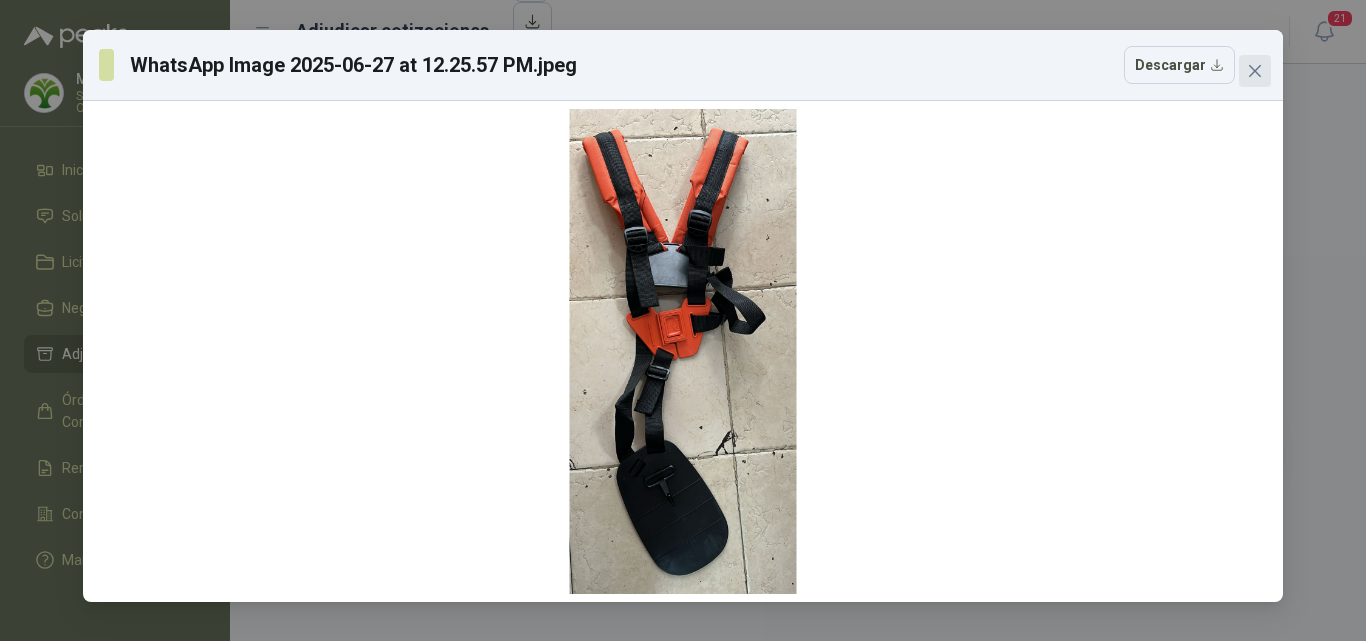 click at bounding box center (1255, 71) 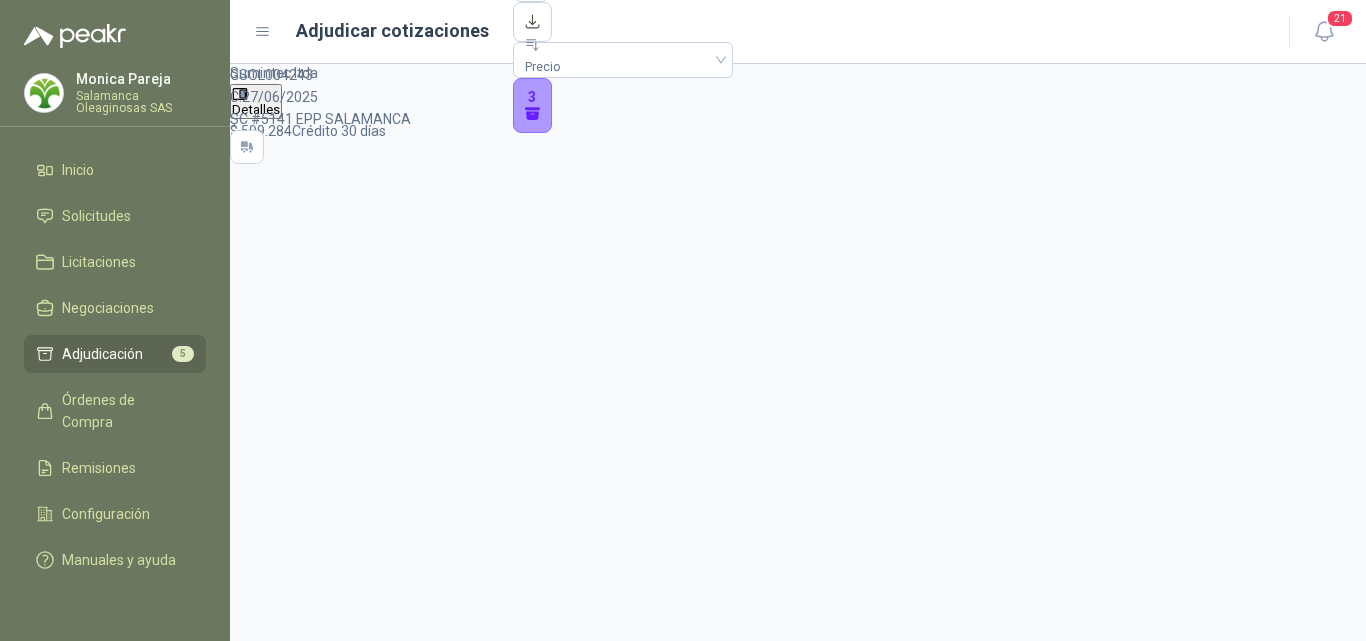 click at bounding box center [247, 5074] 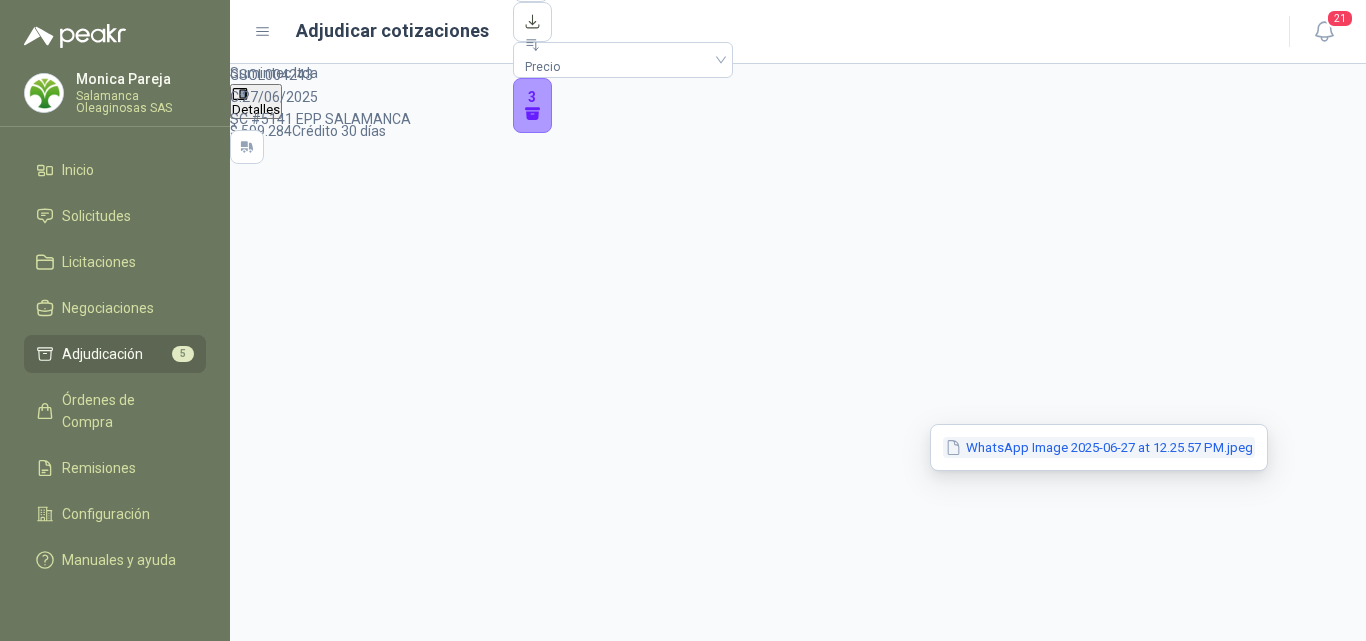 click on "WhatsApp Image 2025-06-27 at 12.25.57 PM.jpeg" at bounding box center [0, 0] 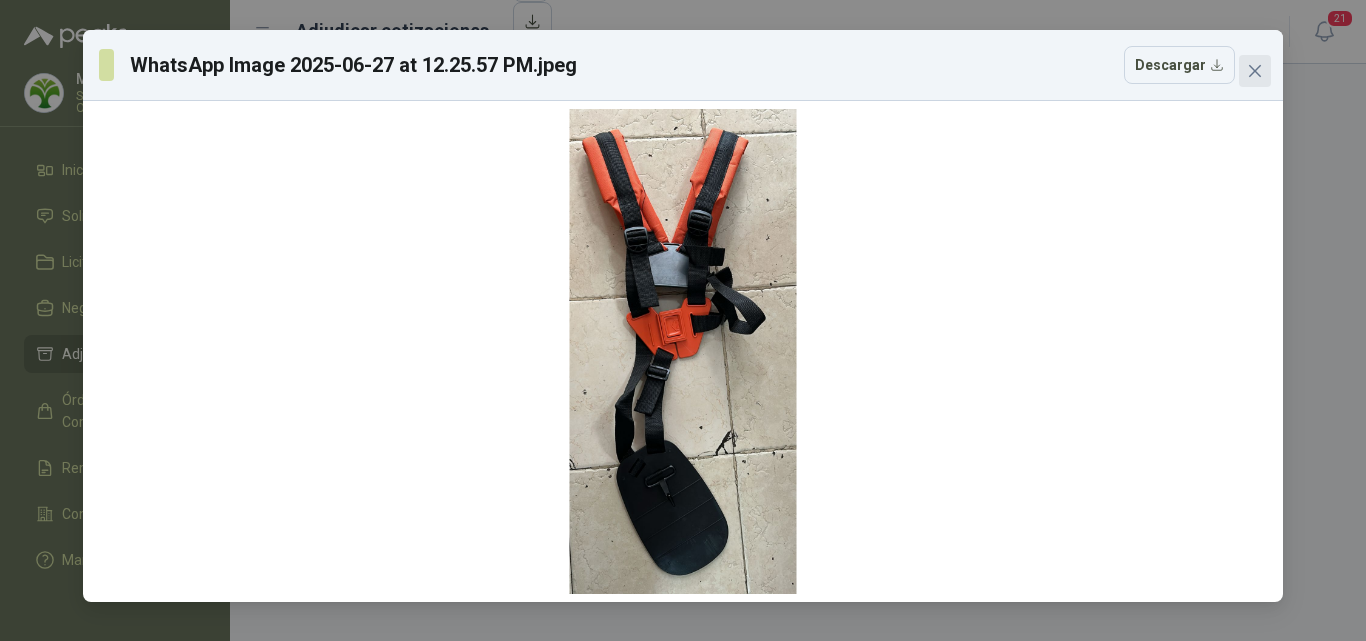 click at bounding box center (1255, 71) 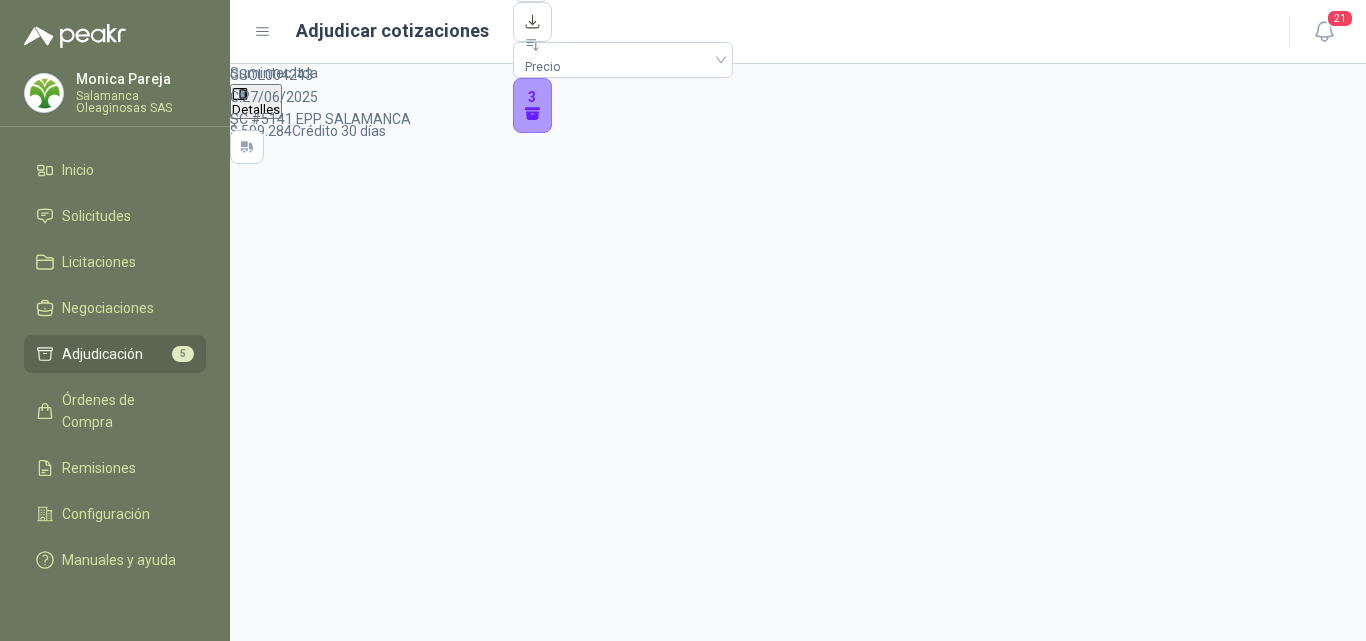 click on "Detalles" at bounding box center [256, 4632] 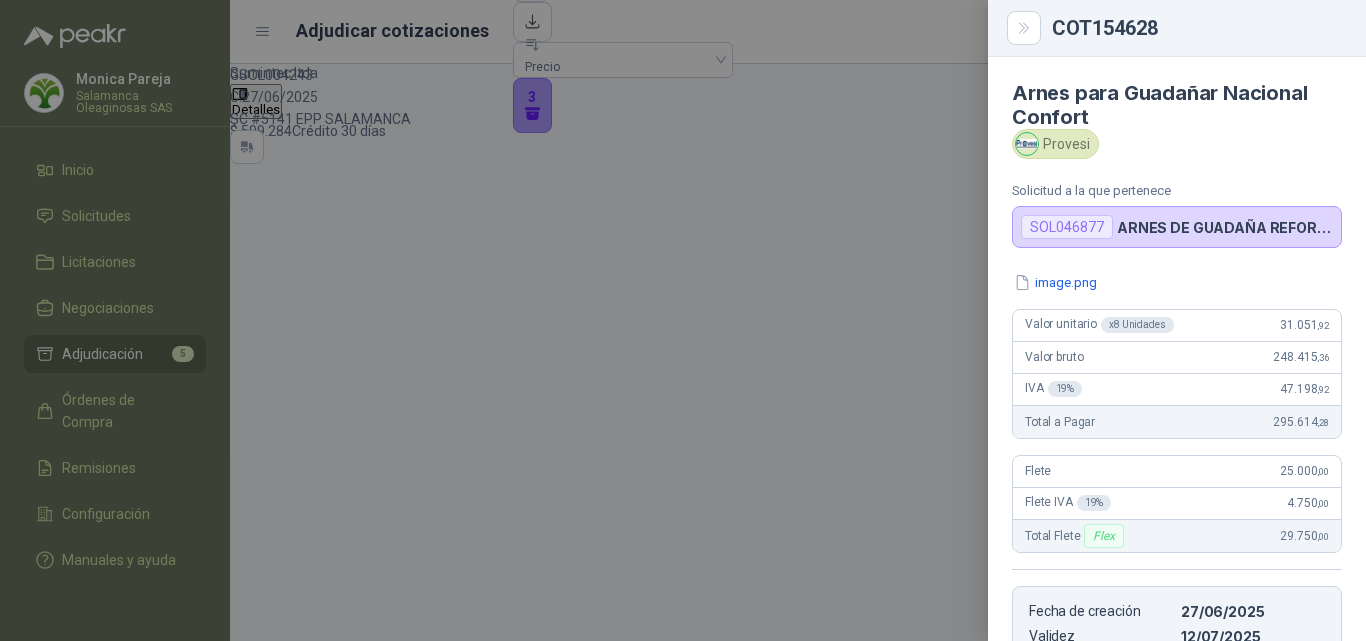 click at bounding box center [683, 320] 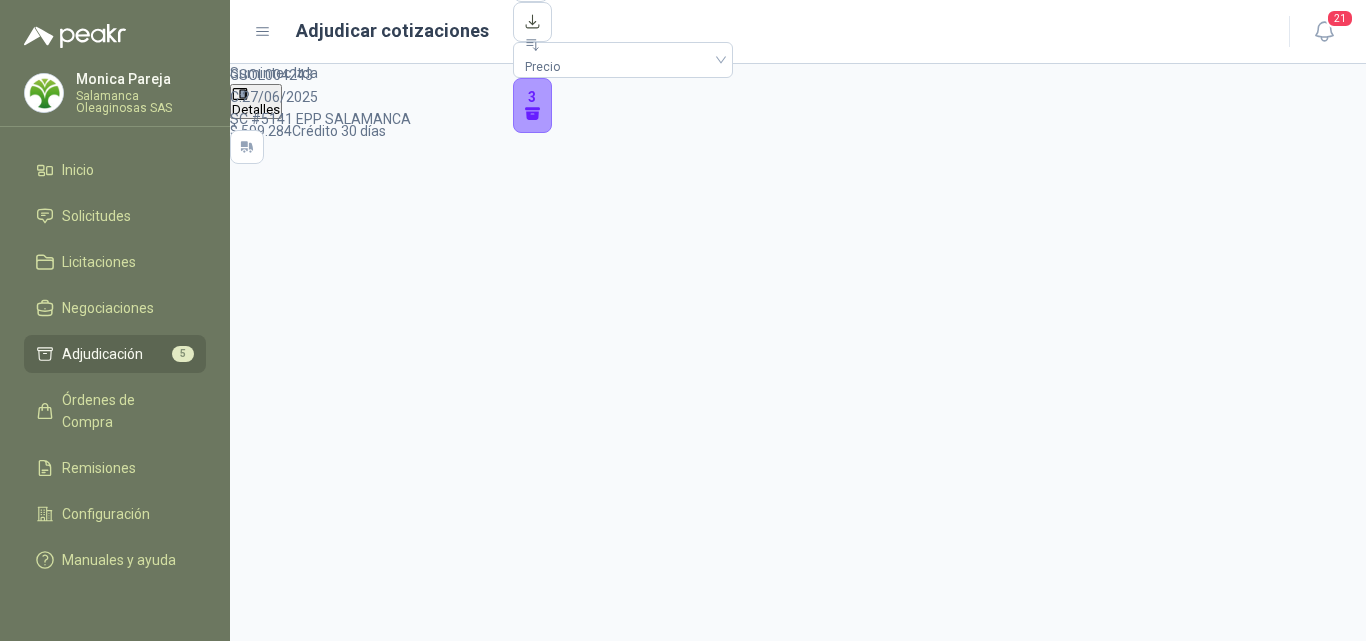 click at bounding box center [247, 5074] 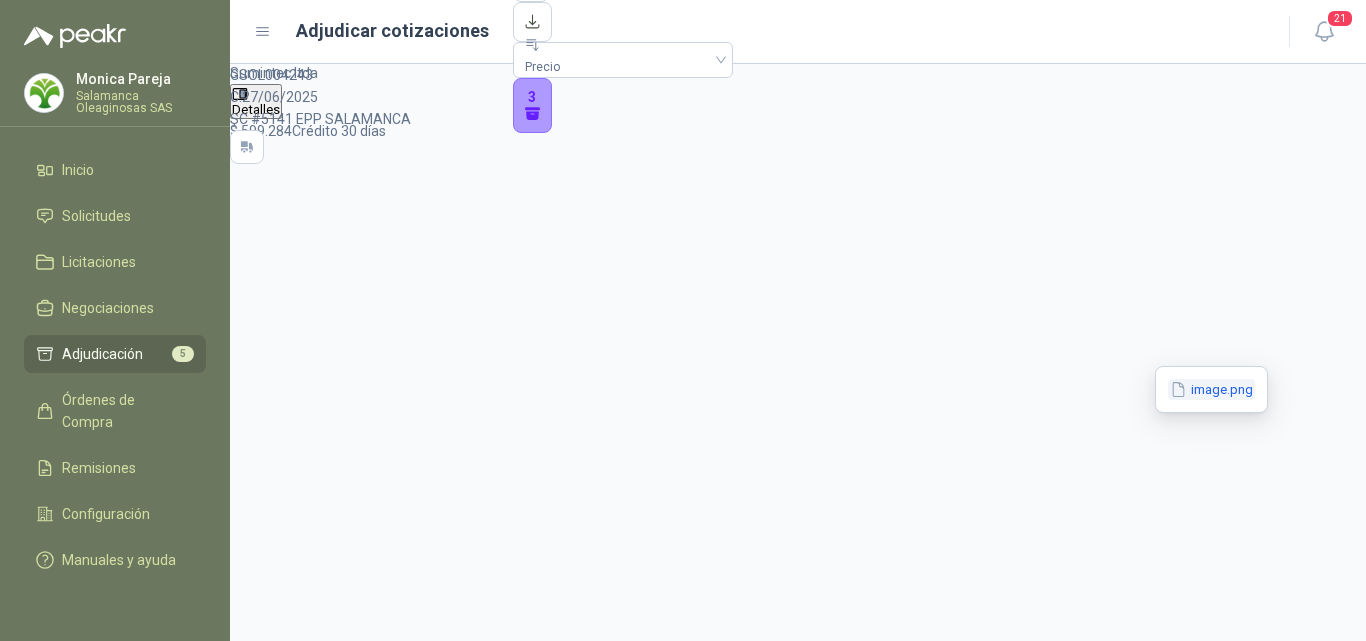 click on "image.png" at bounding box center (0, 0) 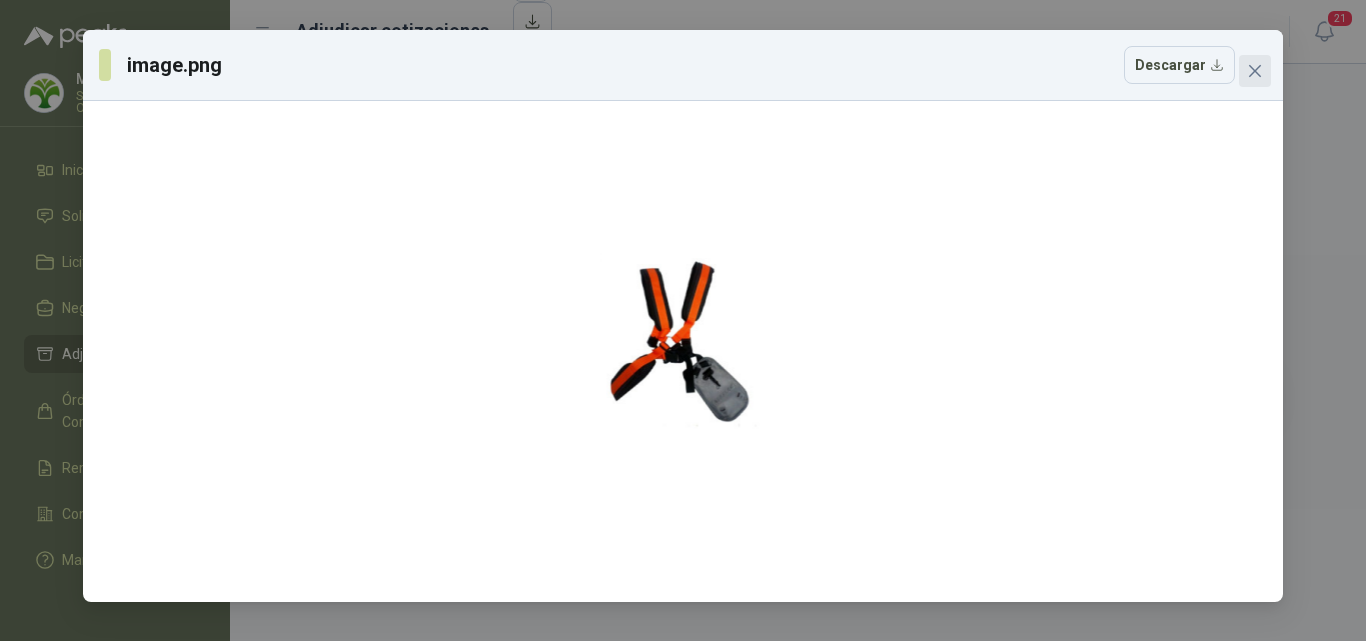 click at bounding box center (1255, 71) 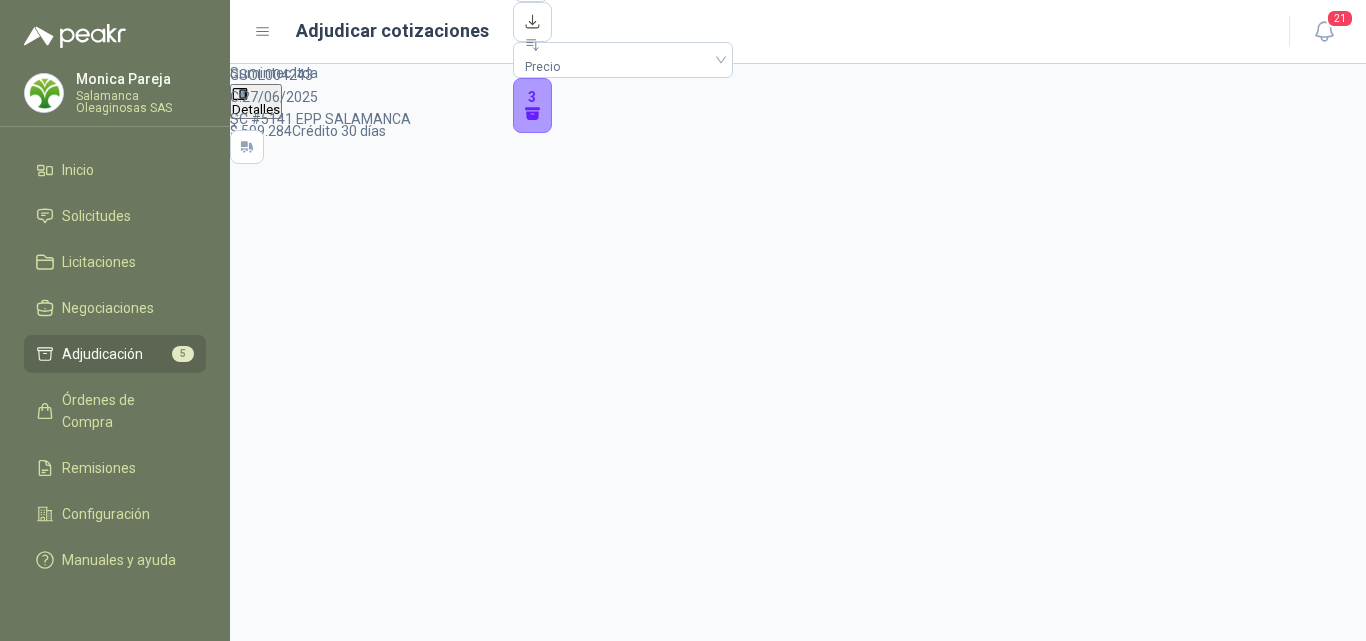 click at bounding box center (247, 5074) 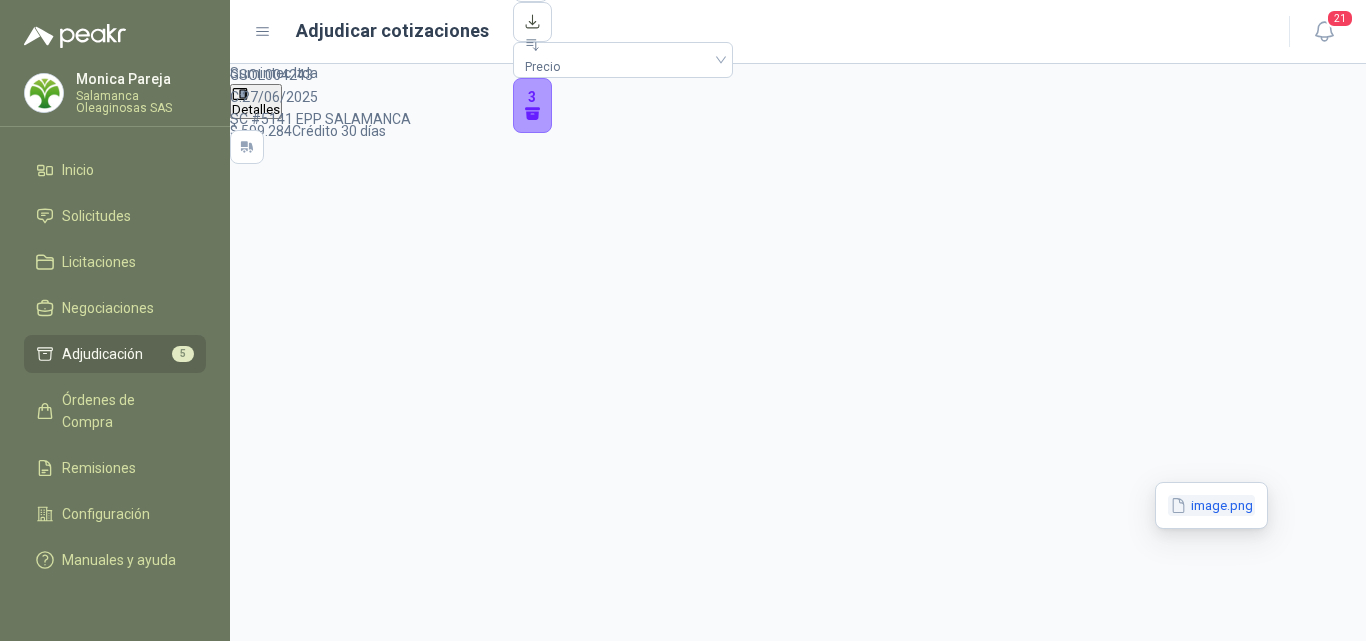 click on "image.png" at bounding box center [0, 0] 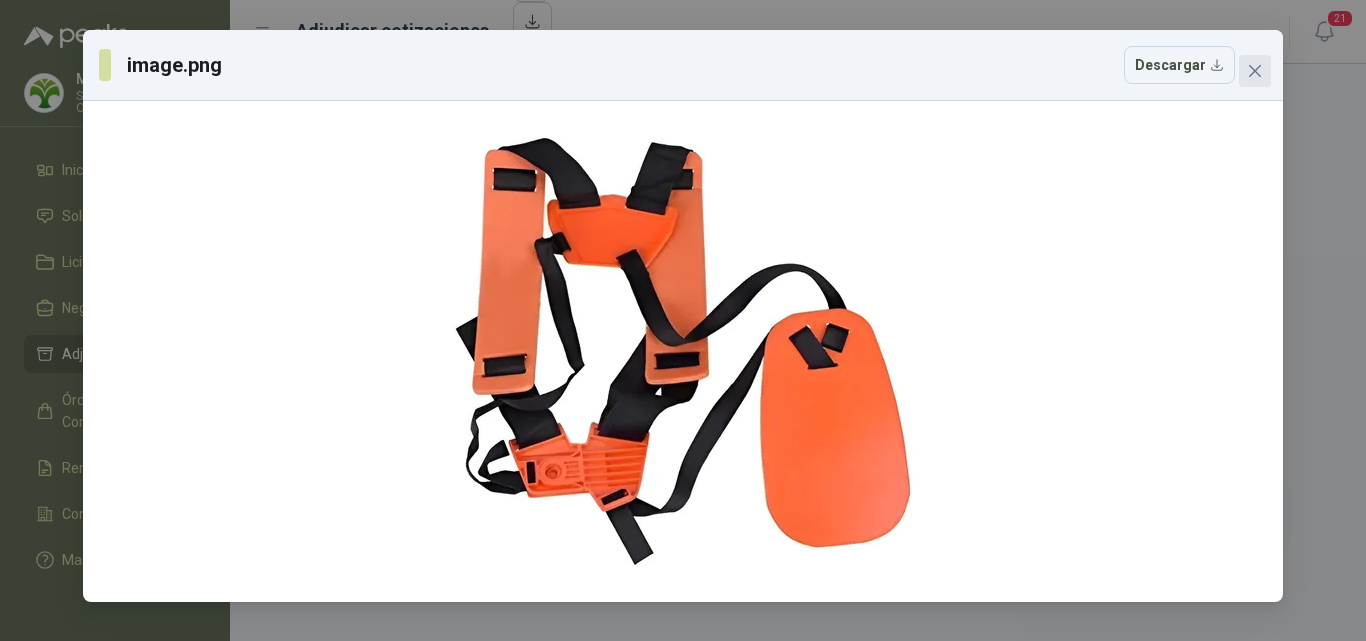 click at bounding box center [1255, 71] 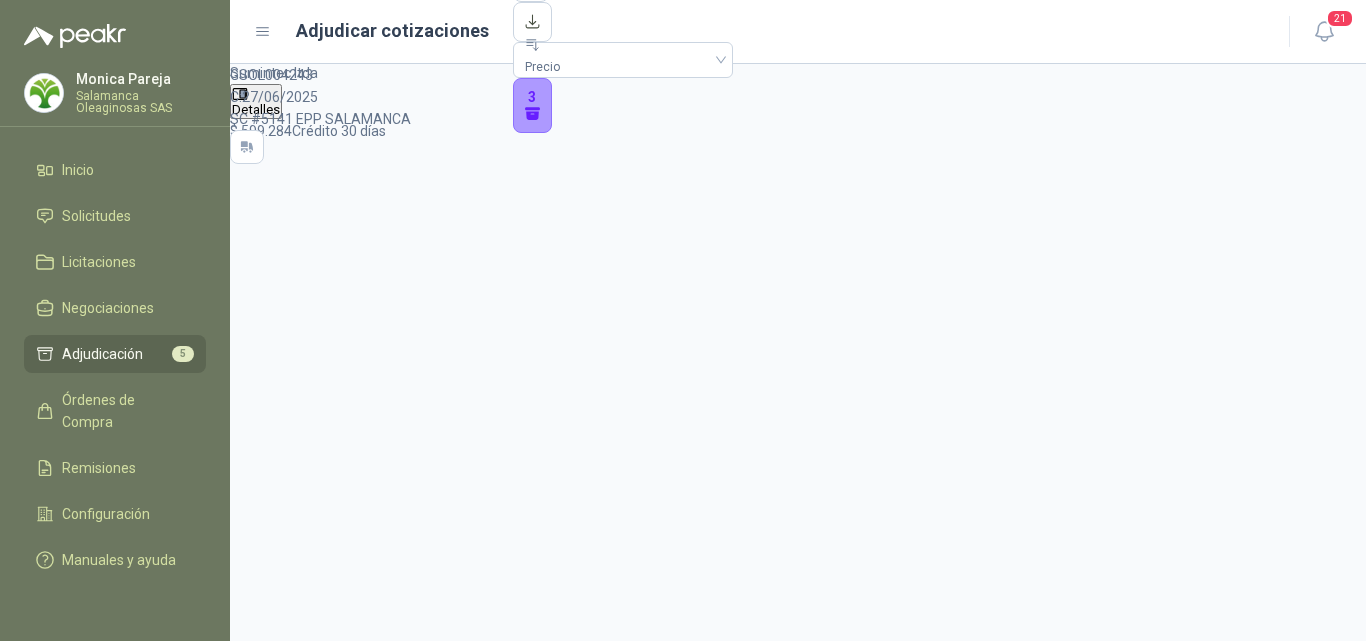 click at bounding box center (247, 5074) 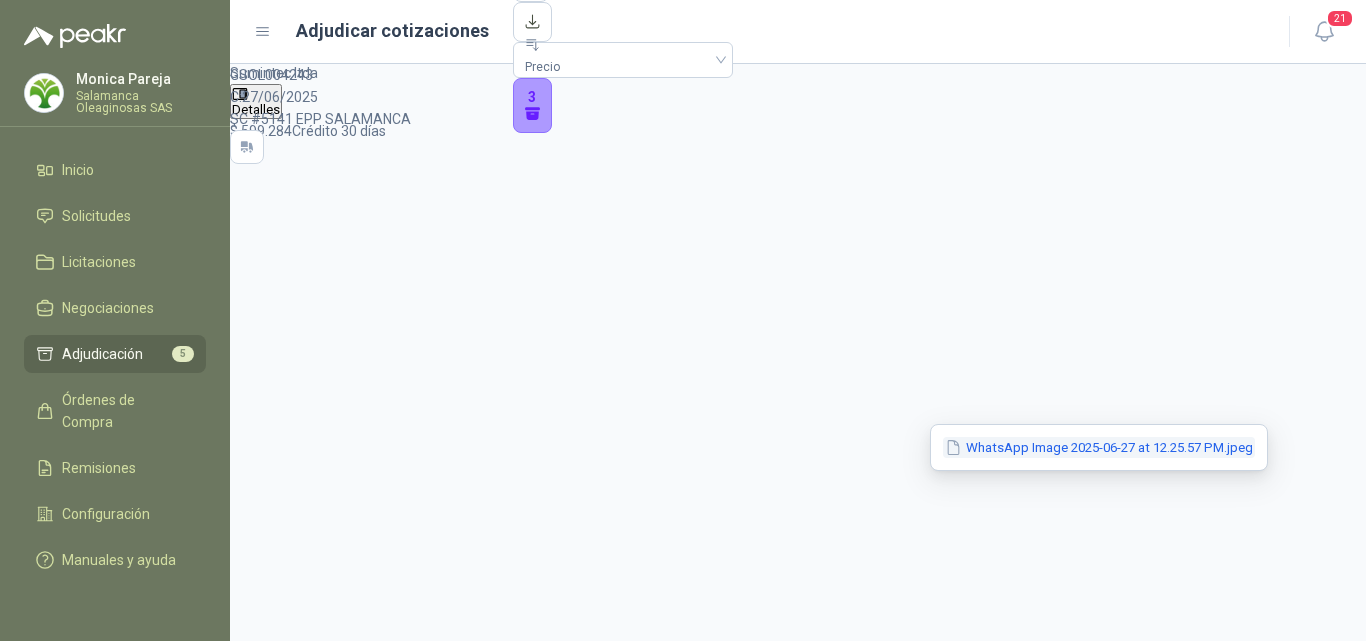 click on "WhatsApp Image 2025-06-27 at 12.25.57 PM.jpeg" at bounding box center (0, 0) 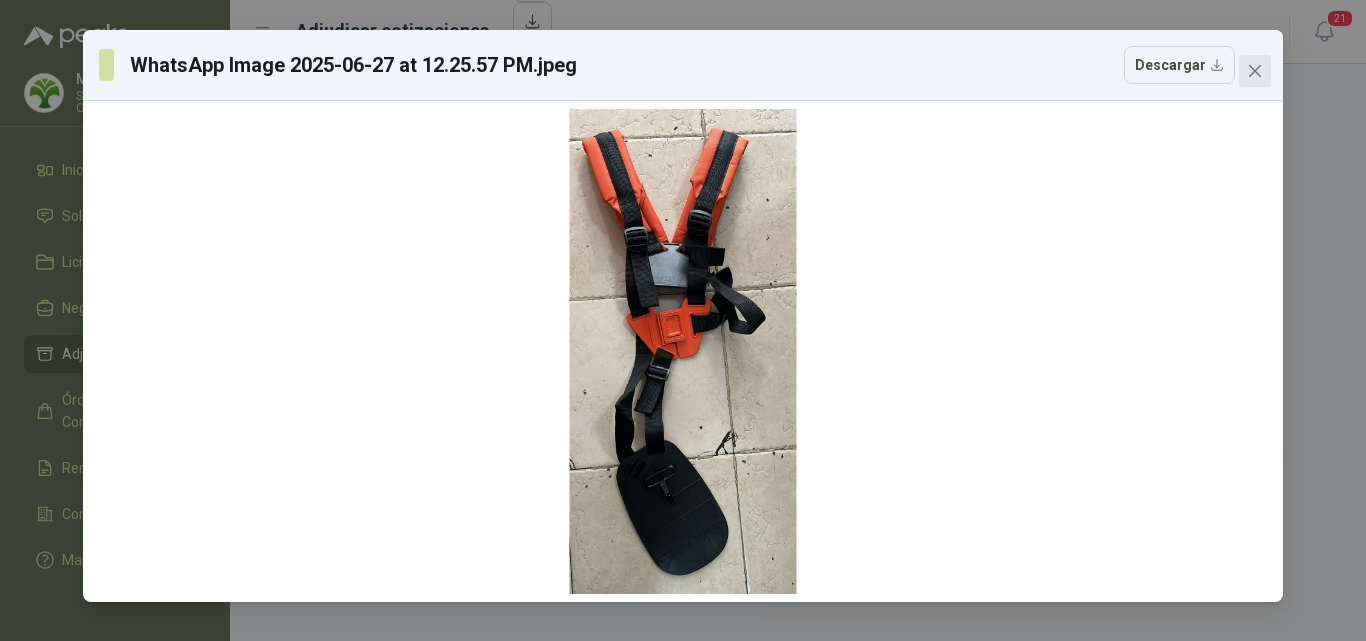 click at bounding box center (1255, 71) 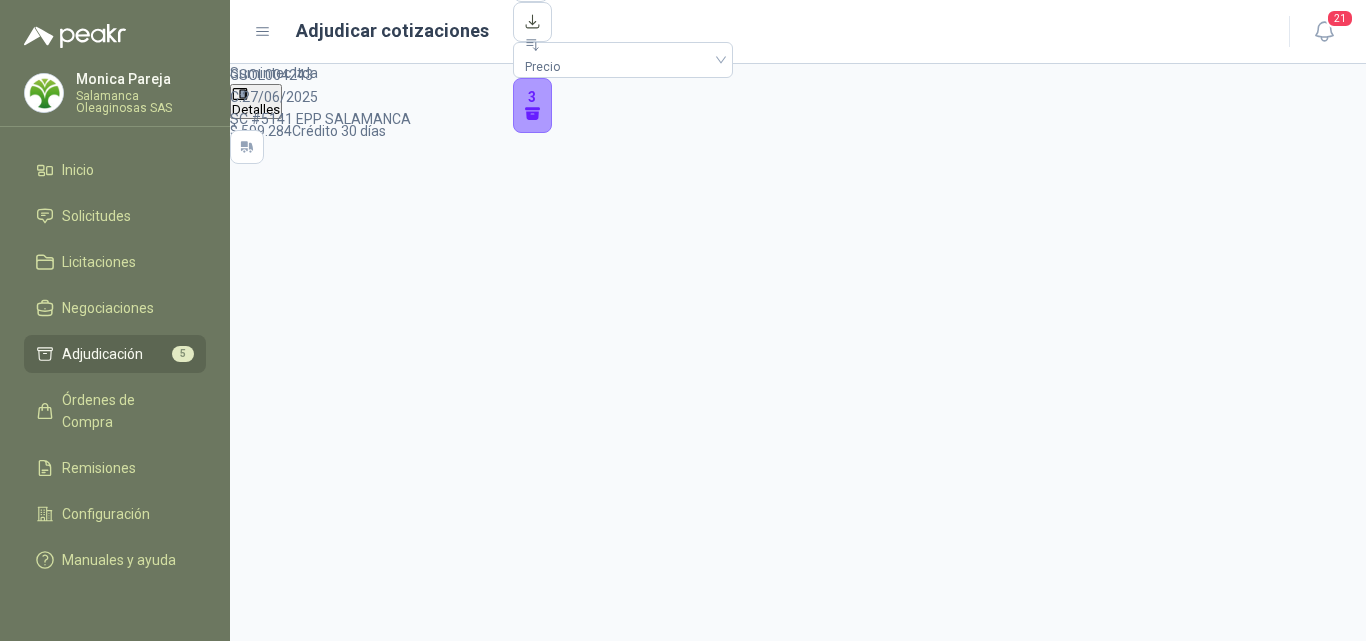 click at bounding box center [247, 5074] 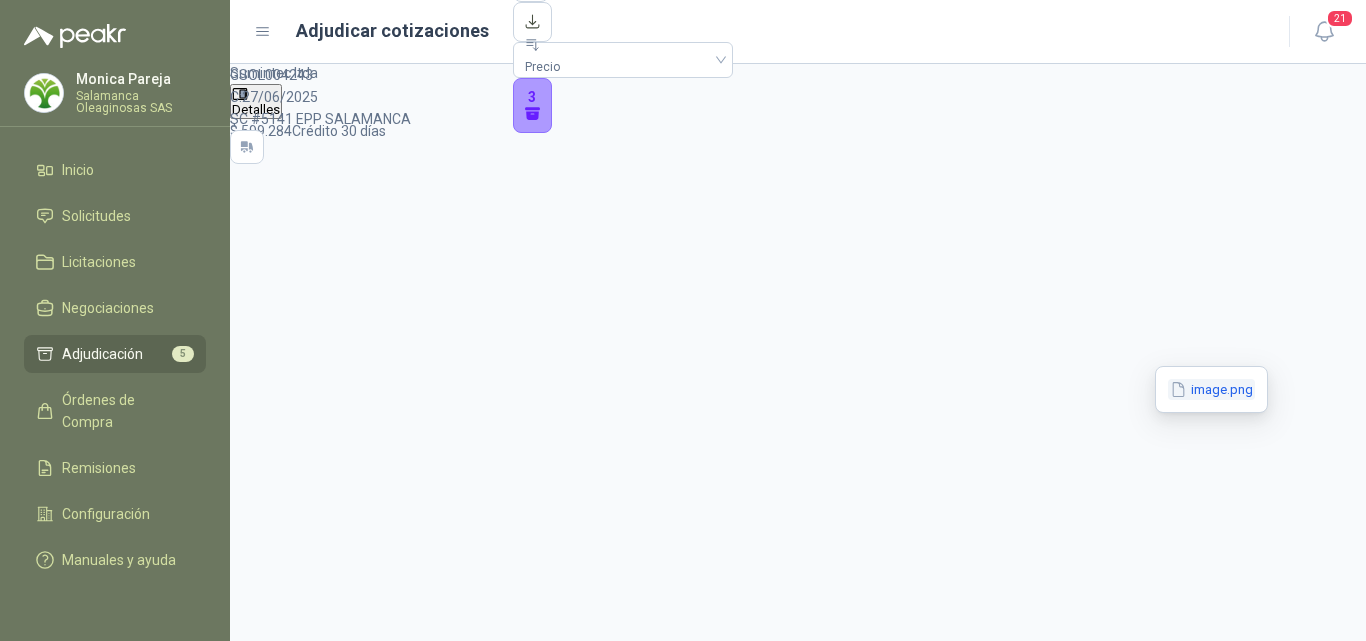 click on "image.png" at bounding box center [0, 0] 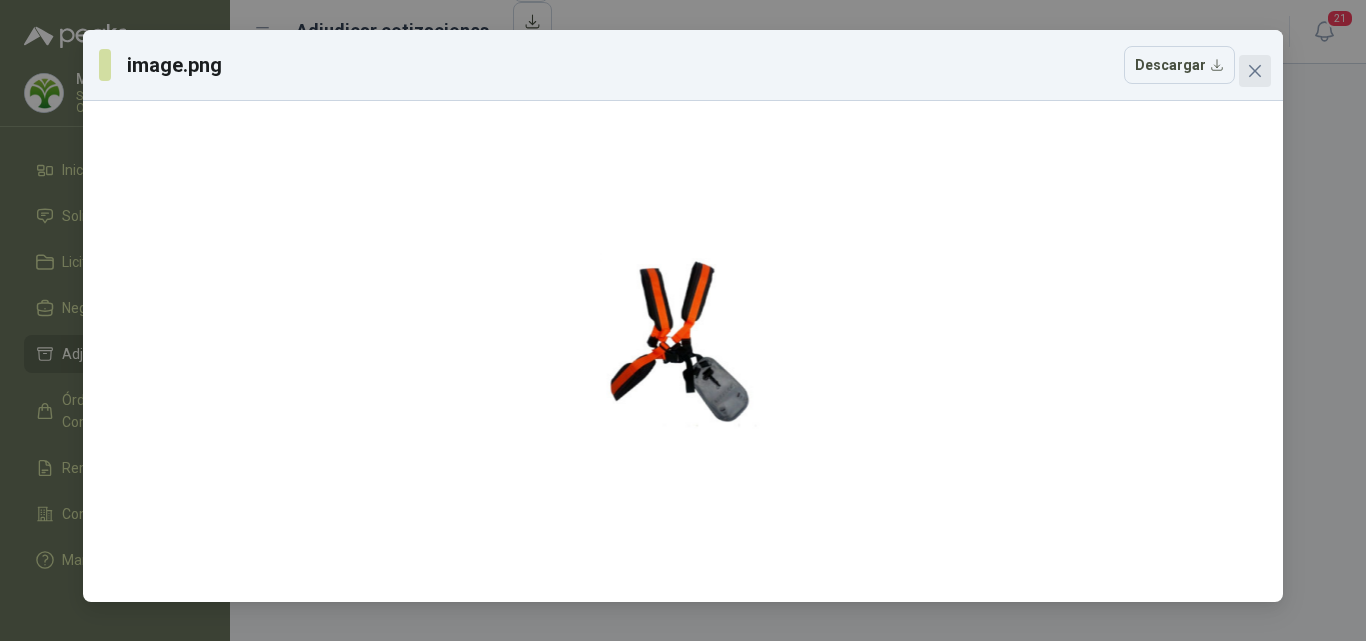 click at bounding box center [1255, 71] 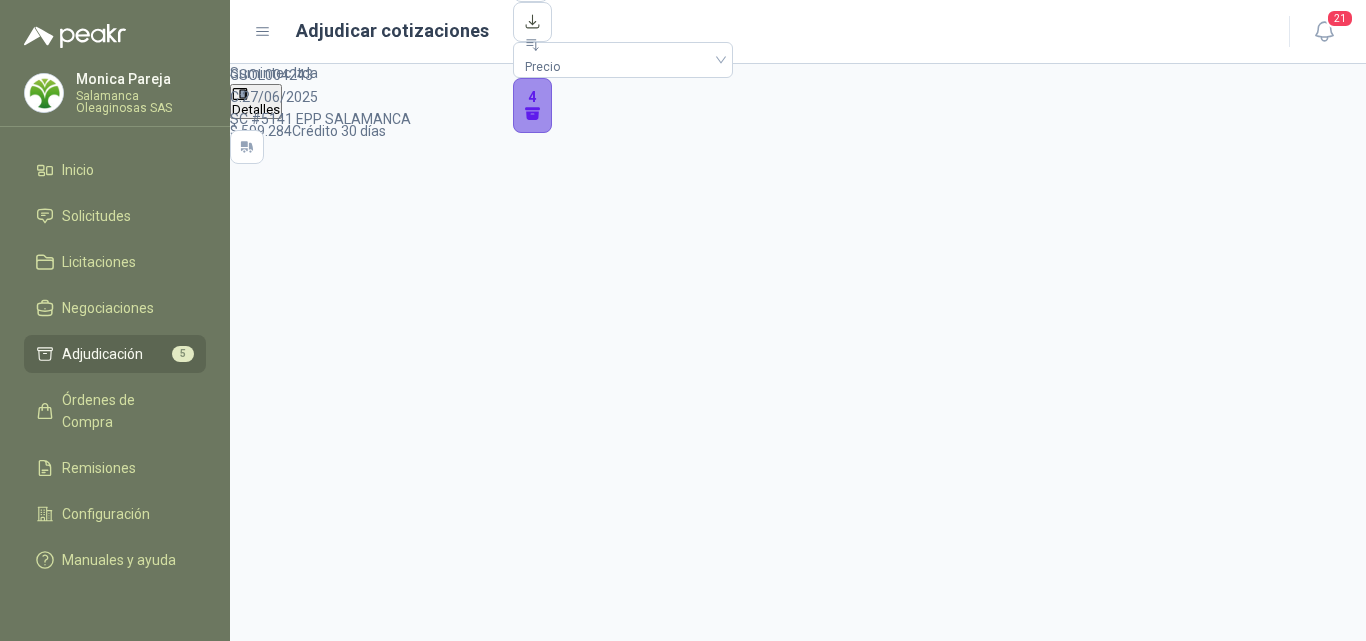 click on "4" at bounding box center (533, 106) 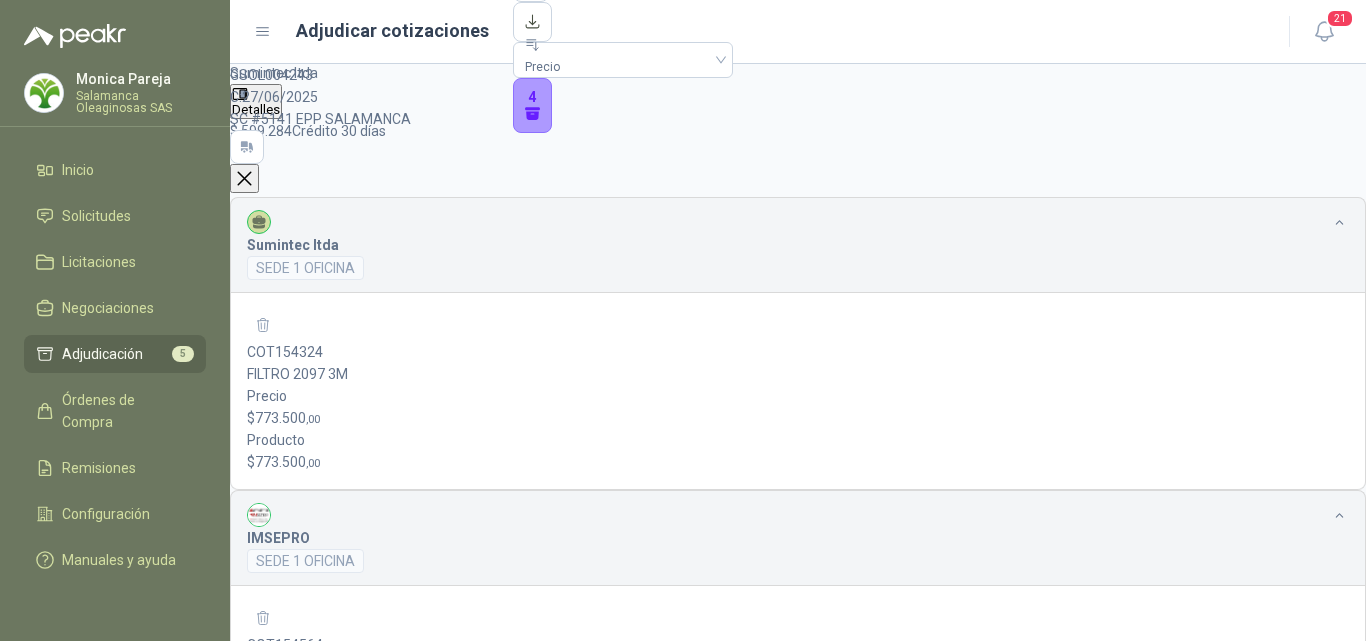 scroll, scrollTop: 200, scrollLeft: 0, axis: vertical 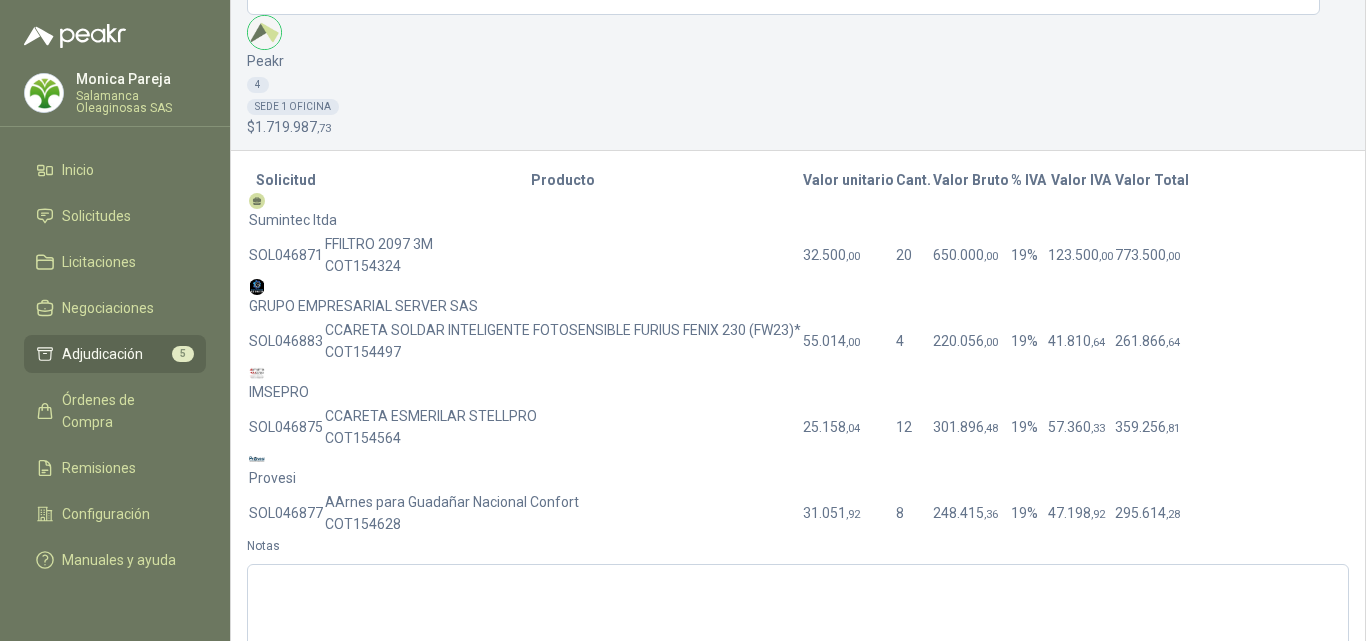 click on "Provesi" at bounding box center (719, 212) 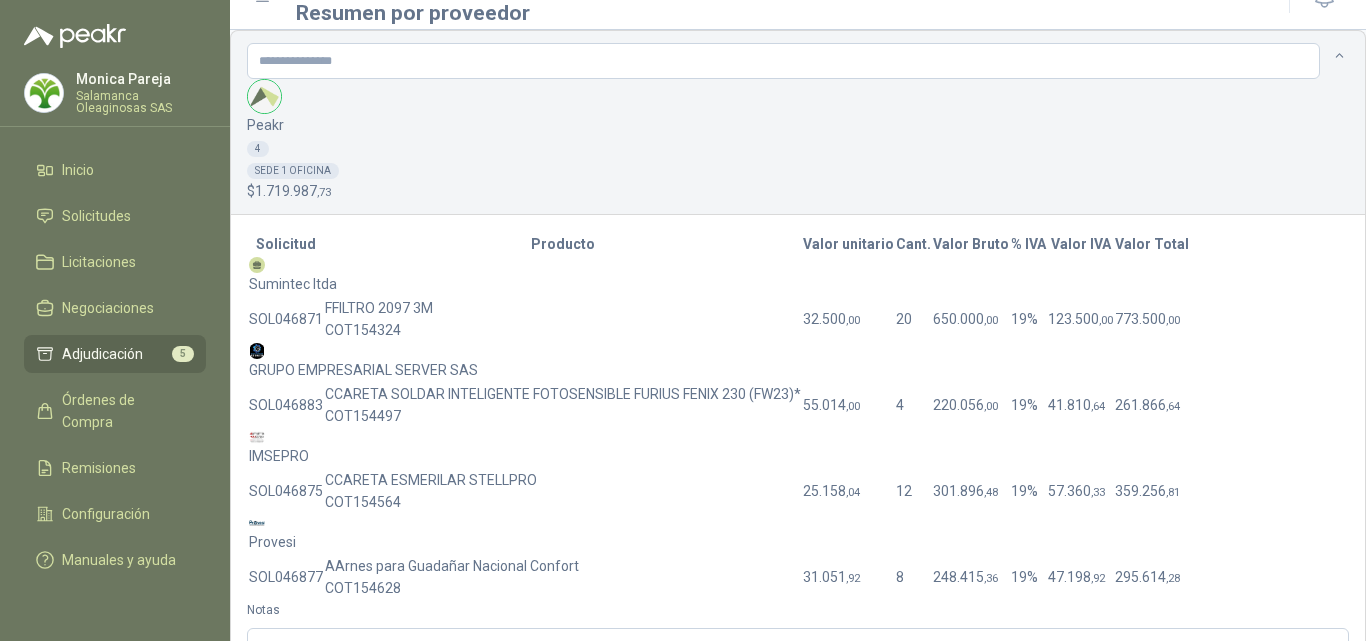 scroll, scrollTop: 0, scrollLeft: 0, axis: both 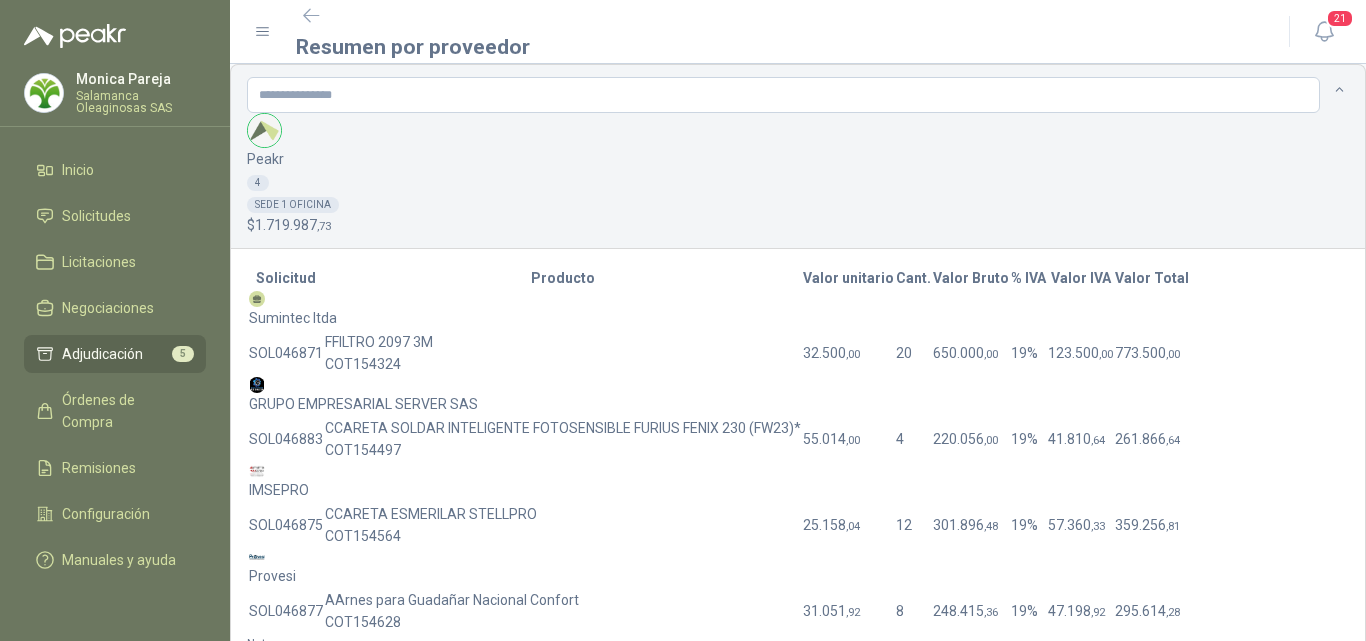 click on "261.866 ,64" at bounding box center [1152, 353] 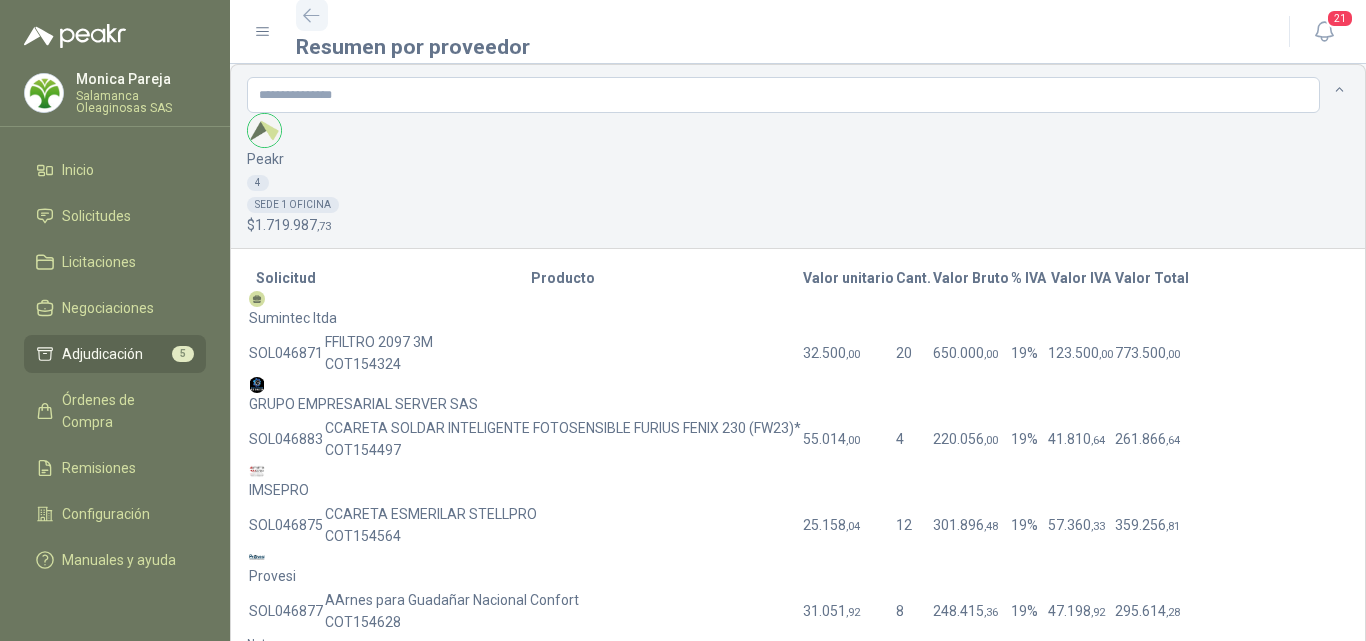 click at bounding box center [311, 15] 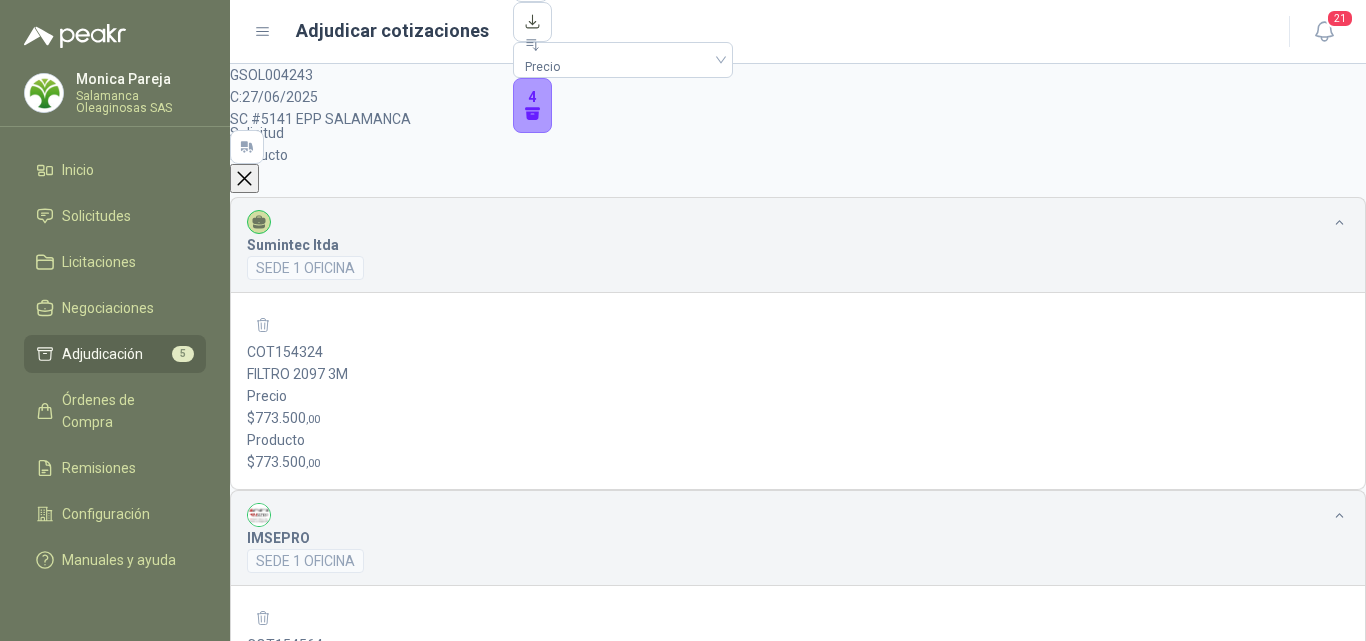 click at bounding box center [244, 178] 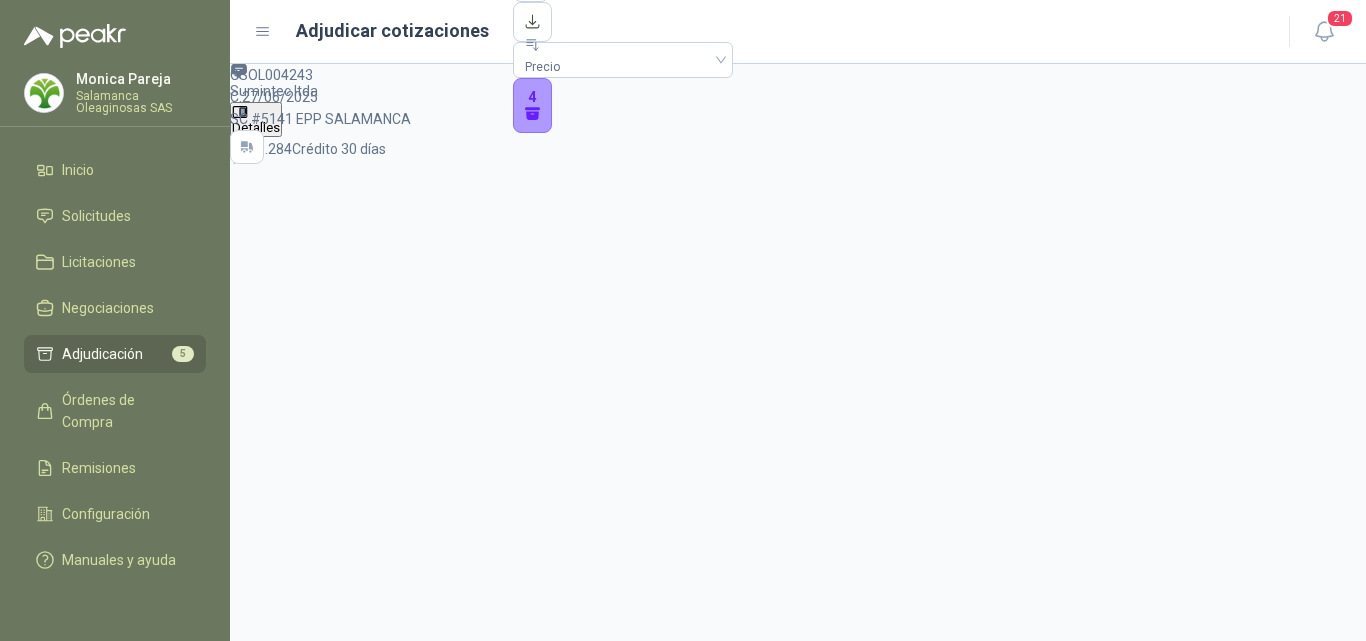 scroll, scrollTop: 1852, scrollLeft: 0, axis: vertical 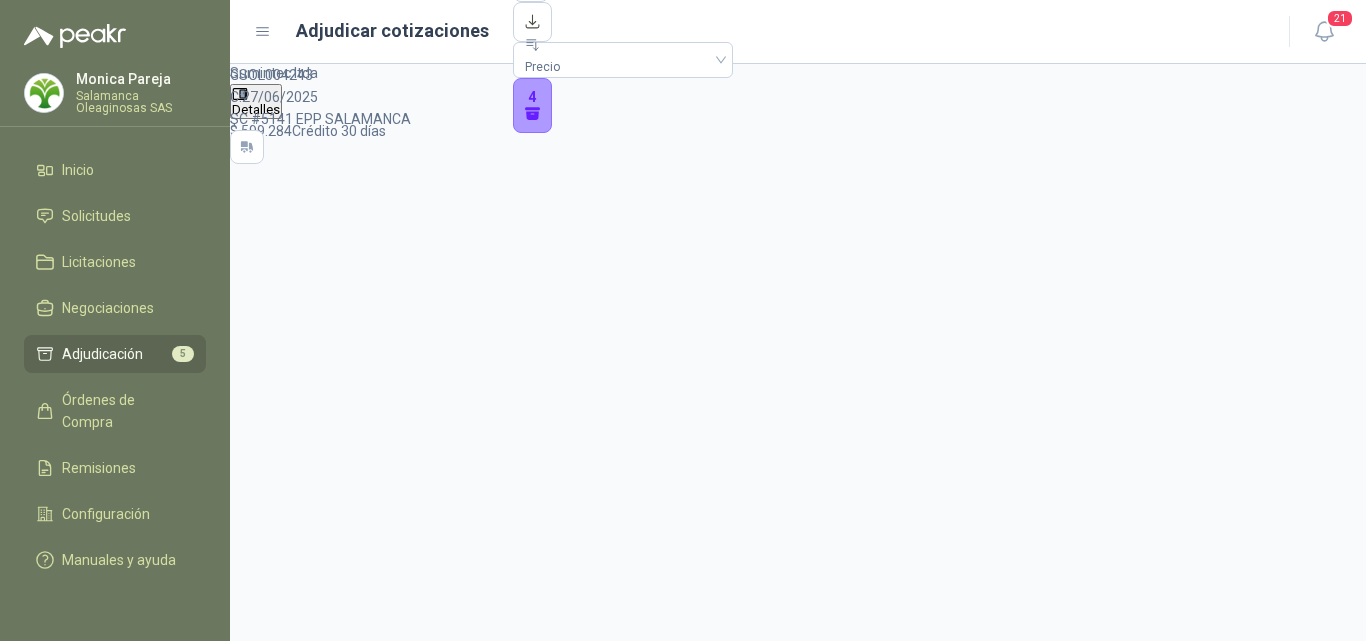 click on "Detalles" at bounding box center [256, 4632] 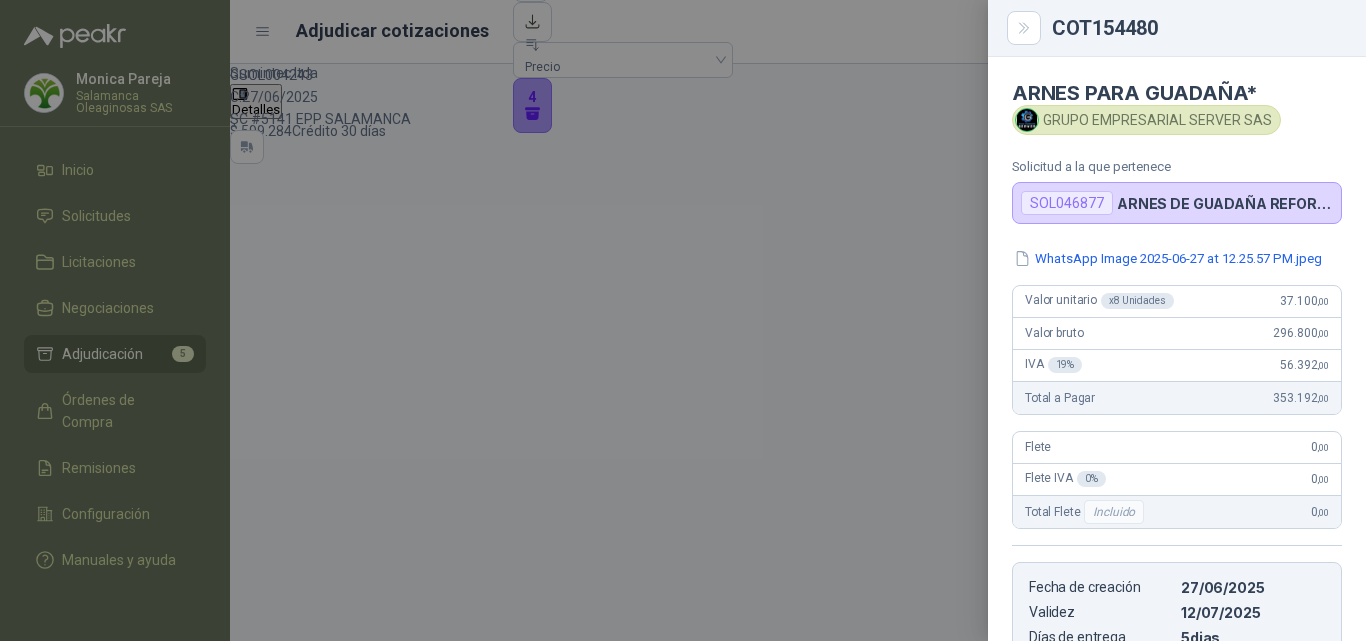click at bounding box center [683, 320] 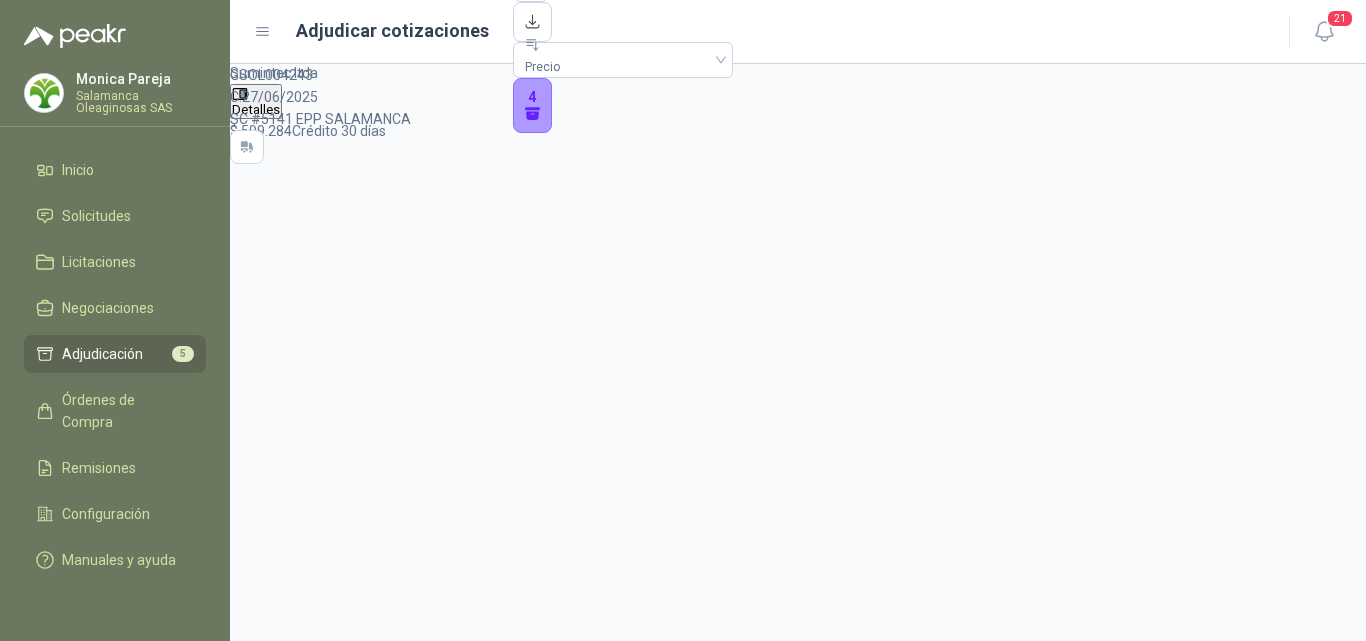 click on "Detalles" at bounding box center [256, 4632] 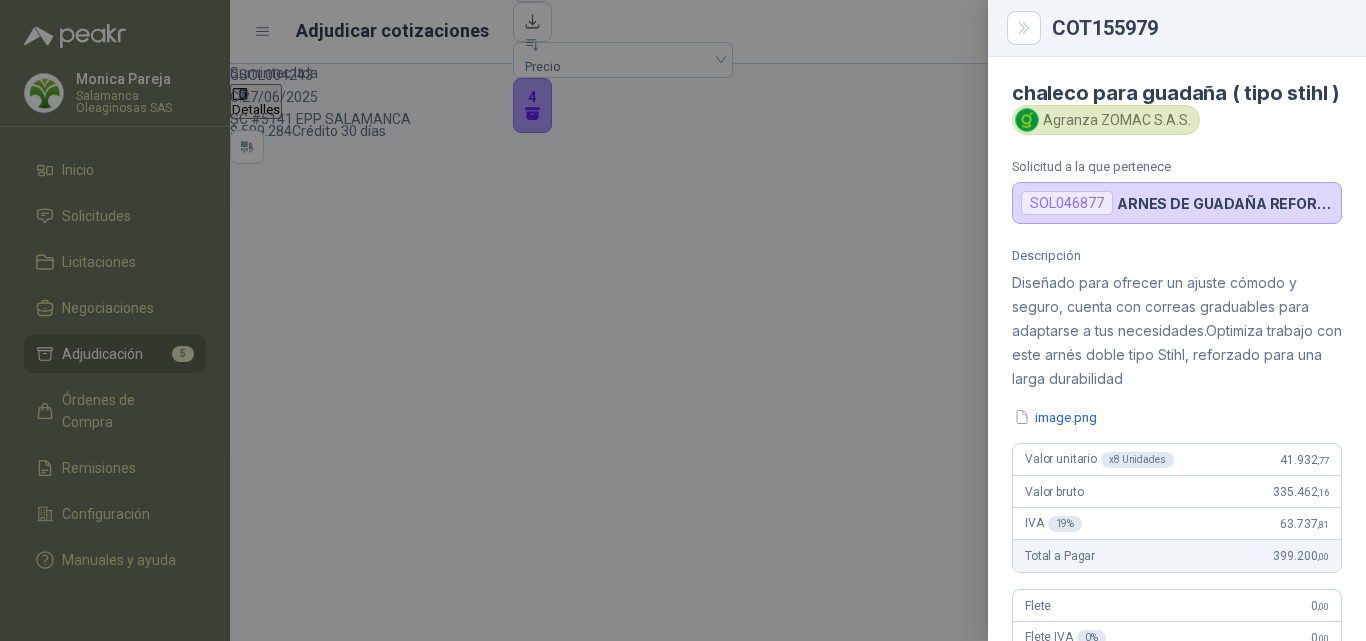 click at bounding box center [683, 320] 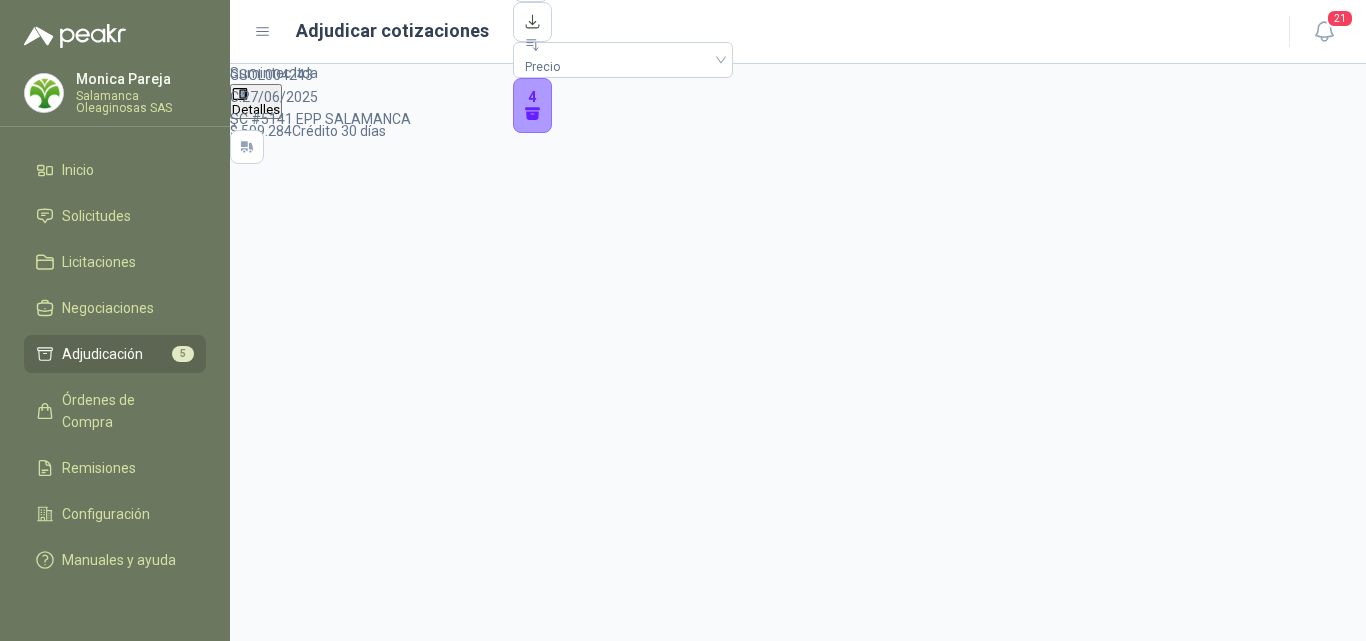 click on "Detalles" at bounding box center [256, 4632] 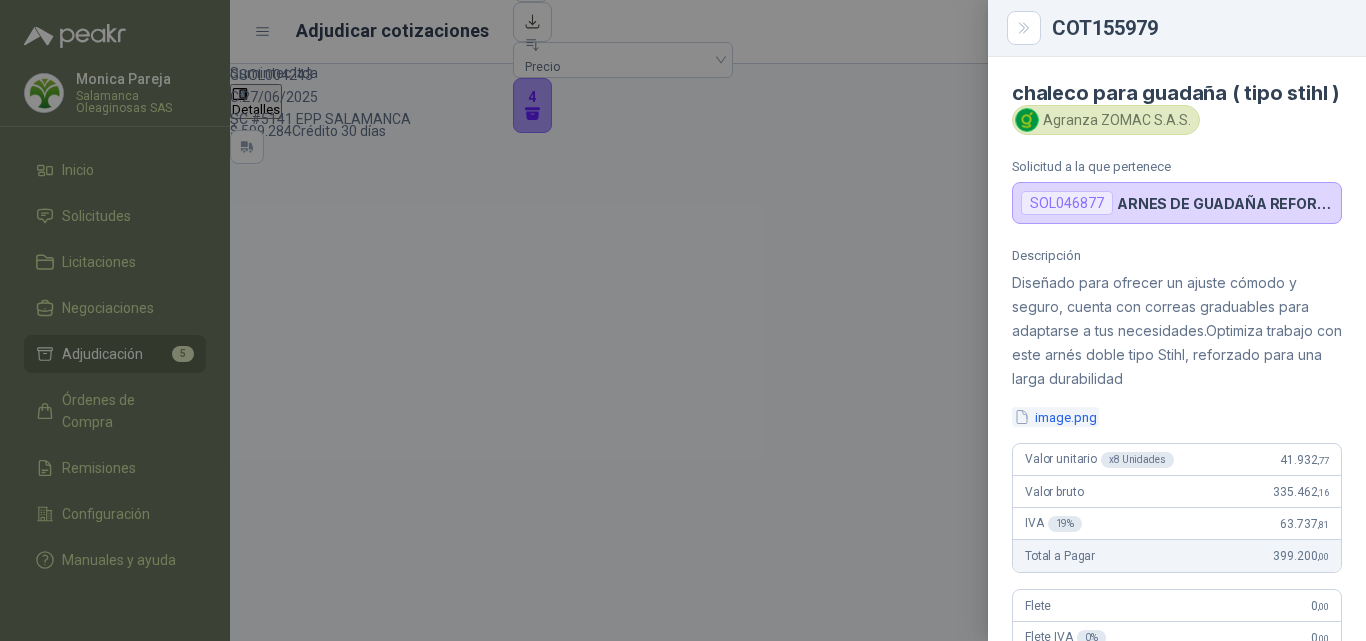 click on "image.png" at bounding box center (1055, 417) 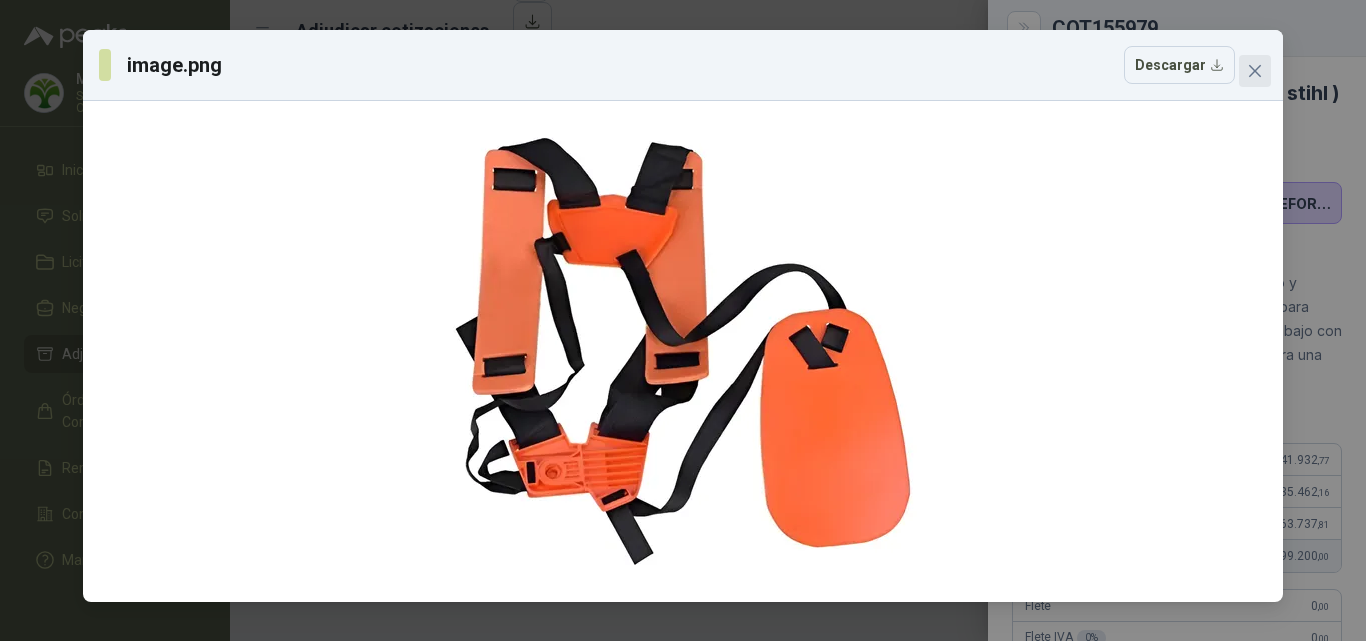 click at bounding box center [1255, 71] 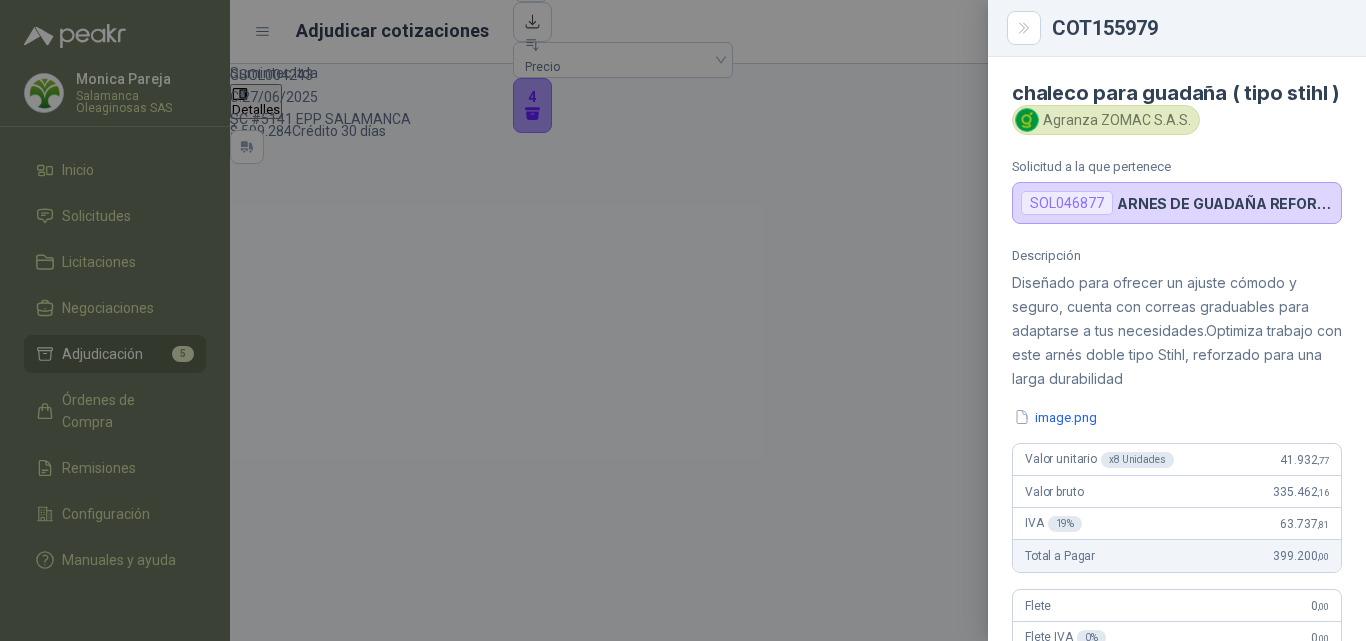 click at bounding box center (683, 320) 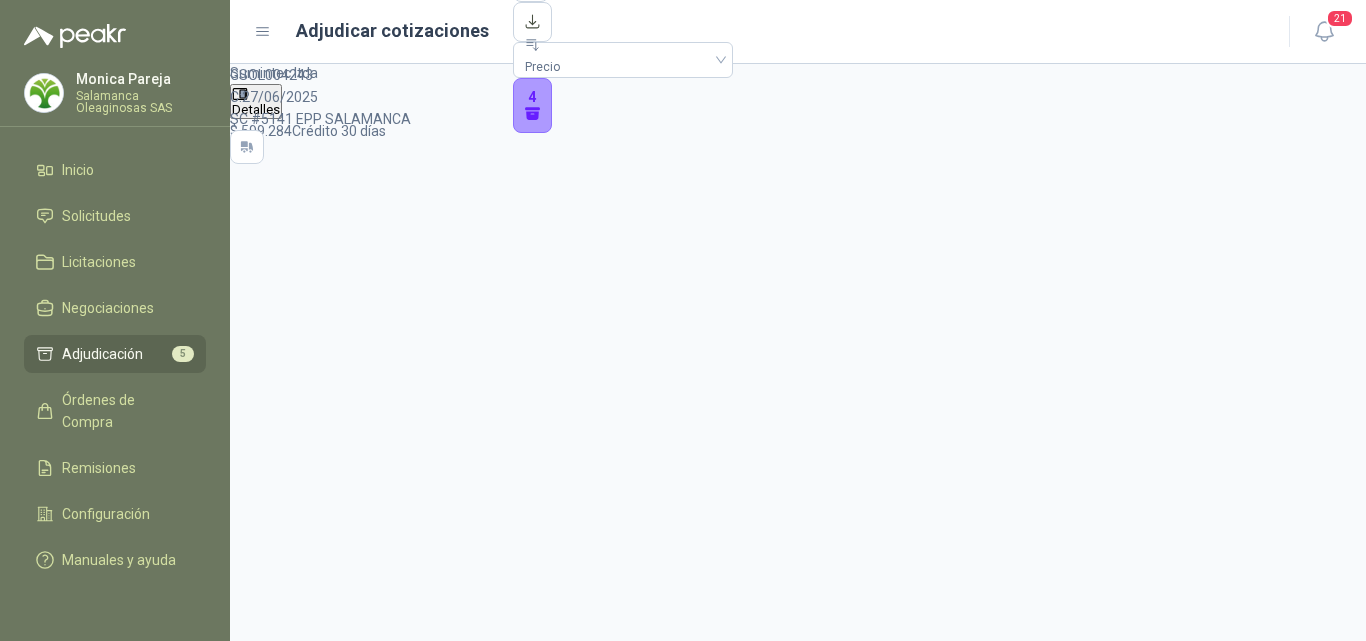click on "Detalles" at bounding box center [256, 4632] 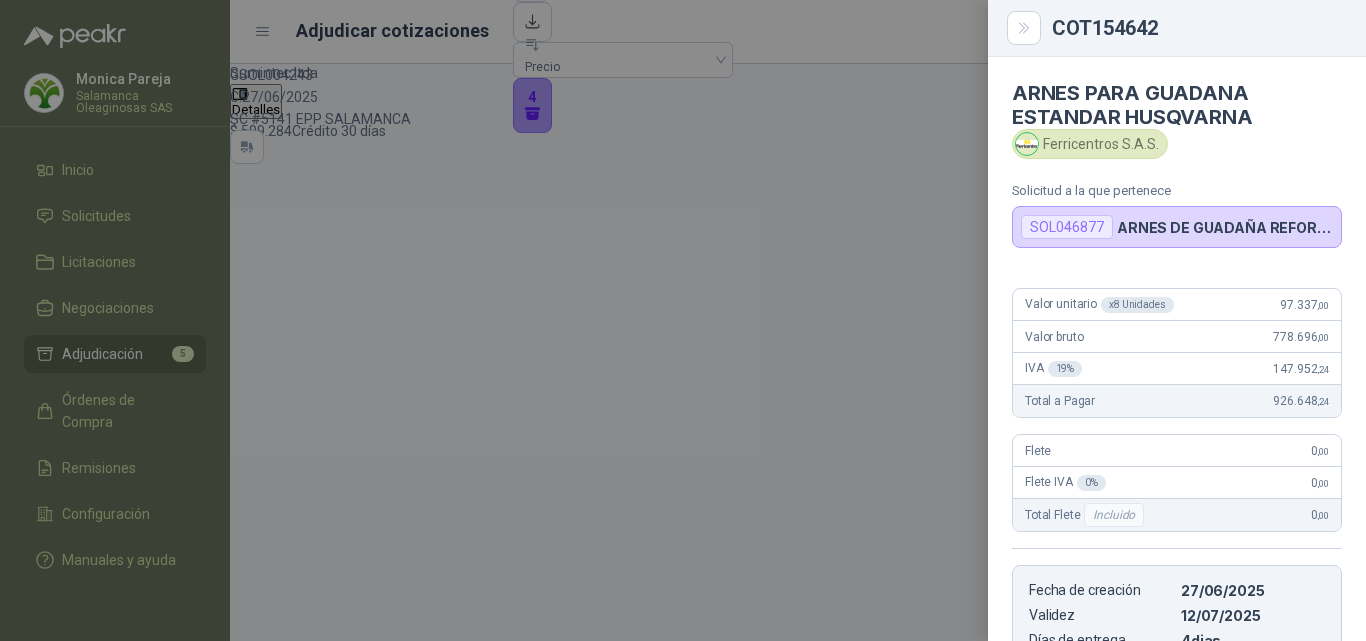 click at bounding box center (683, 320) 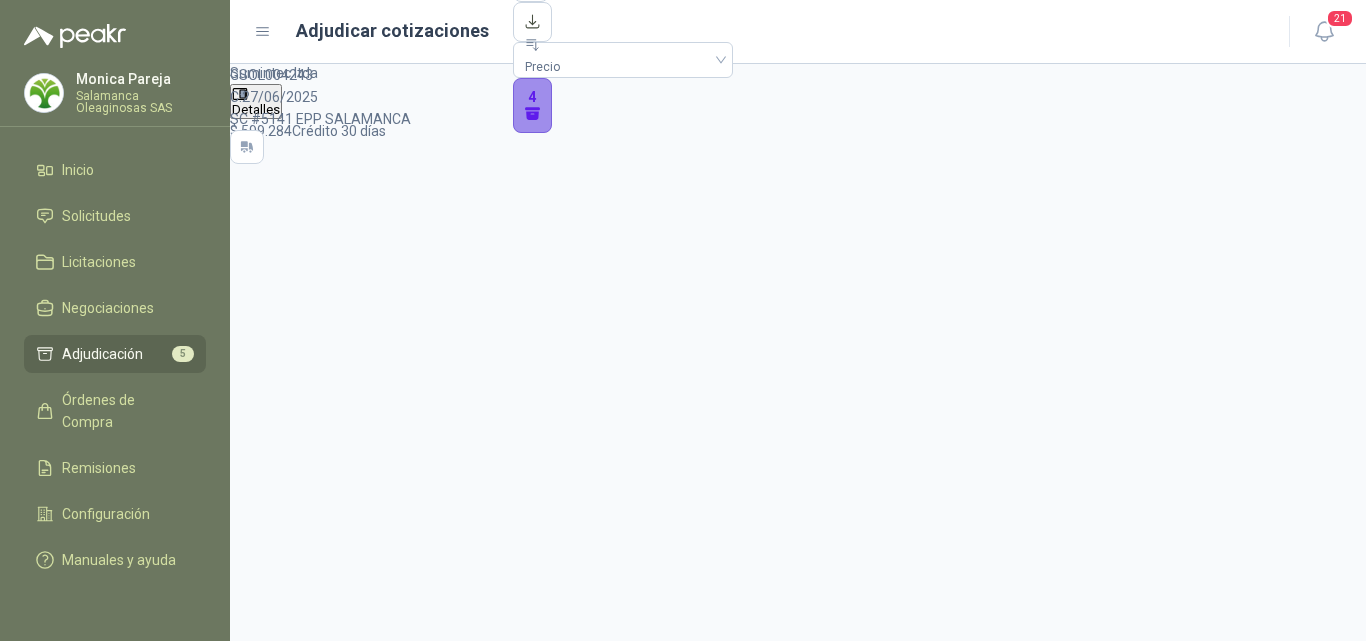 click on "4" at bounding box center [533, 106] 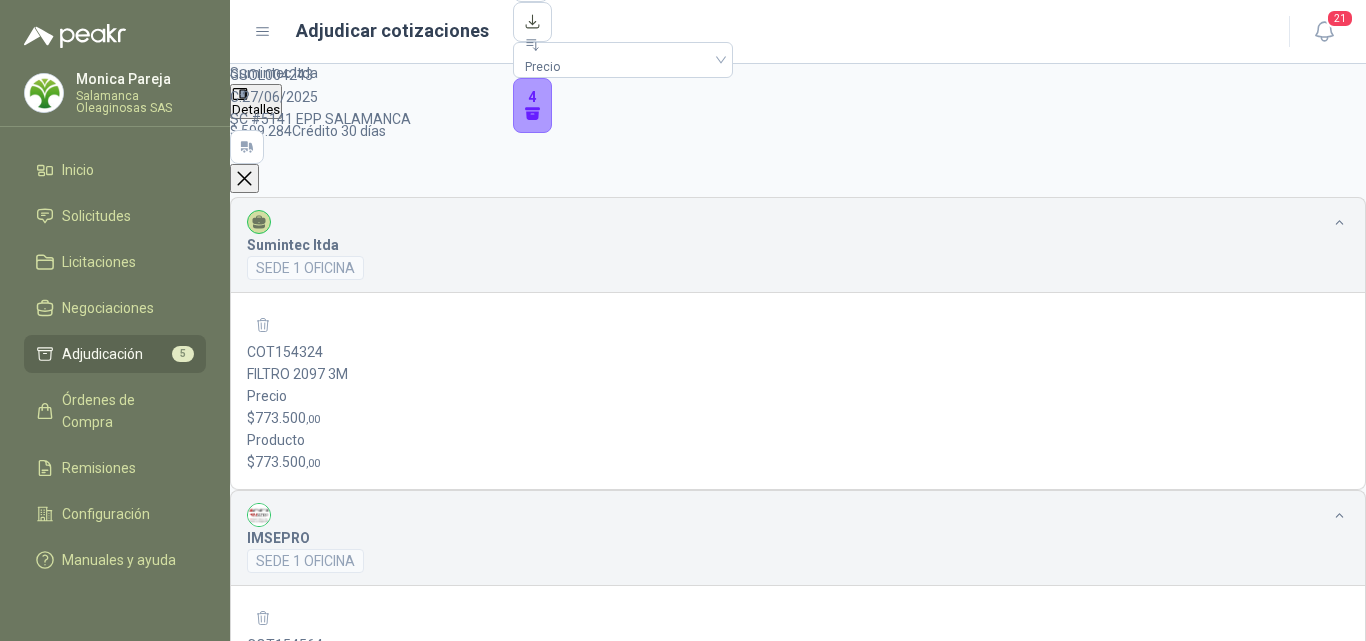 click on "Ir a adjudicar" at bounding box center (285, 1560) 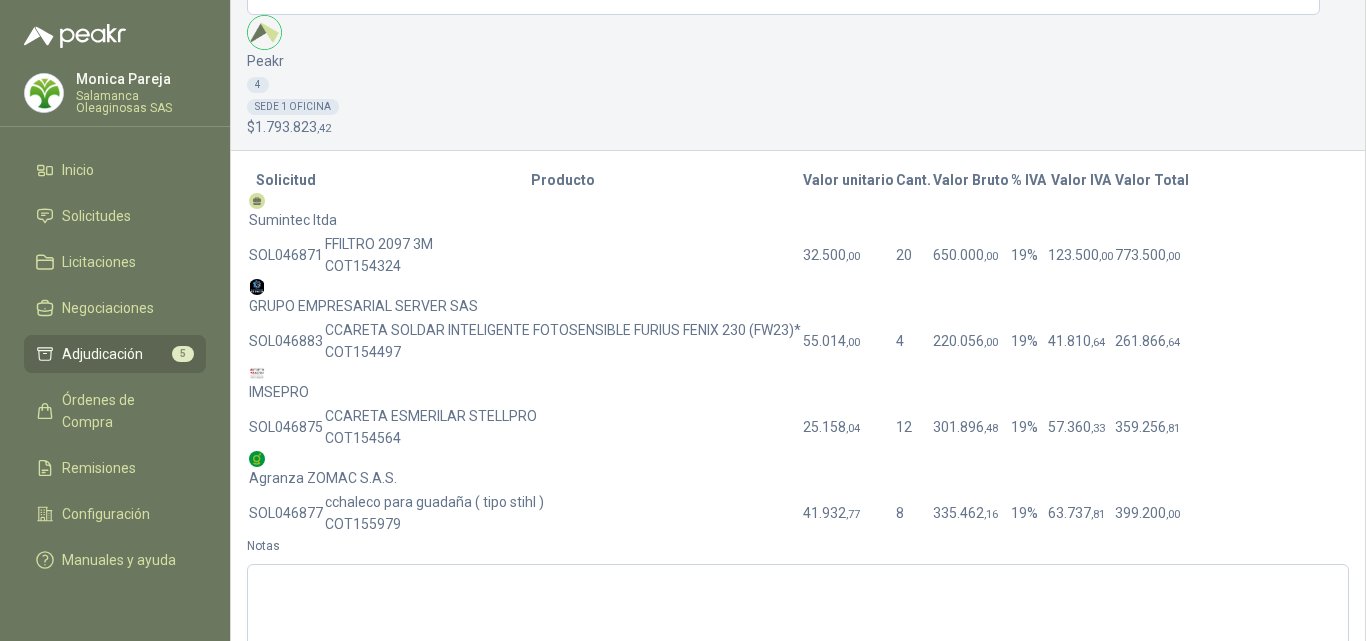 scroll, scrollTop: 0, scrollLeft: 0, axis: both 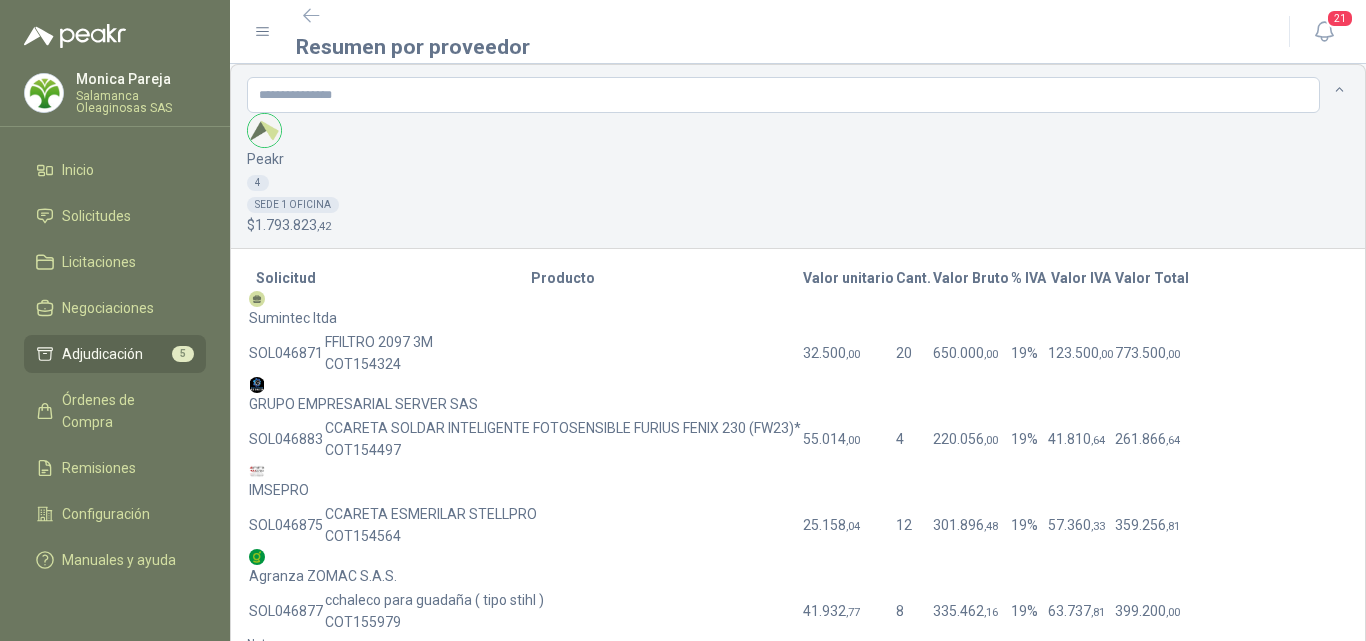 click on "Agranza ZOMAC S.A.S." at bounding box center [719, 310] 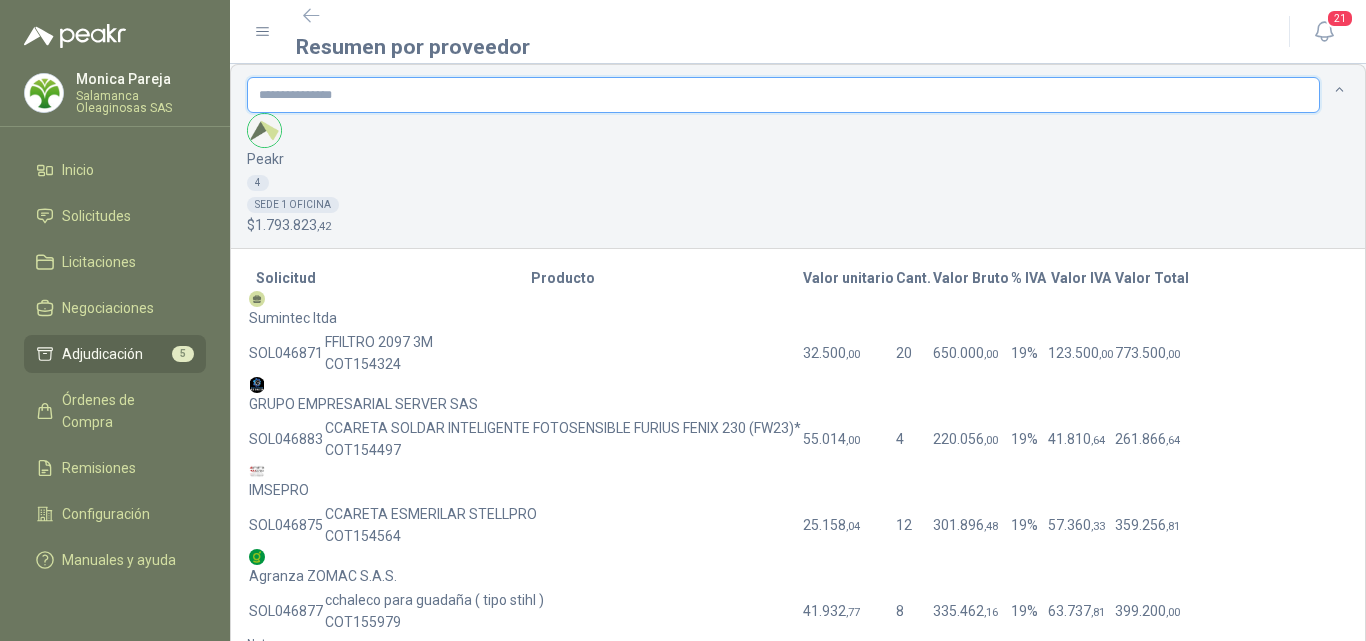 click at bounding box center [783, 95] 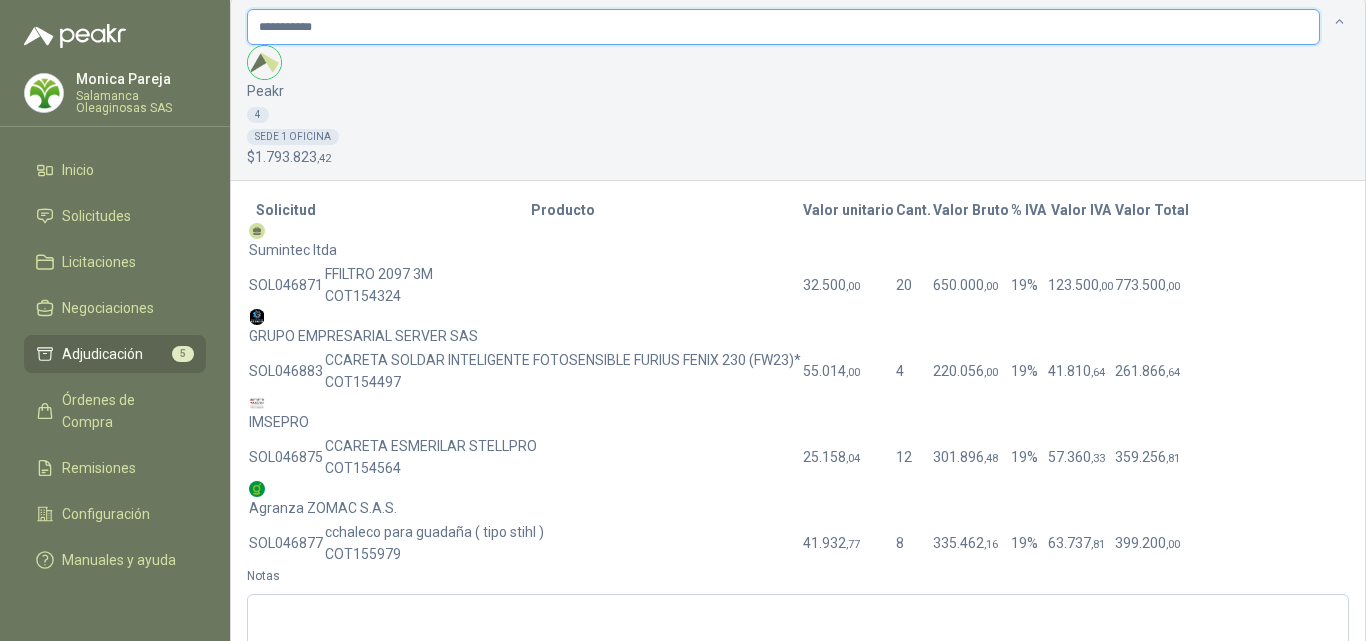 scroll, scrollTop: 98, scrollLeft: 0, axis: vertical 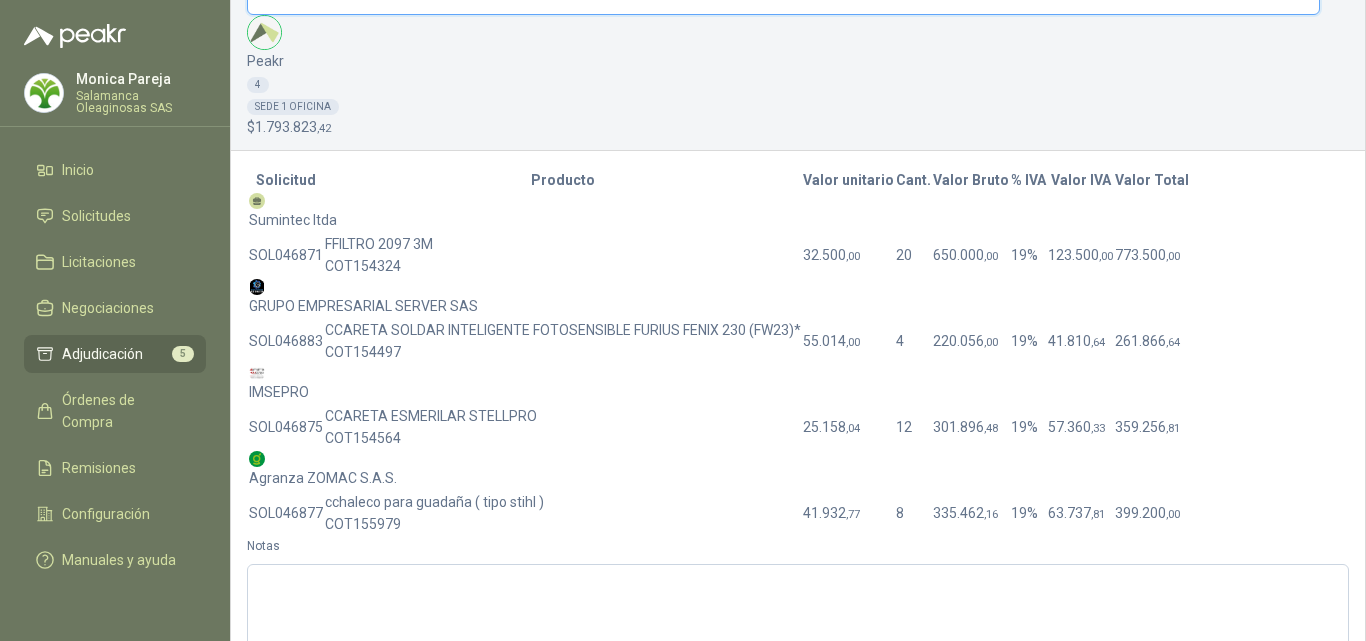 type on "**********" 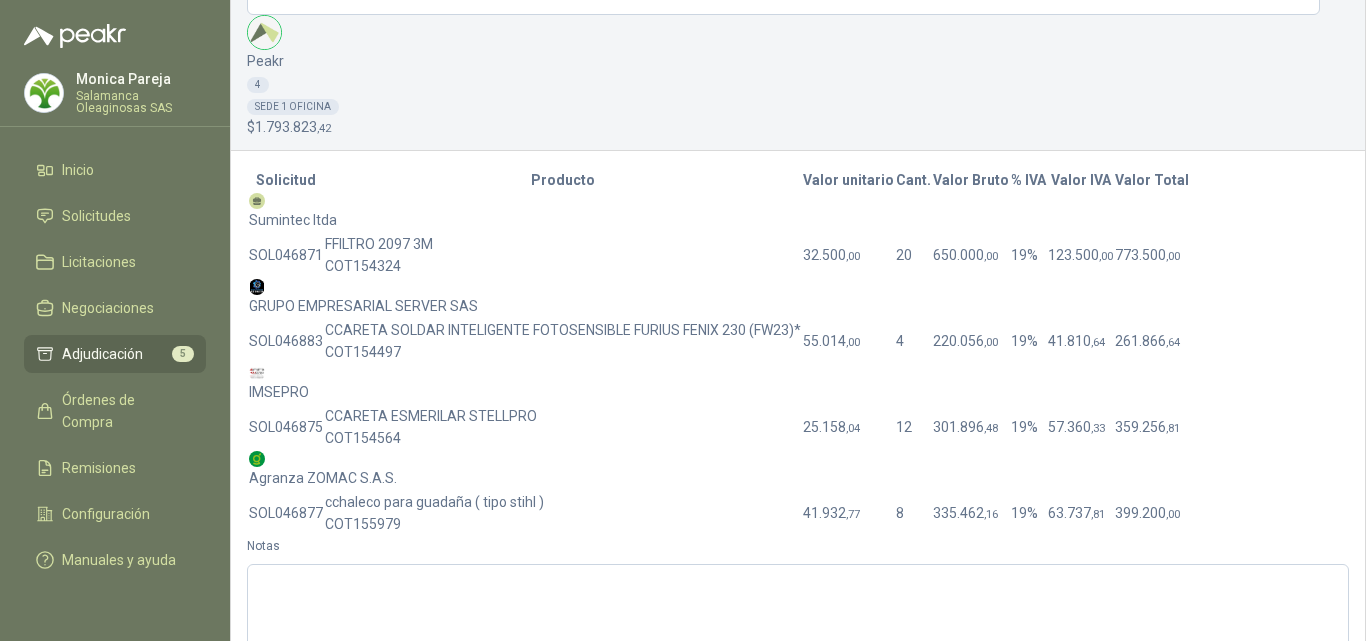 click on "Adjudicar" at bounding box center [273, 879] 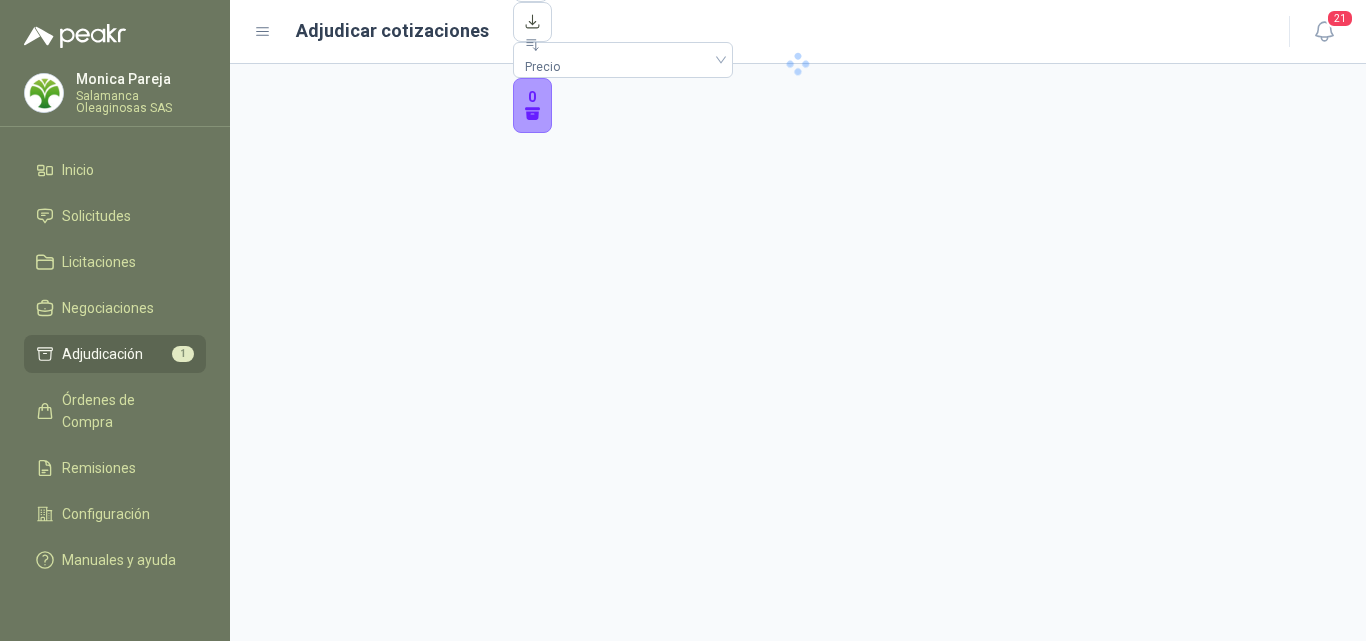 scroll, scrollTop: 0, scrollLeft: 0, axis: both 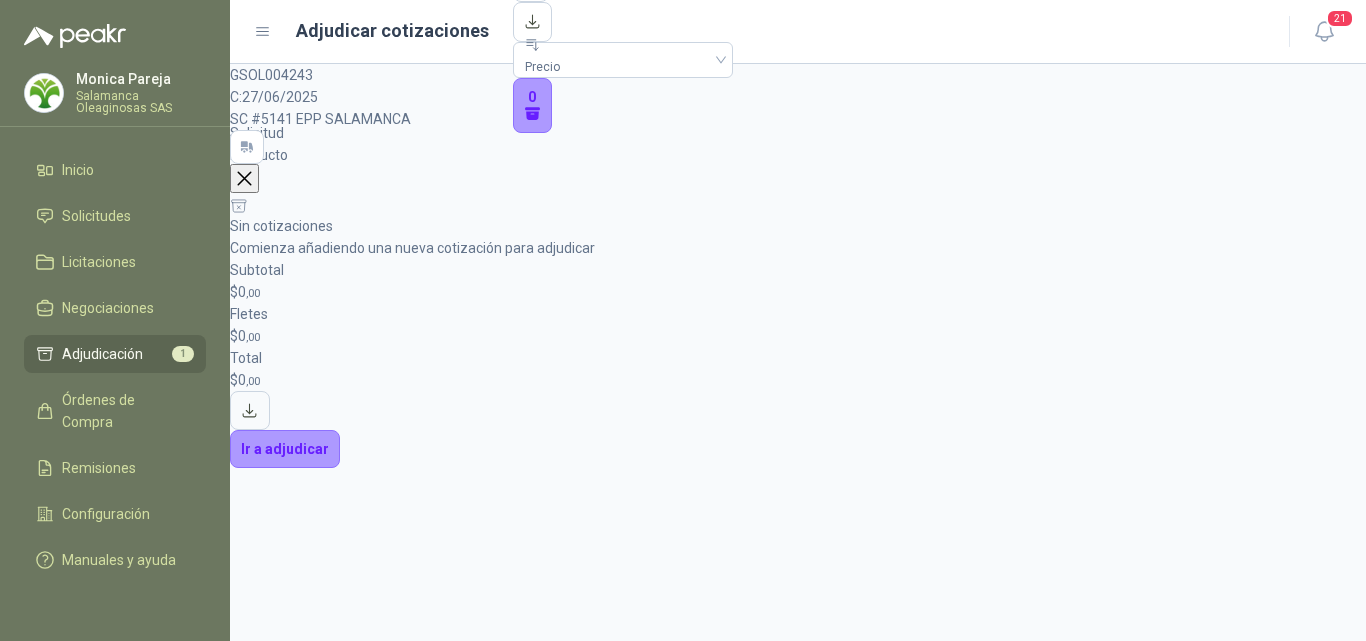 click at bounding box center (244, 178) 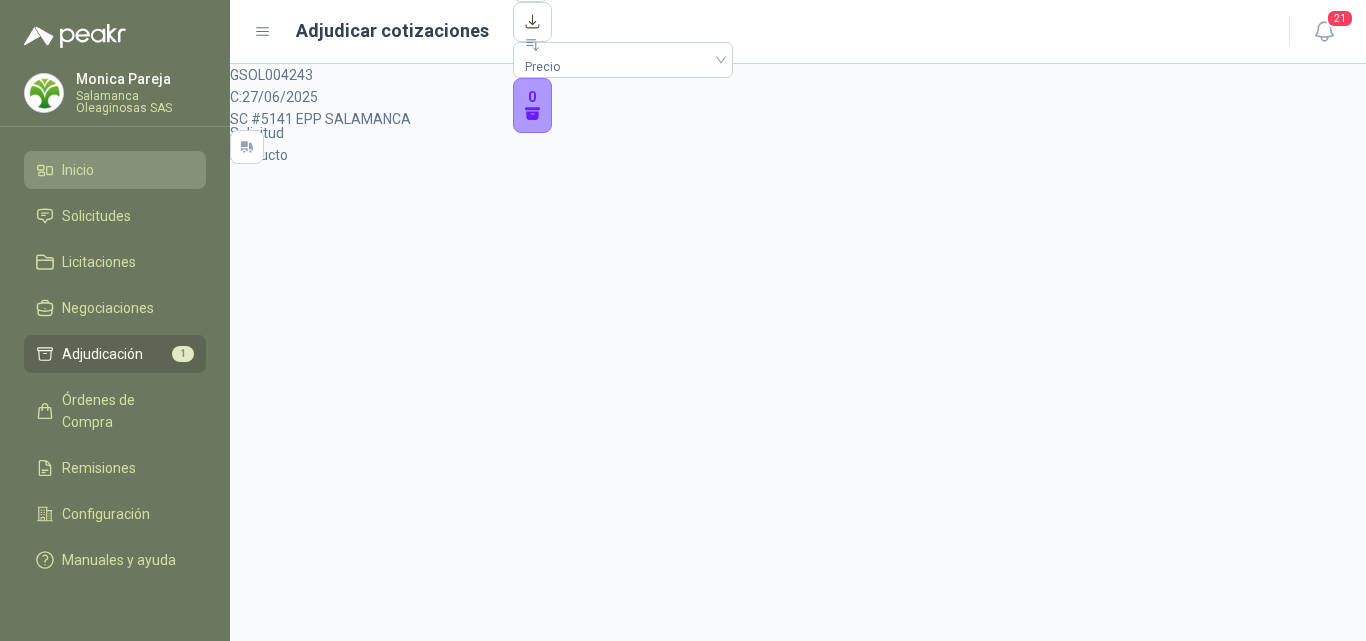 click on "Inicio" at bounding box center (115, 170) 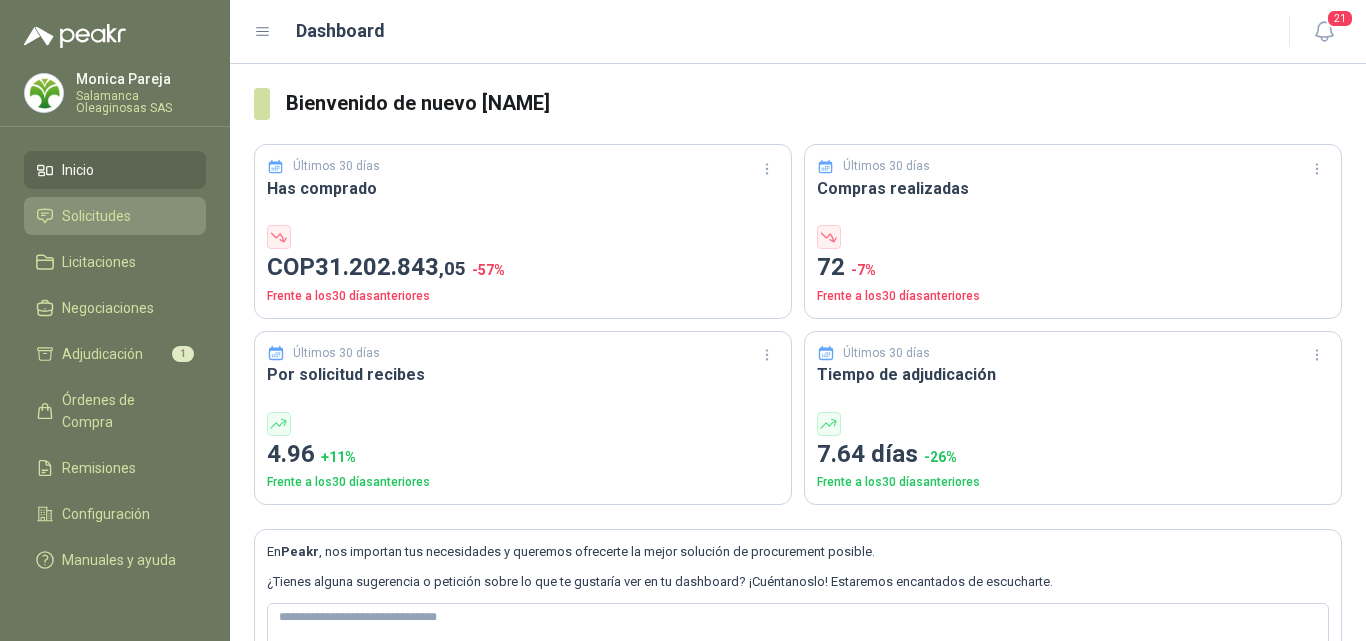 click on "Solicitudes" at bounding box center [115, 216] 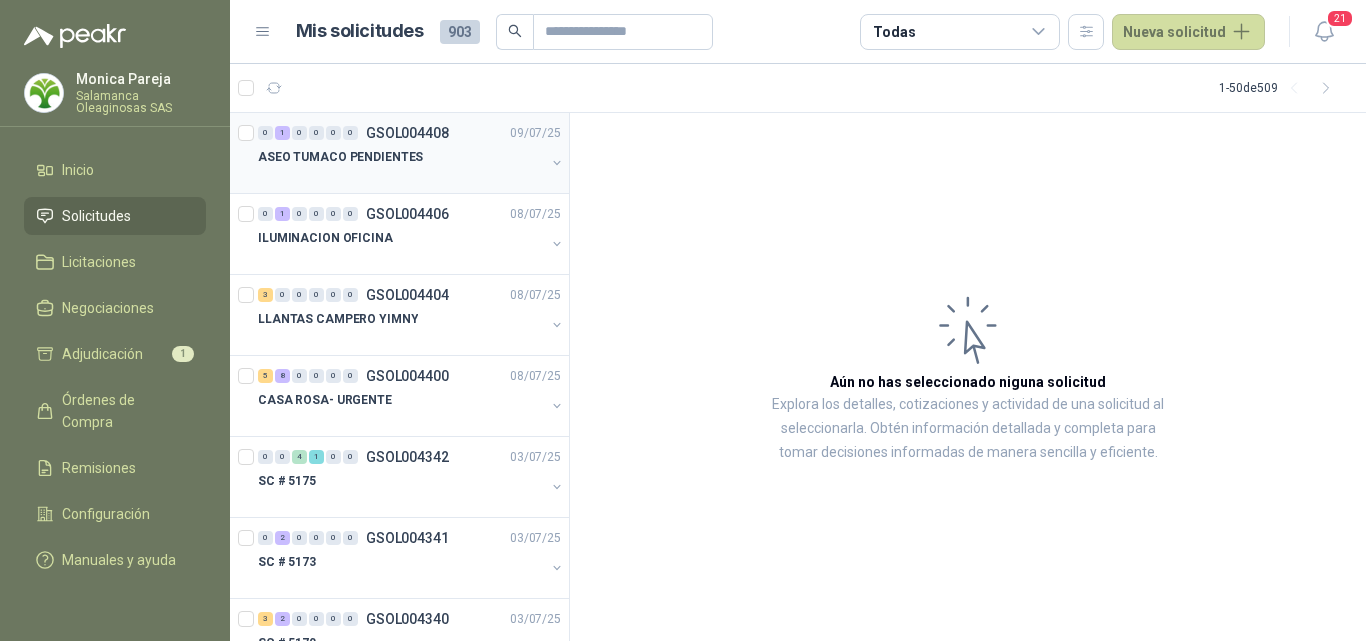 click at bounding box center [401, 177] 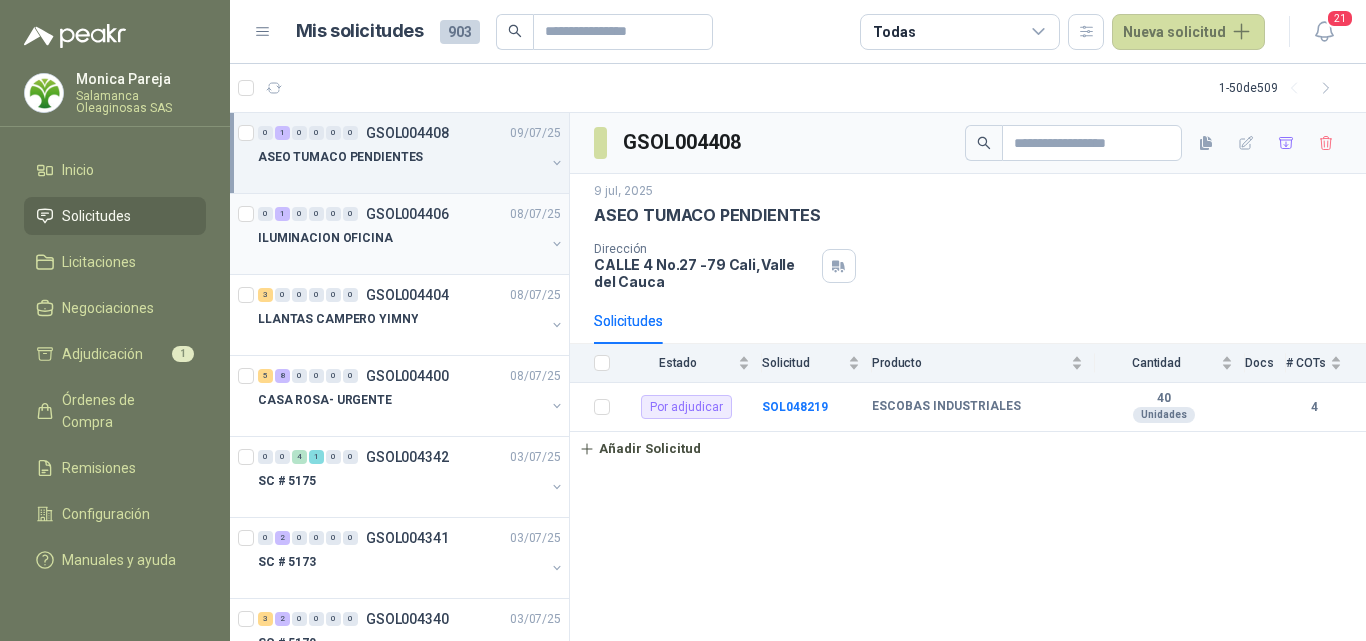 click on "ILUMINACION OFICINA" at bounding box center (401, 238) 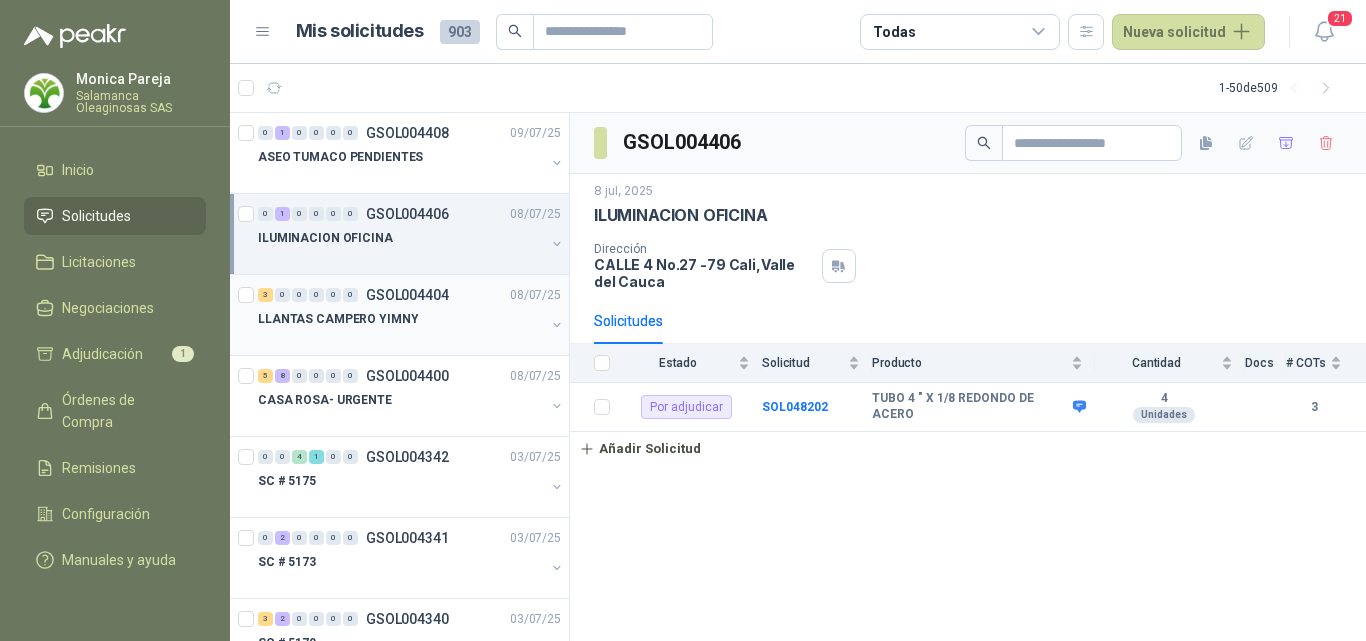 click on "LLANTAS CAMPERO YIMNY" at bounding box center (401, 319) 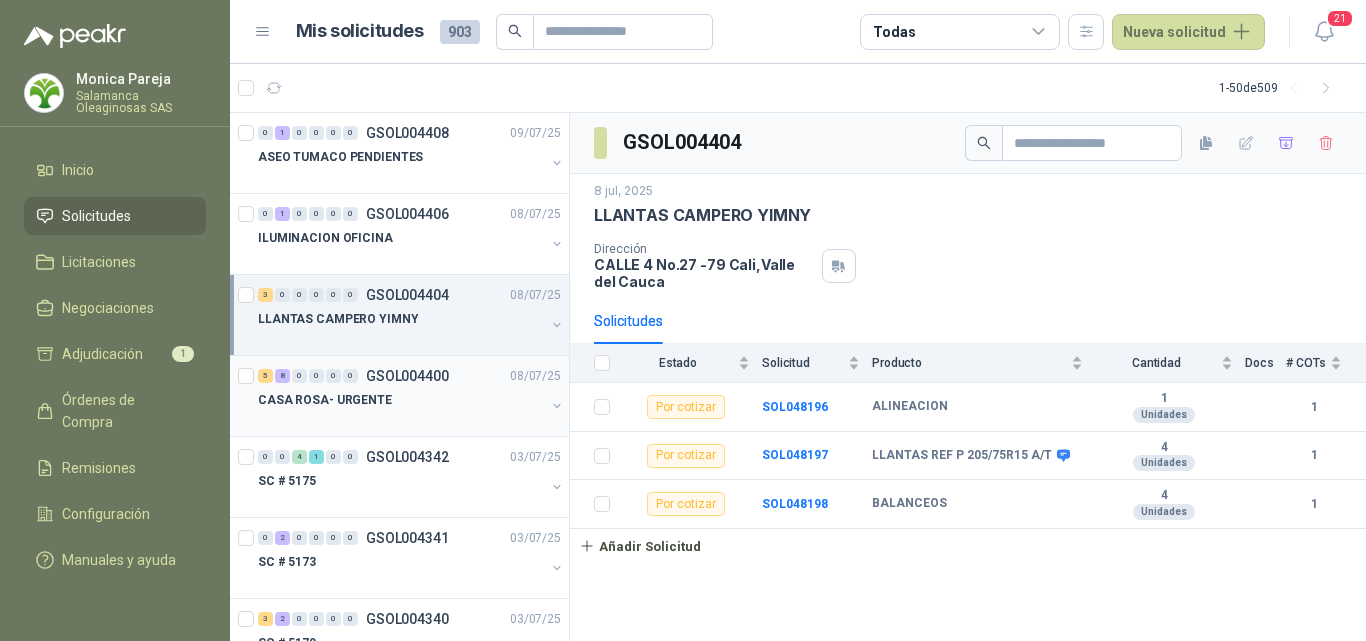 click at bounding box center (401, 420) 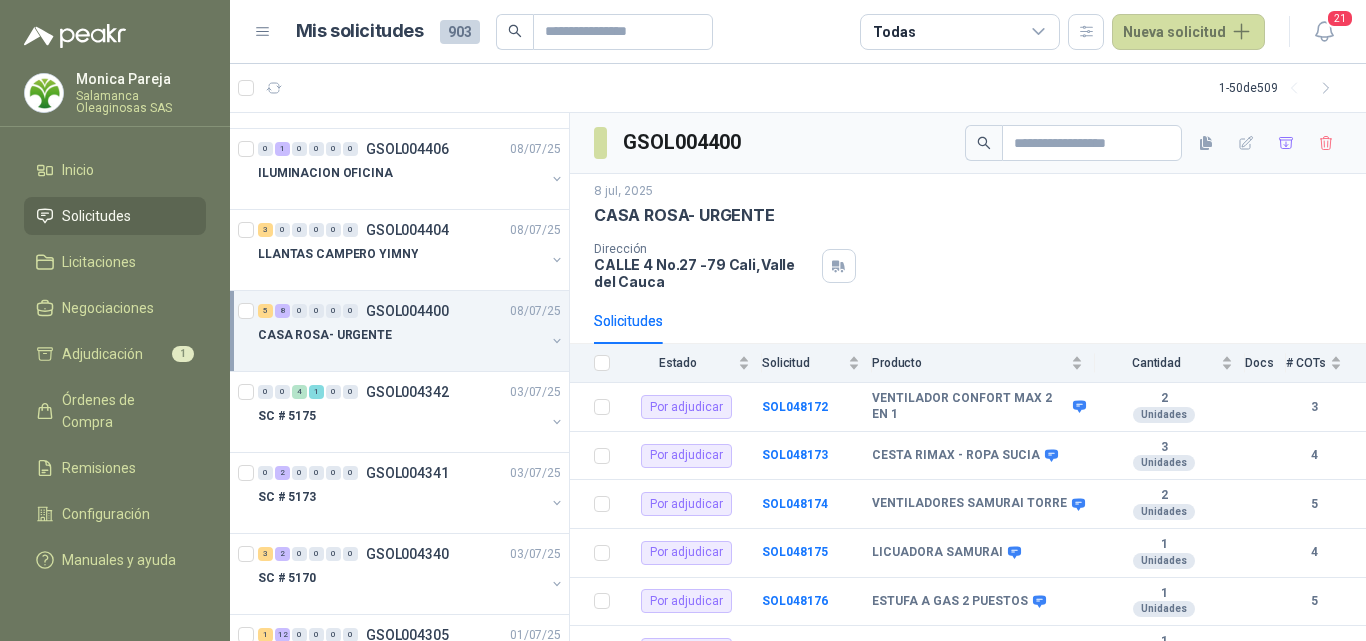 scroll, scrollTop: 100, scrollLeft: 0, axis: vertical 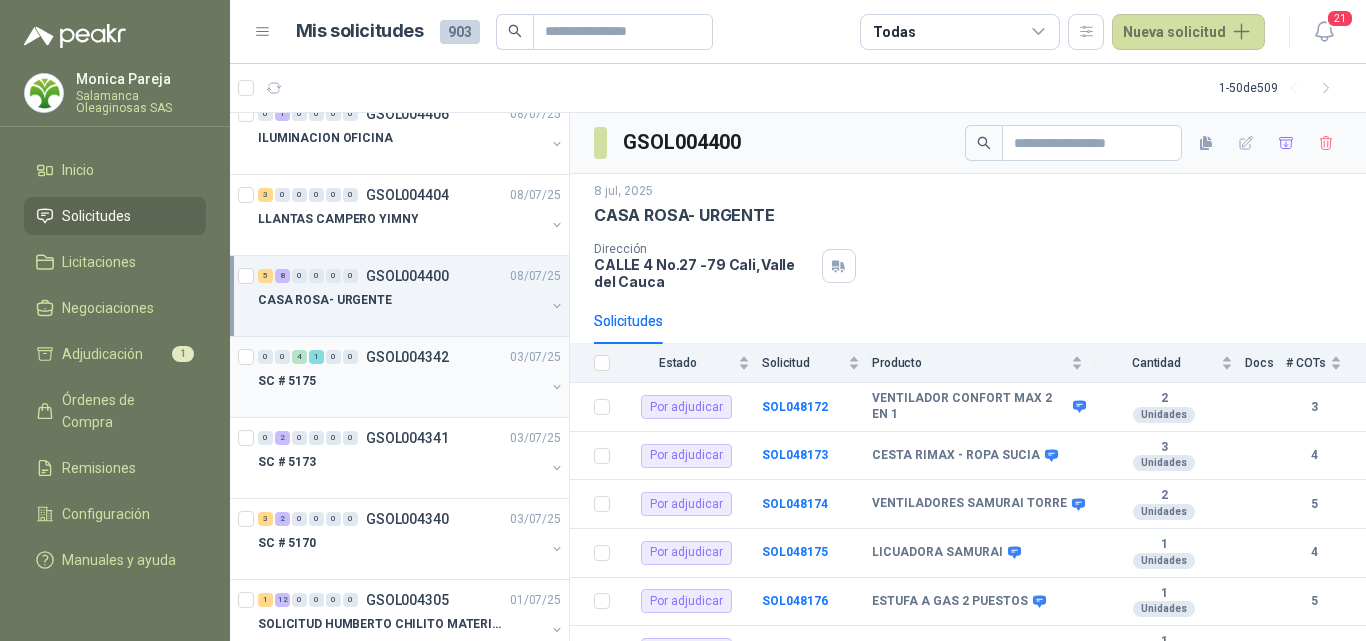 click on "SC # 5175" at bounding box center (401, 381) 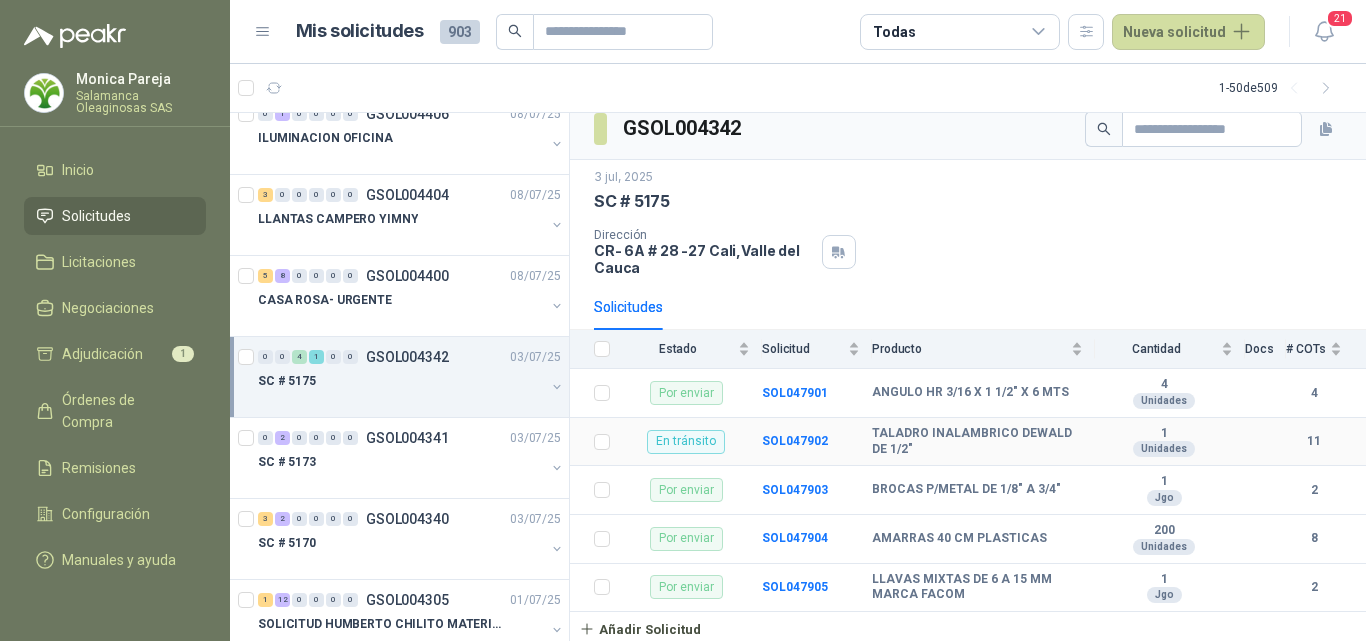 scroll, scrollTop: 18, scrollLeft: 0, axis: vertical 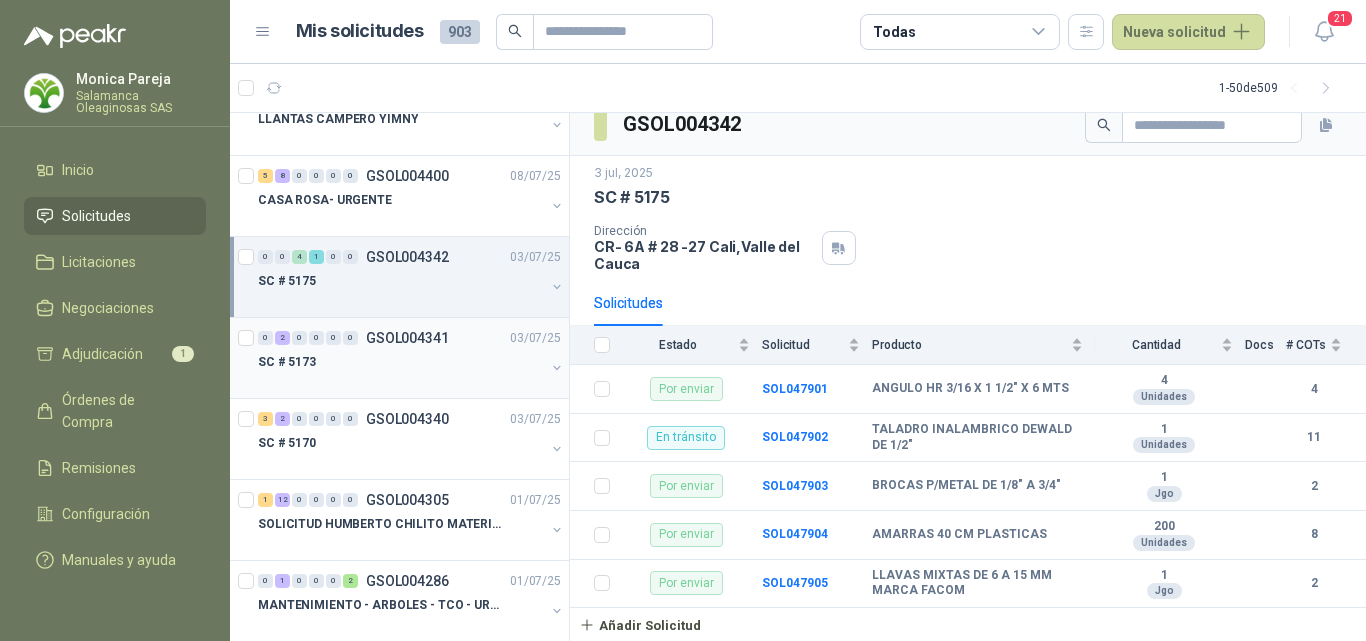 click on "SC # 5173" at bounding box center [401, 362] 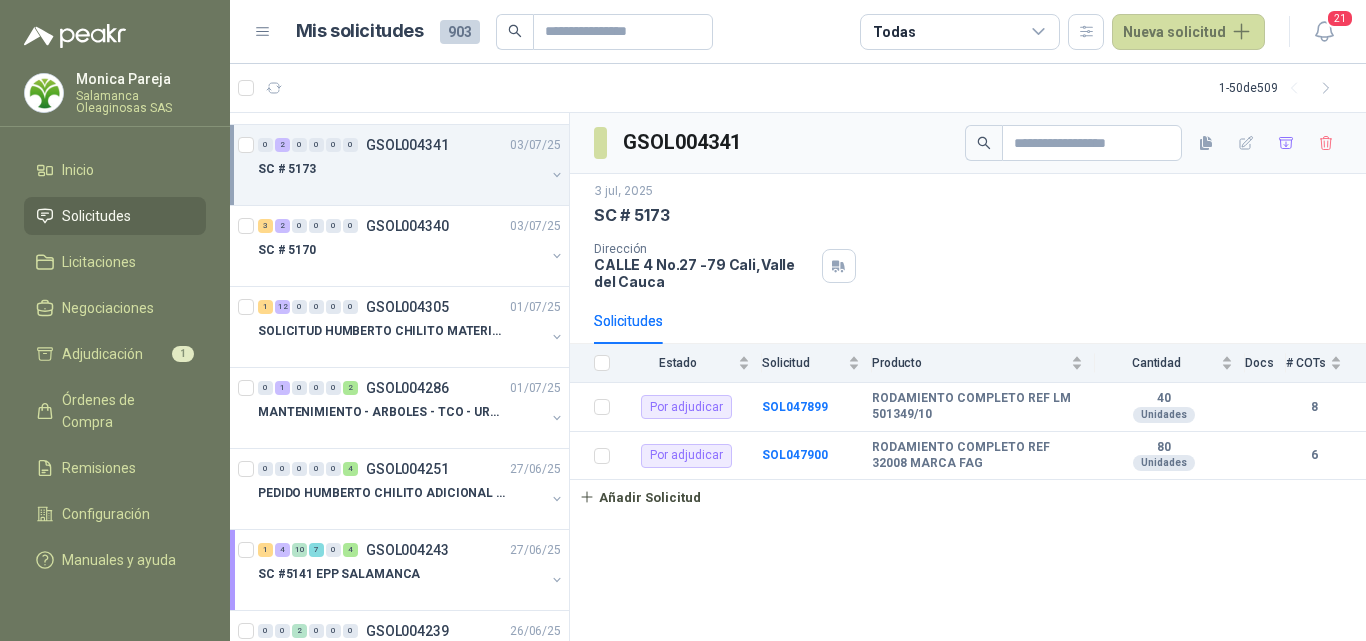 scroll, scrollTop: 400, scrollLeft: 0, axis: vertical 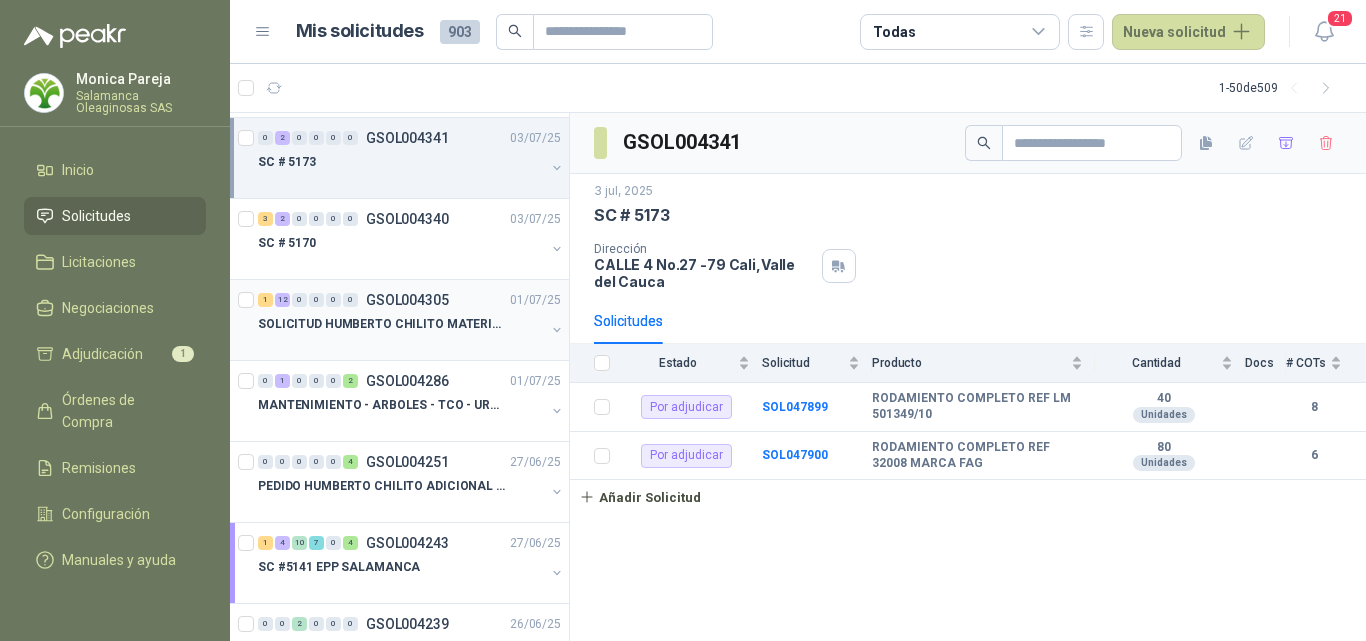 click on "SOLICITUD HUMBERTO CHILITO MATERIAL OBRA EDIFICIO" at bounding box center (382, 324) 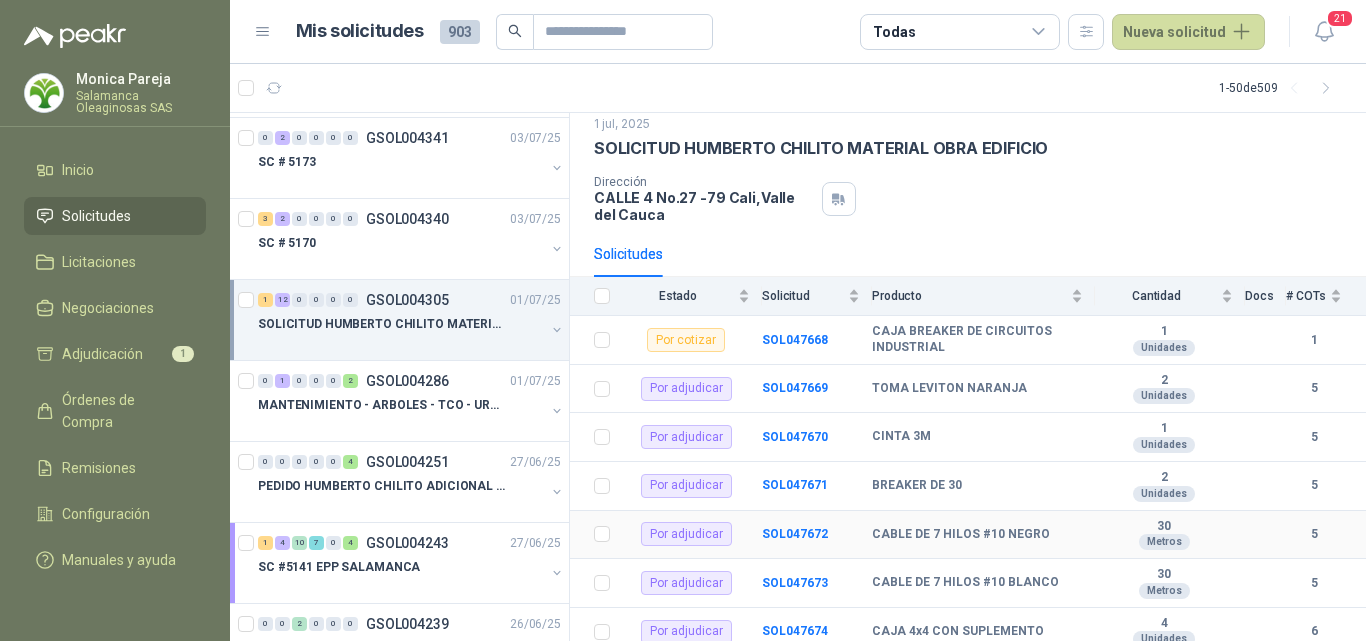 scroll, scrollTop: 100, scrollLeft: 0, axis: vertical 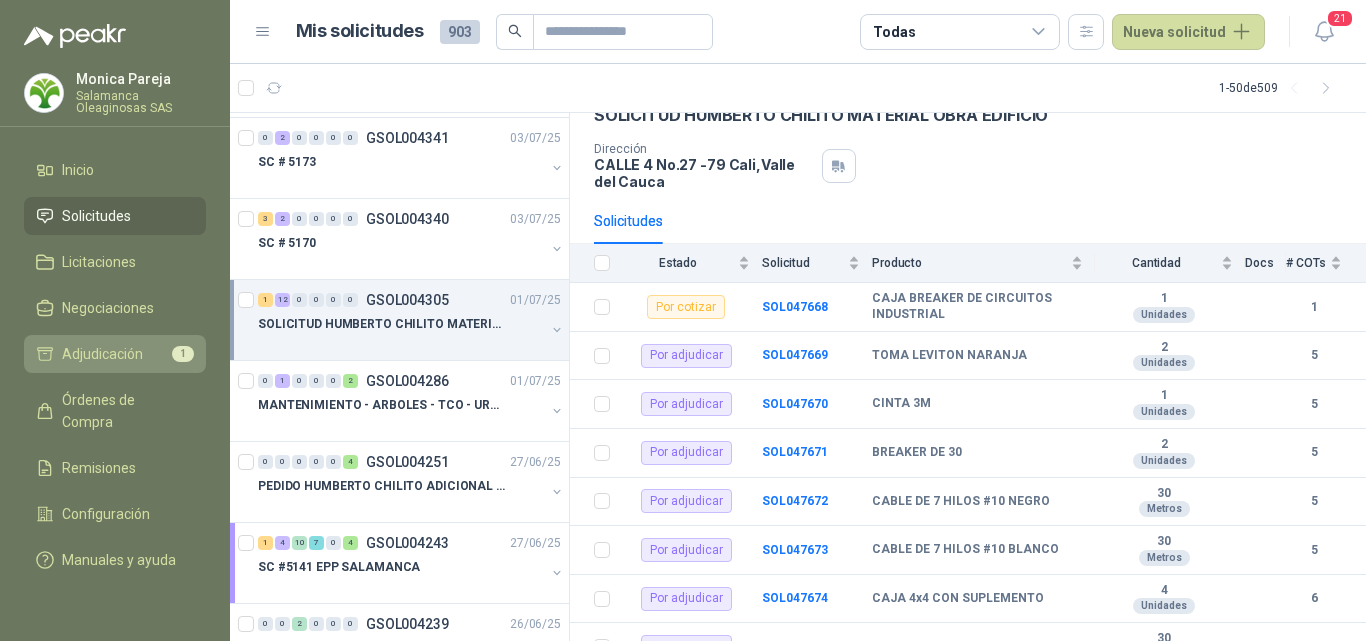 click on "Adjudicación" at bounding box center [102, 354] 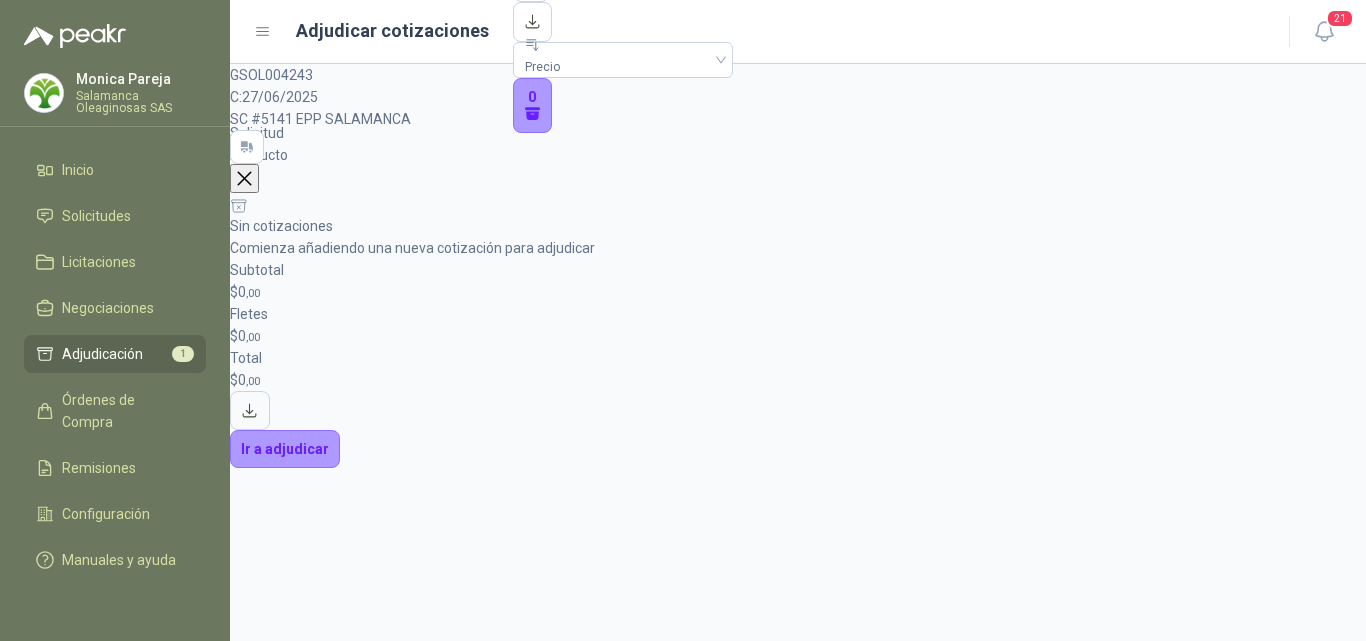 click at bounding box center (244, 178) 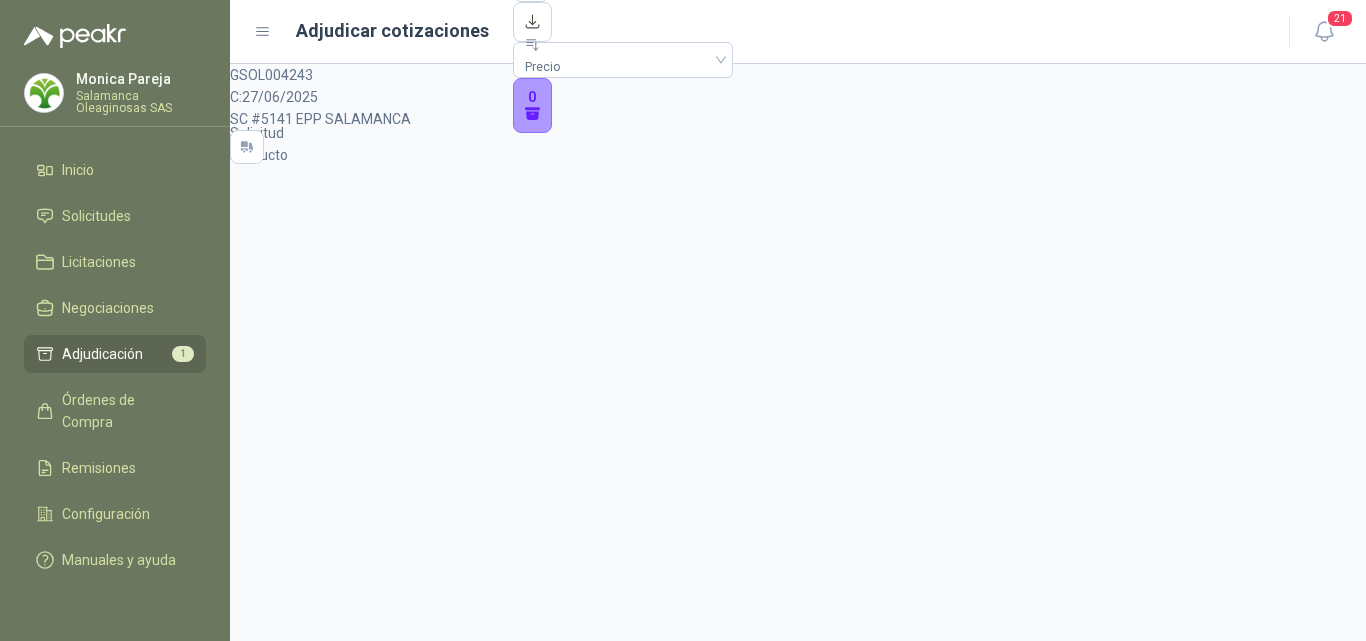 click at bounding box center [245, 406] 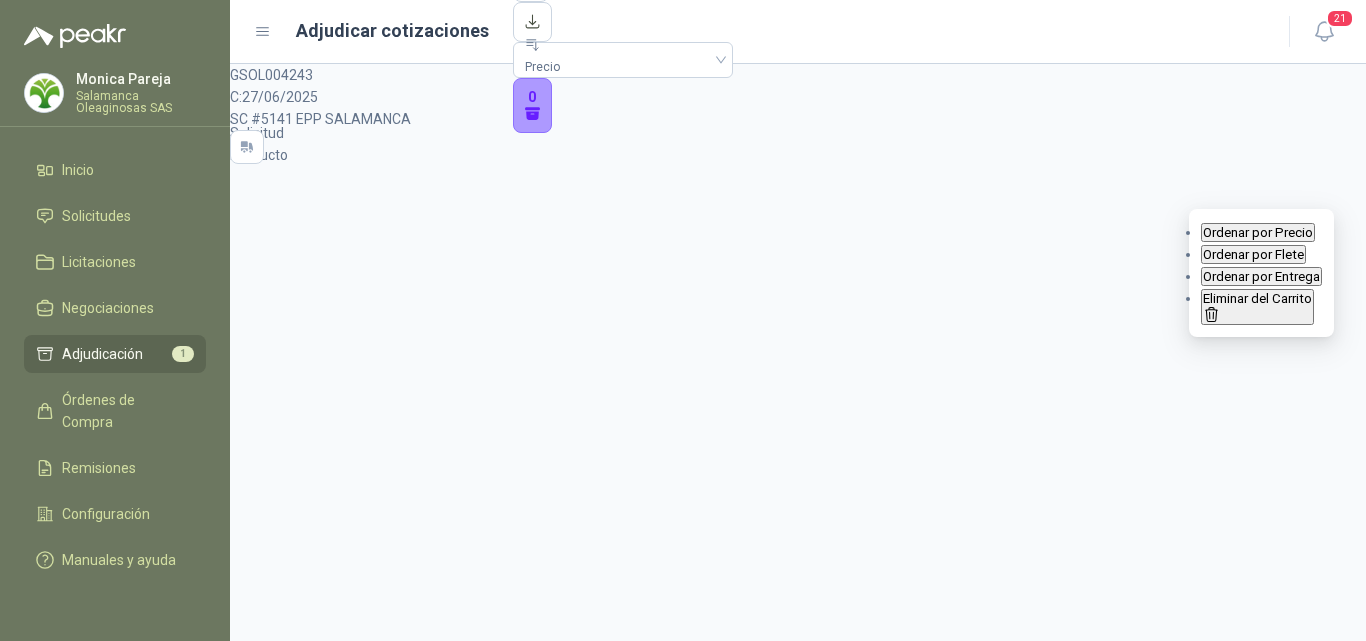 click on "Eliminar del Carrito" at bounding box center (1258, 232) 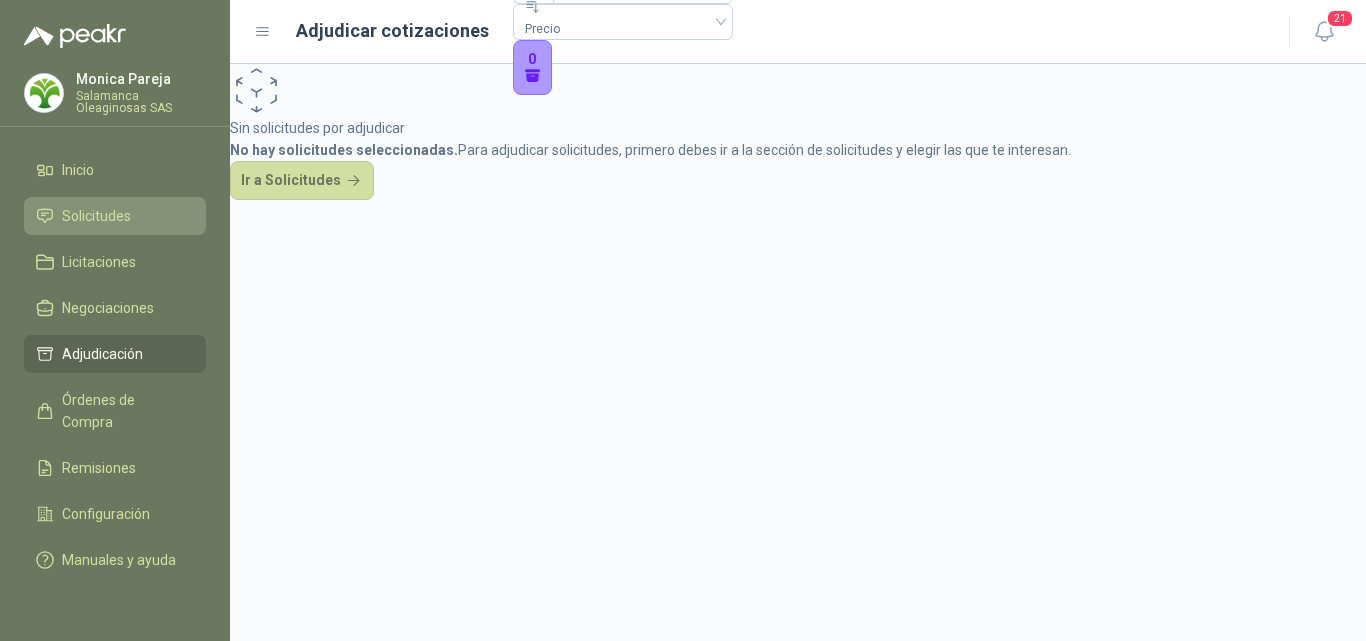 click on "Solicitudes" at bounding box center [96, 216] 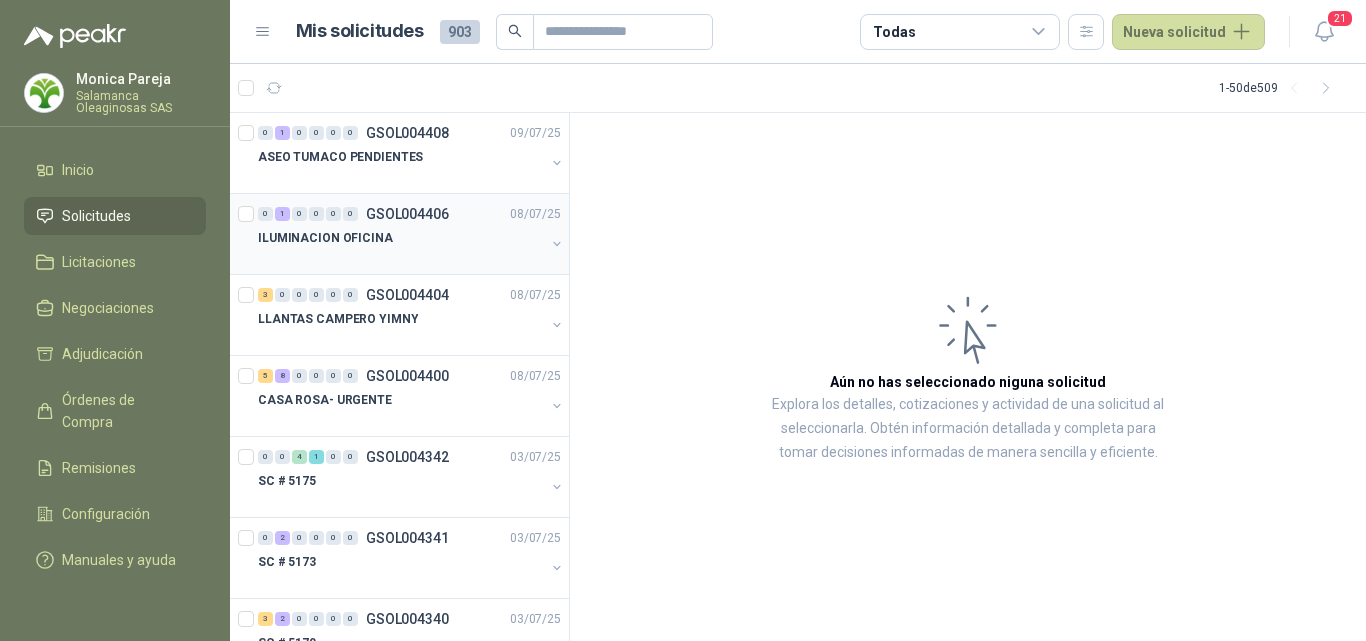 click at bounding box center [401, 258] 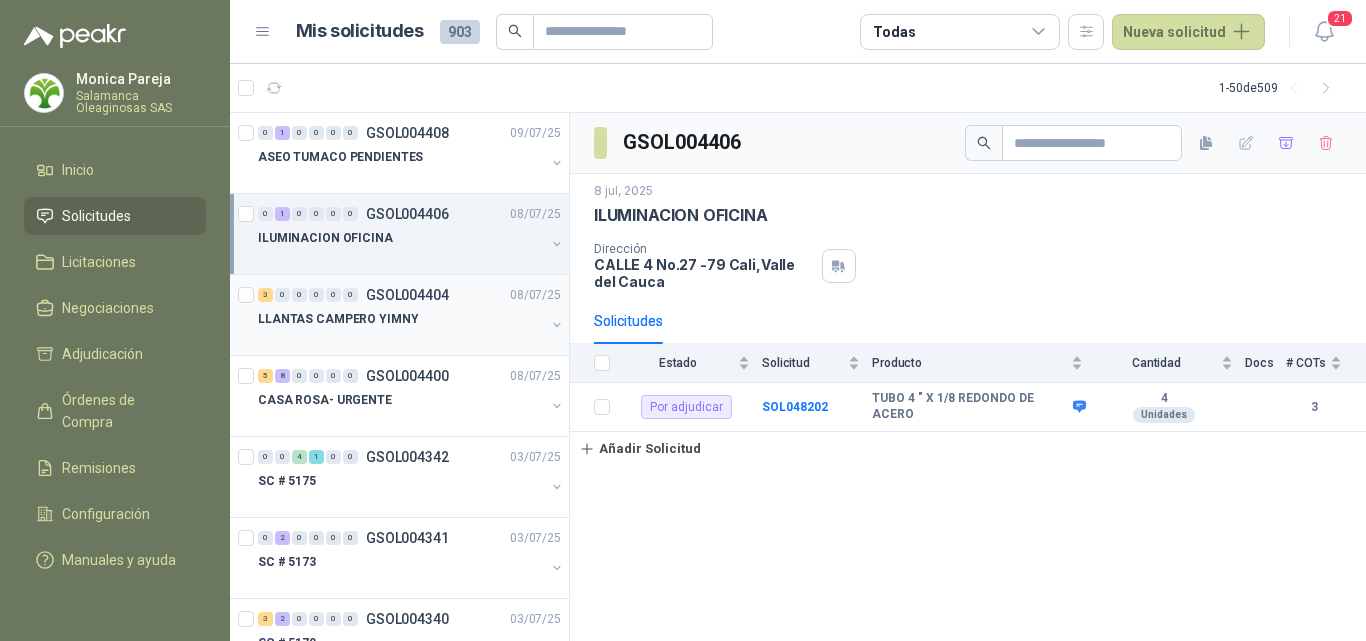click on "LLANTAS CAMPERO YIMNY" at bounding box center (401, 319) 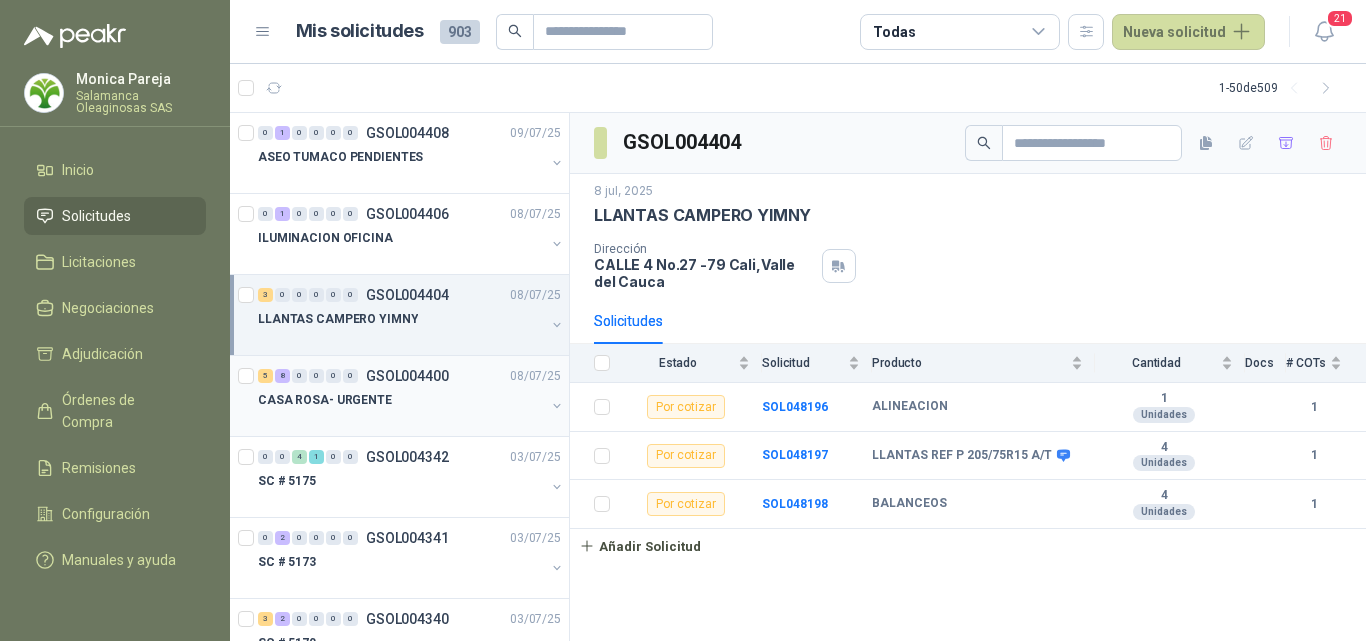 click at bounding box center (401, 420) 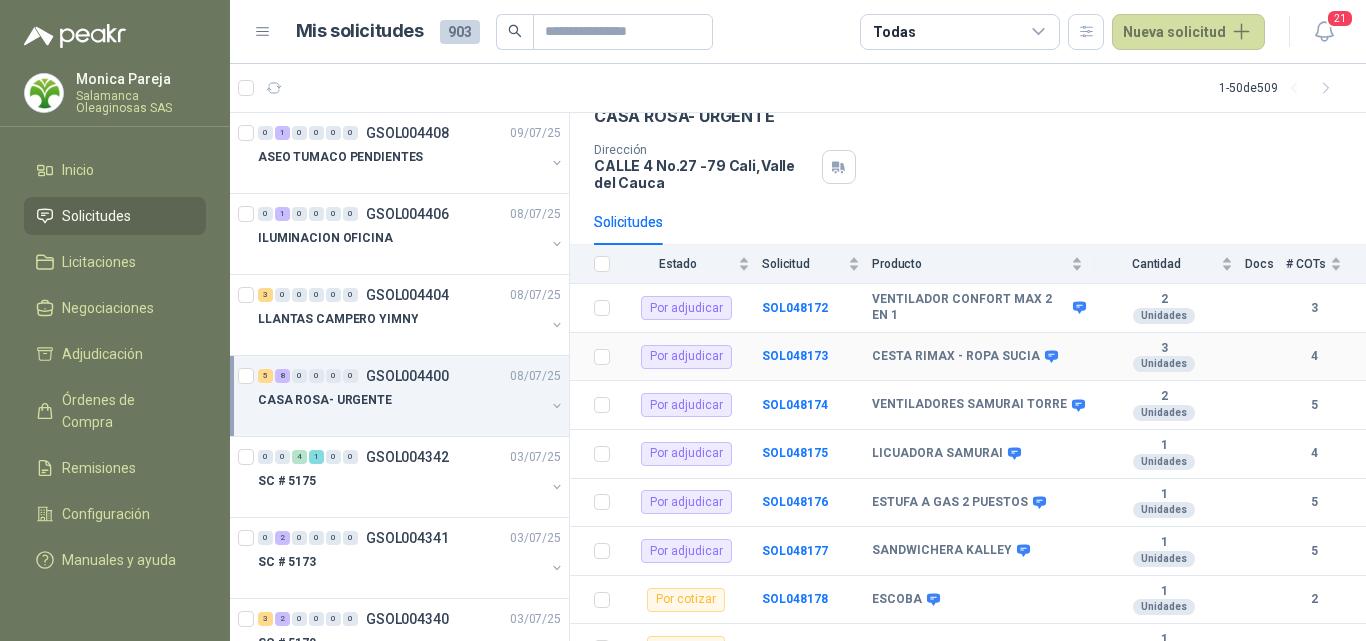 scroll, scrollTop: 100, scrollLeft: 0, axis: vertical 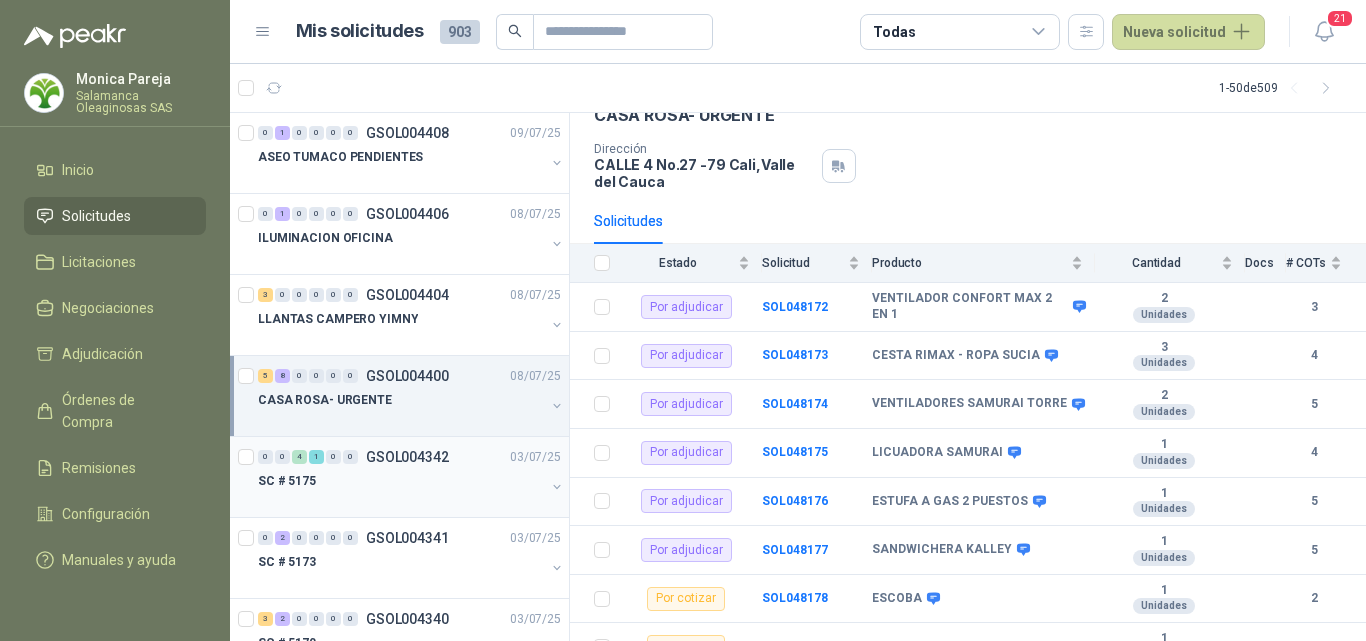 click on "SC # 5175" at bounding box center [401, 481] 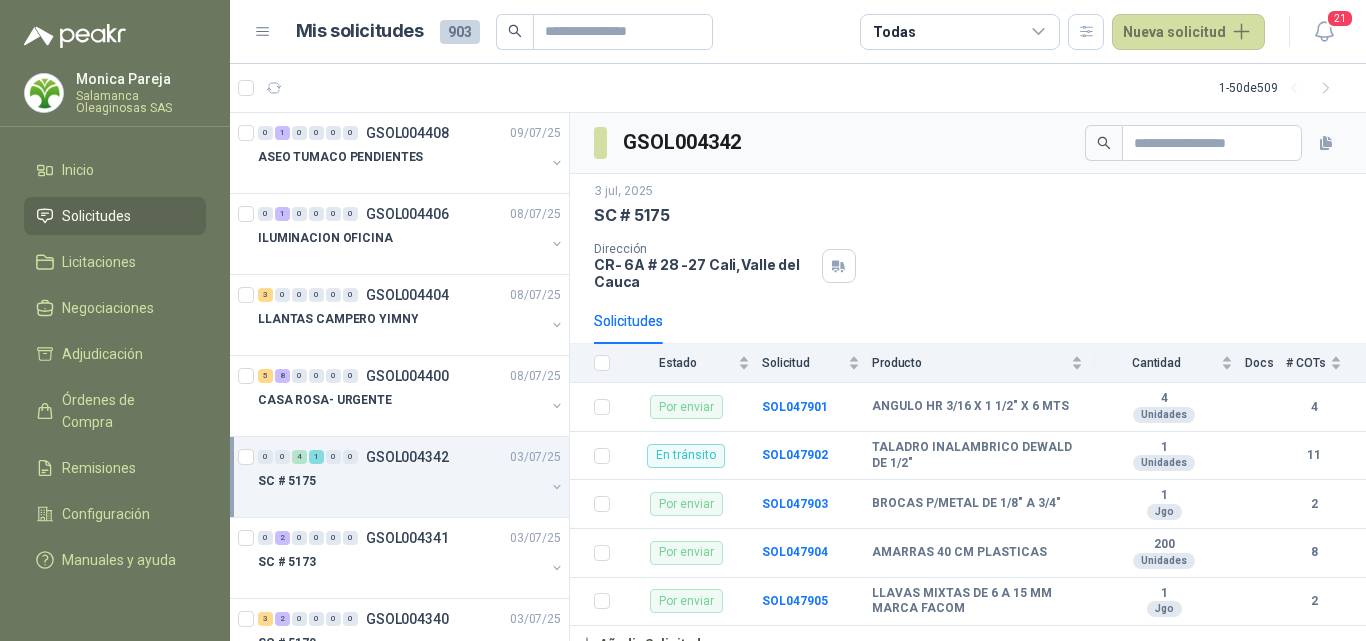 scroll, scrollTop: 100, scrollLeft: 0, axis: vertical 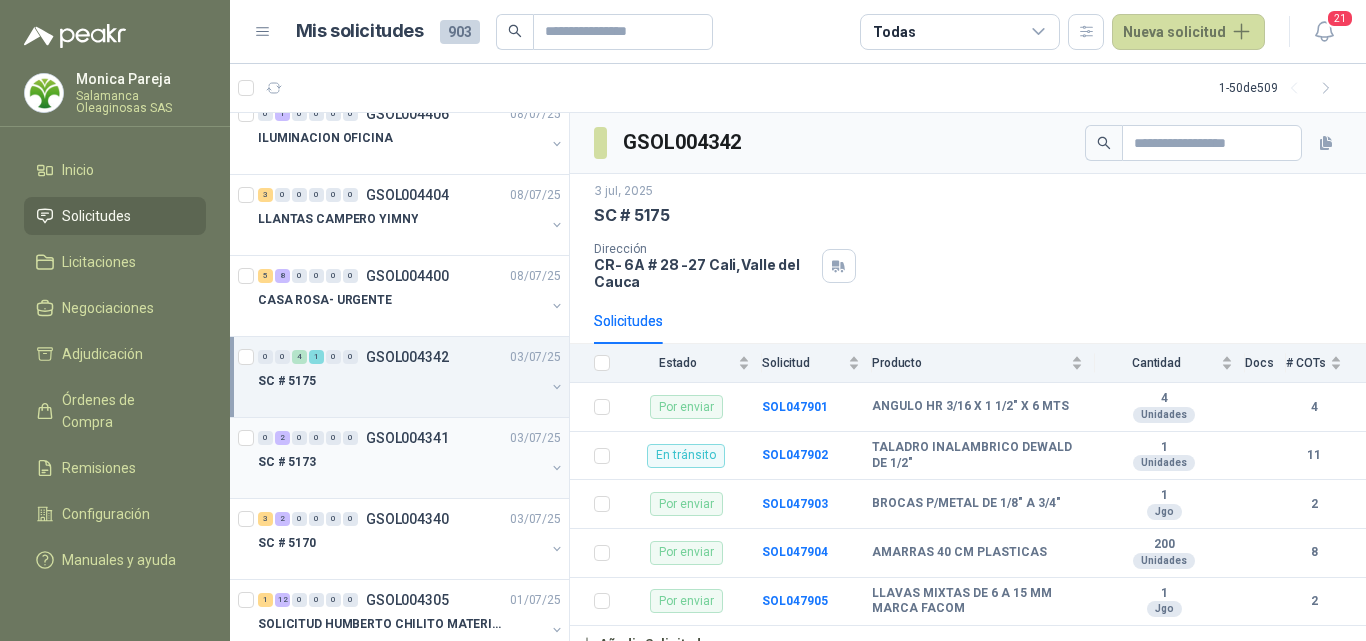 click at bounding box center [401, 482] 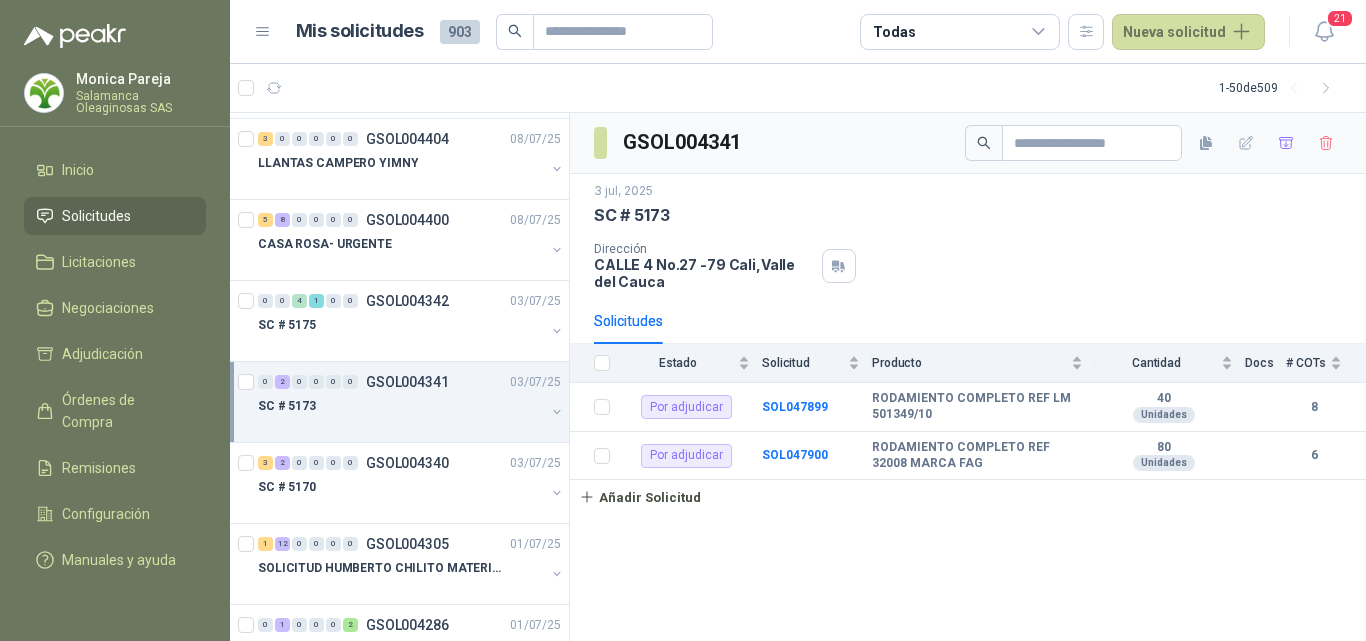 scroll, scrollTop: 200, scrollLeft: 0, axis: vertical 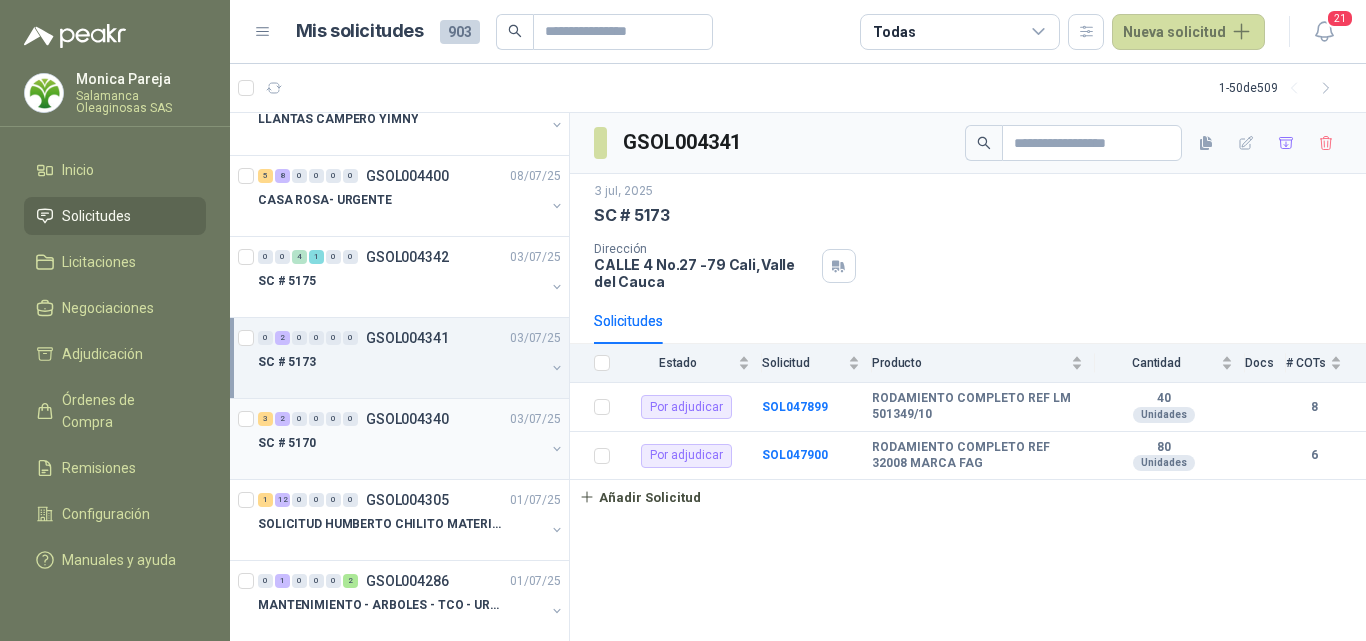 click at bounding box center [401, 463] 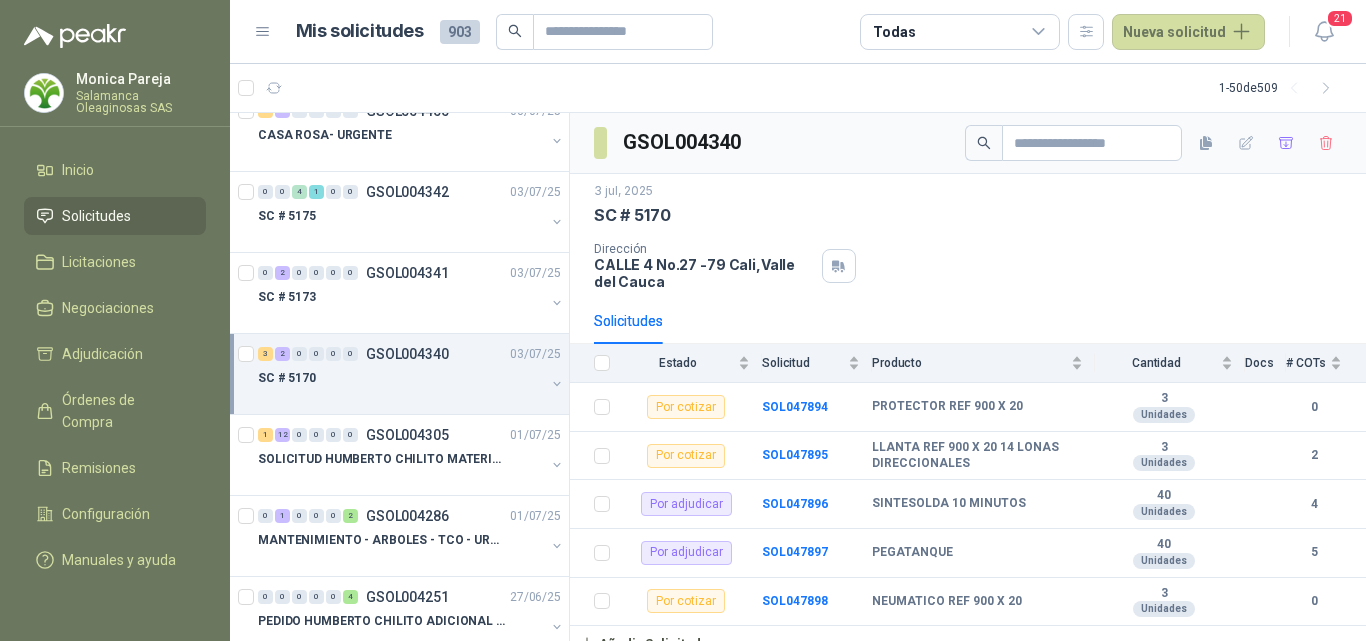 scroll, scrollTop: 300, scrollLeft: 0, axis: vertical 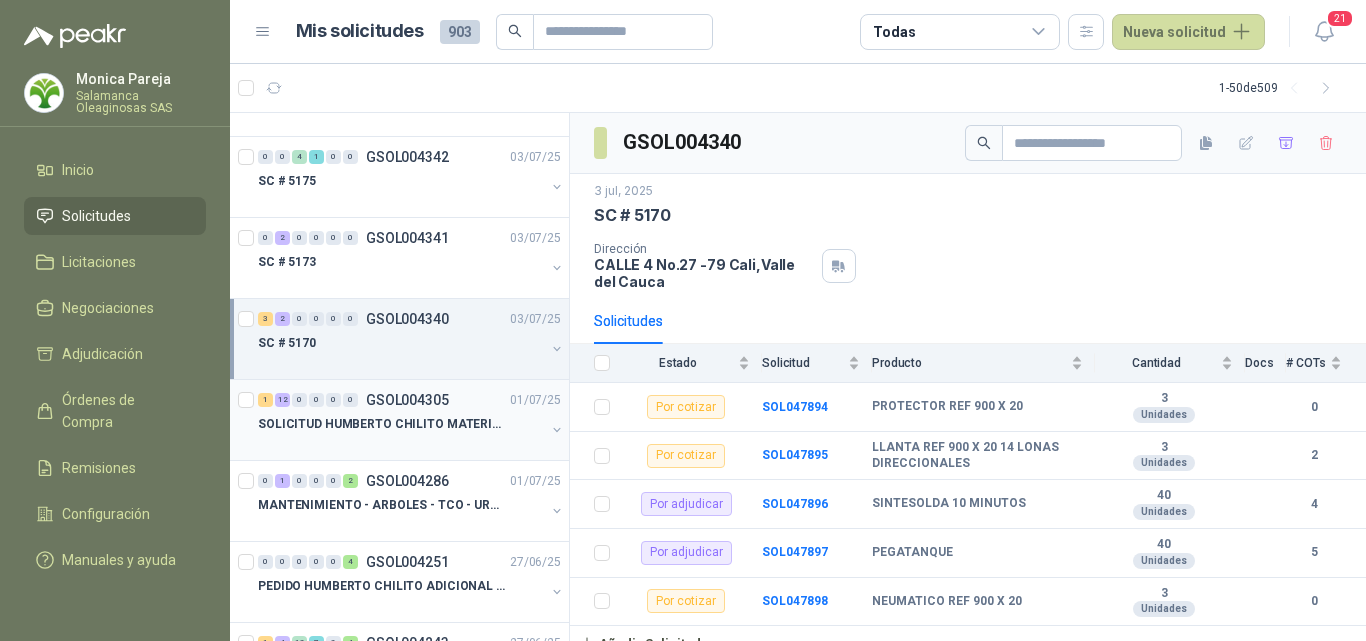click at bounding box center [401, 444] 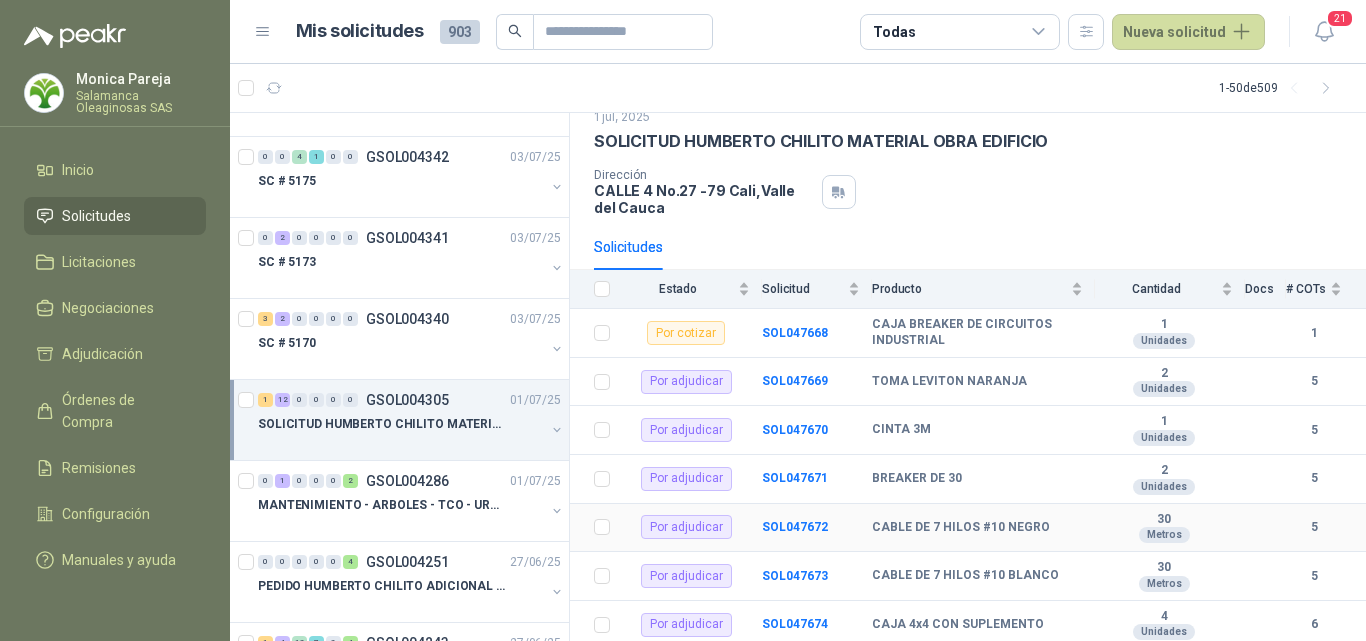 scroll, scrollTop: 0, scrollLeft: 0, axis: both 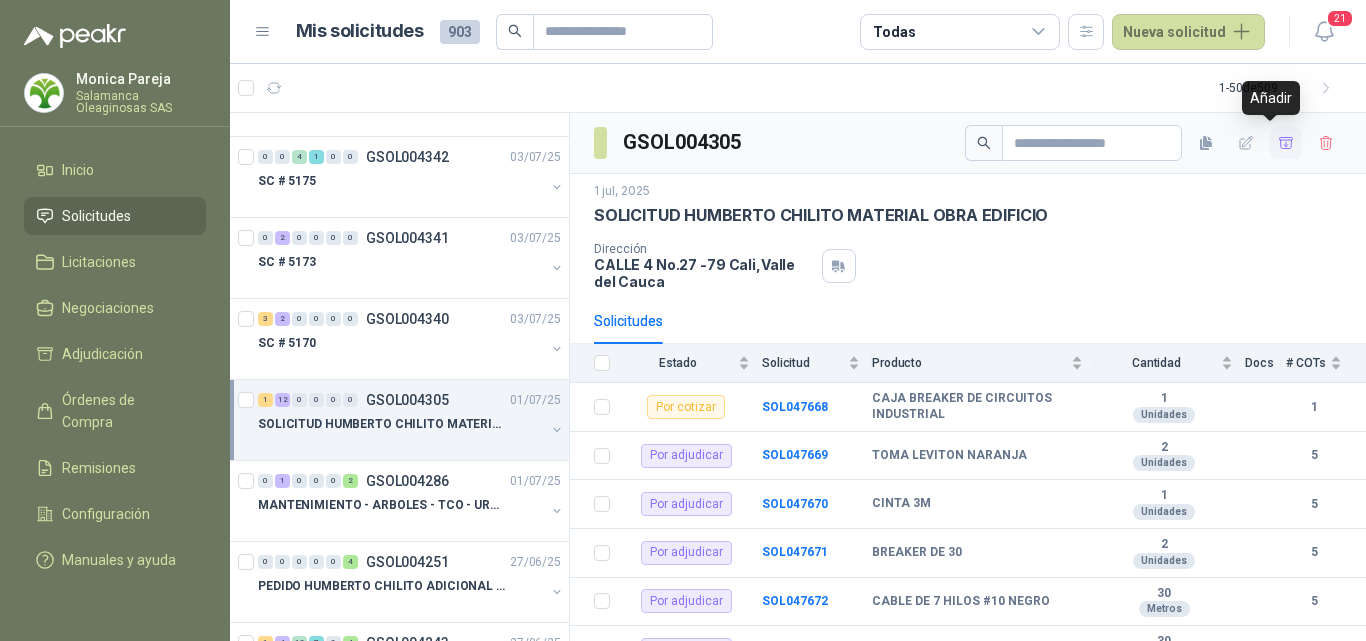 click at bounding box center (1286, 142) 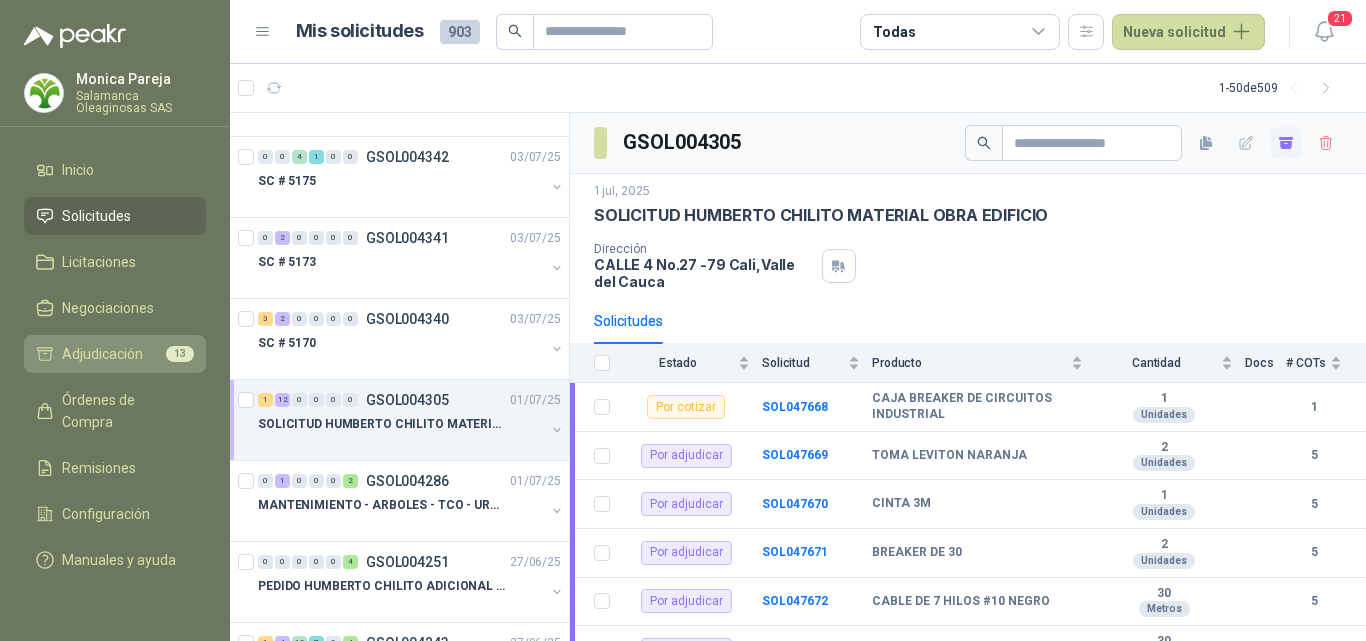 click on "Adjudicación" at bounding box center [102, 354] 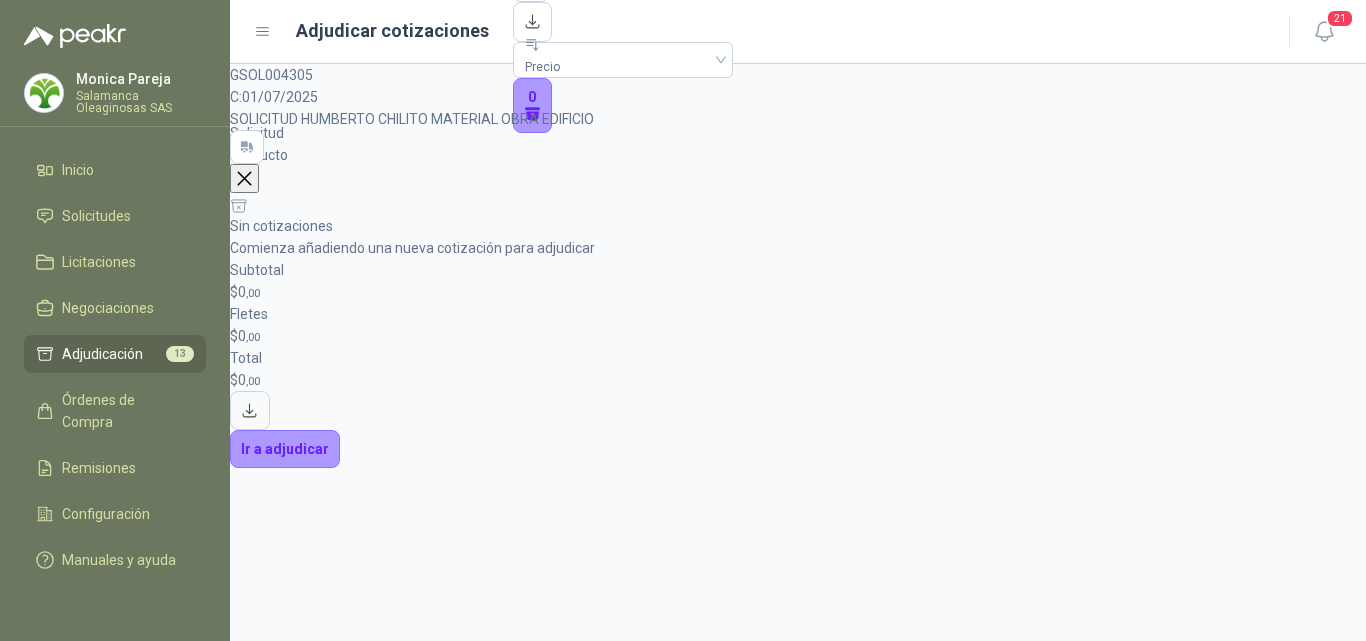 click at bounding box center [244, 178] 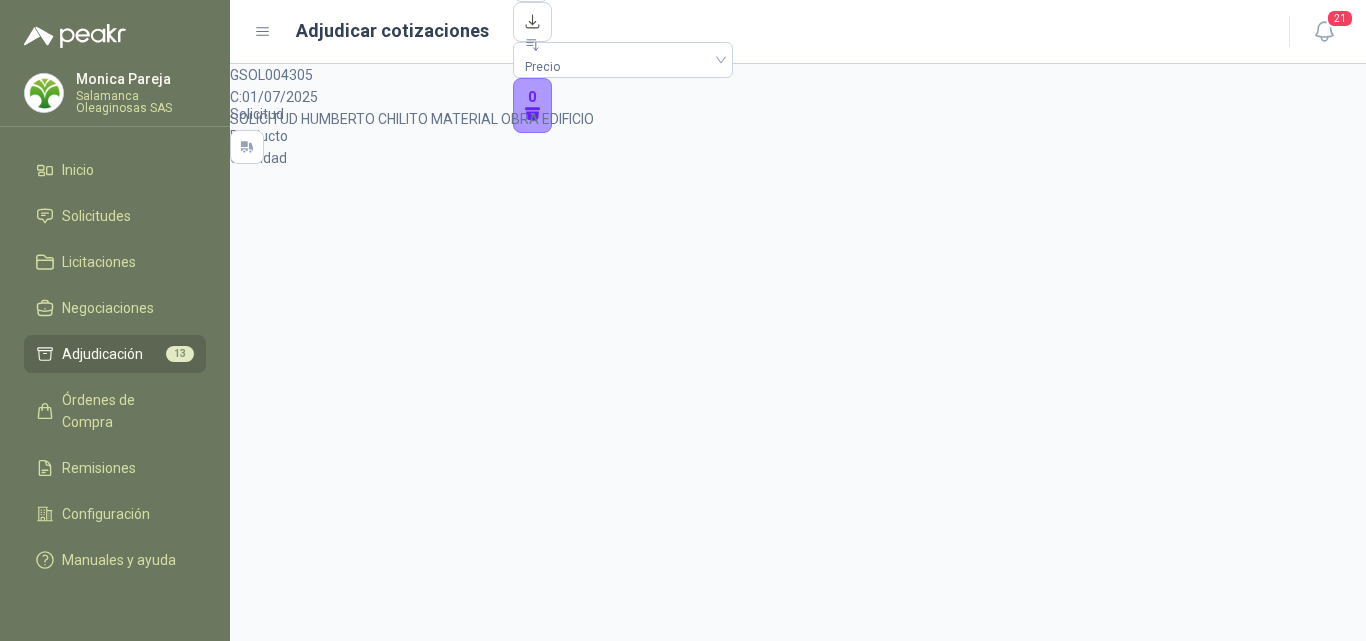 scroll, scrollTop: 0, scrollLeft: 0, axis: both 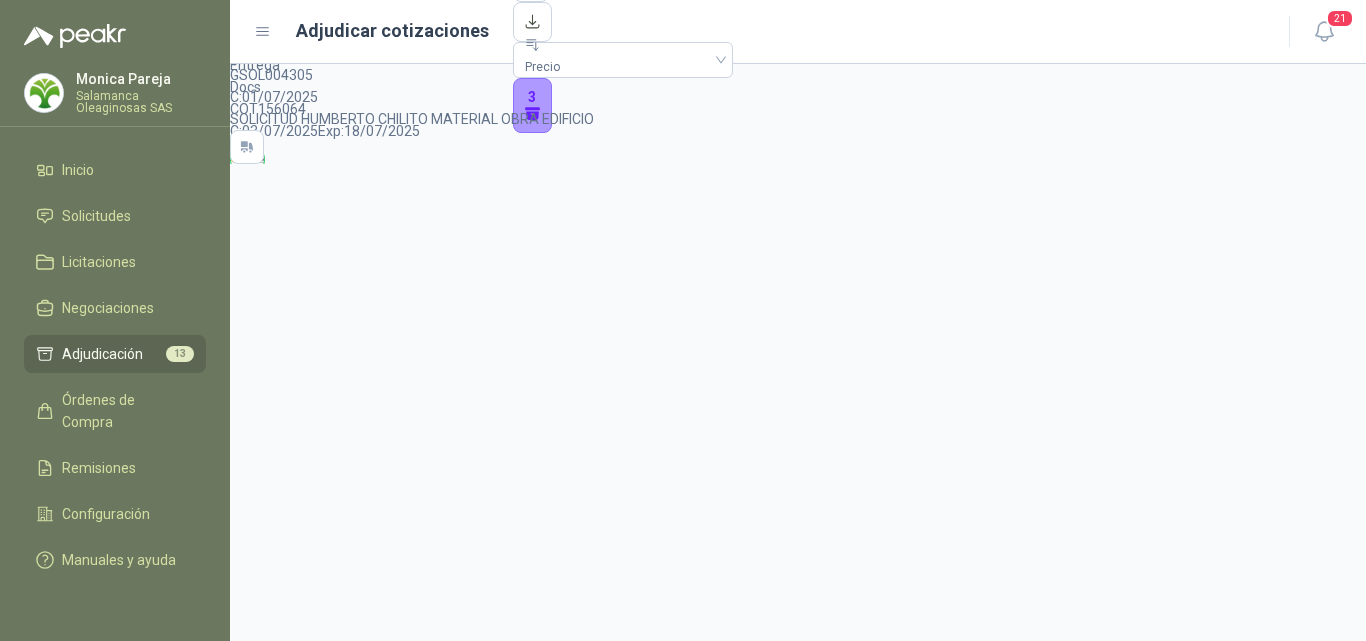 click at bounding box center (798, 2257) 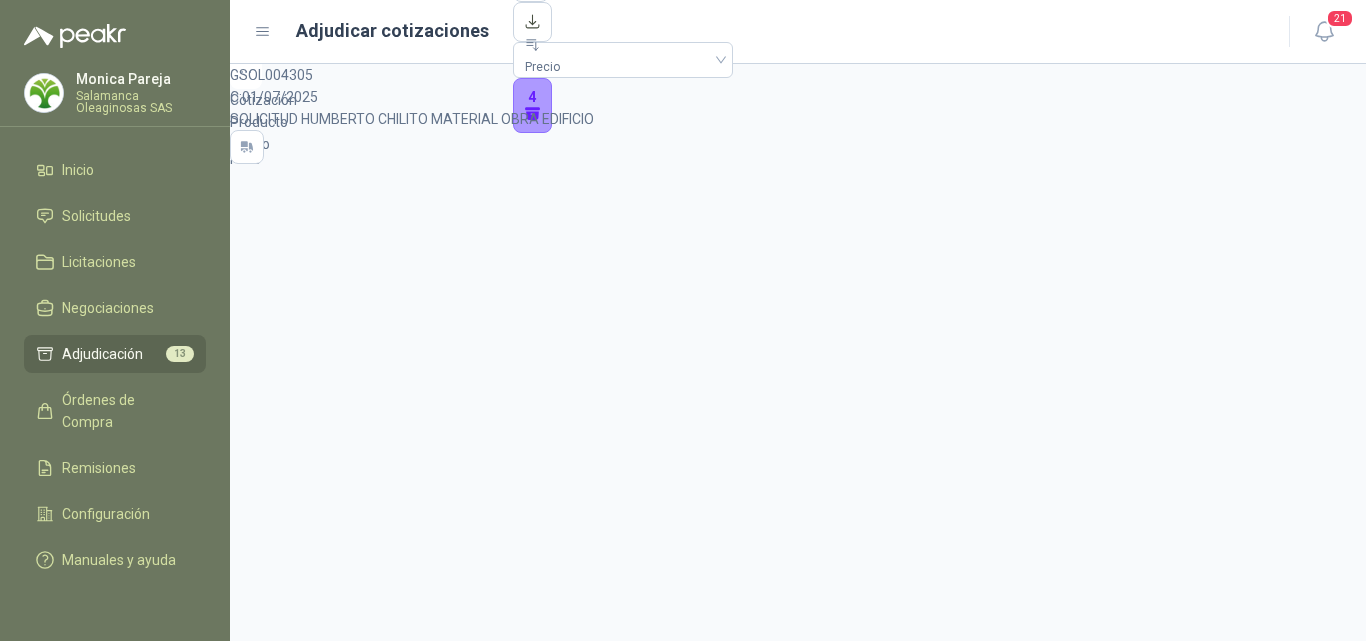 scroll, scrollTop: 1100, scrollLeft: 0, axis: vertical 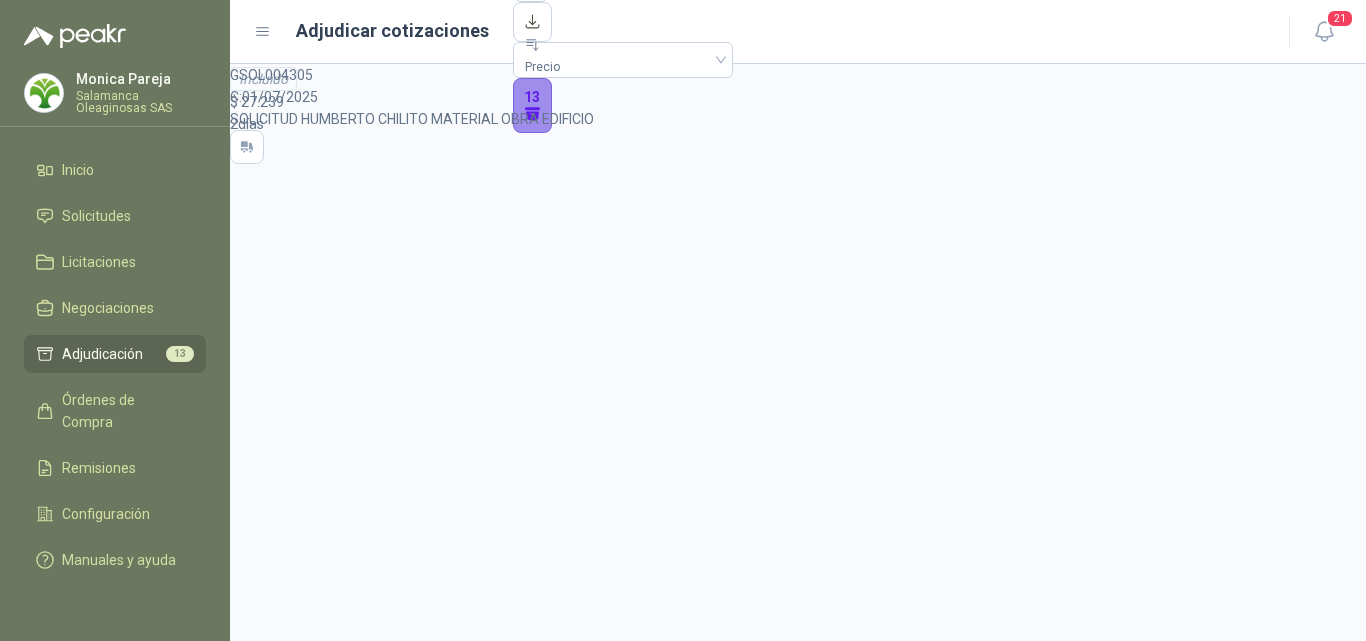 click on "13" at bounding box center [533, 106] 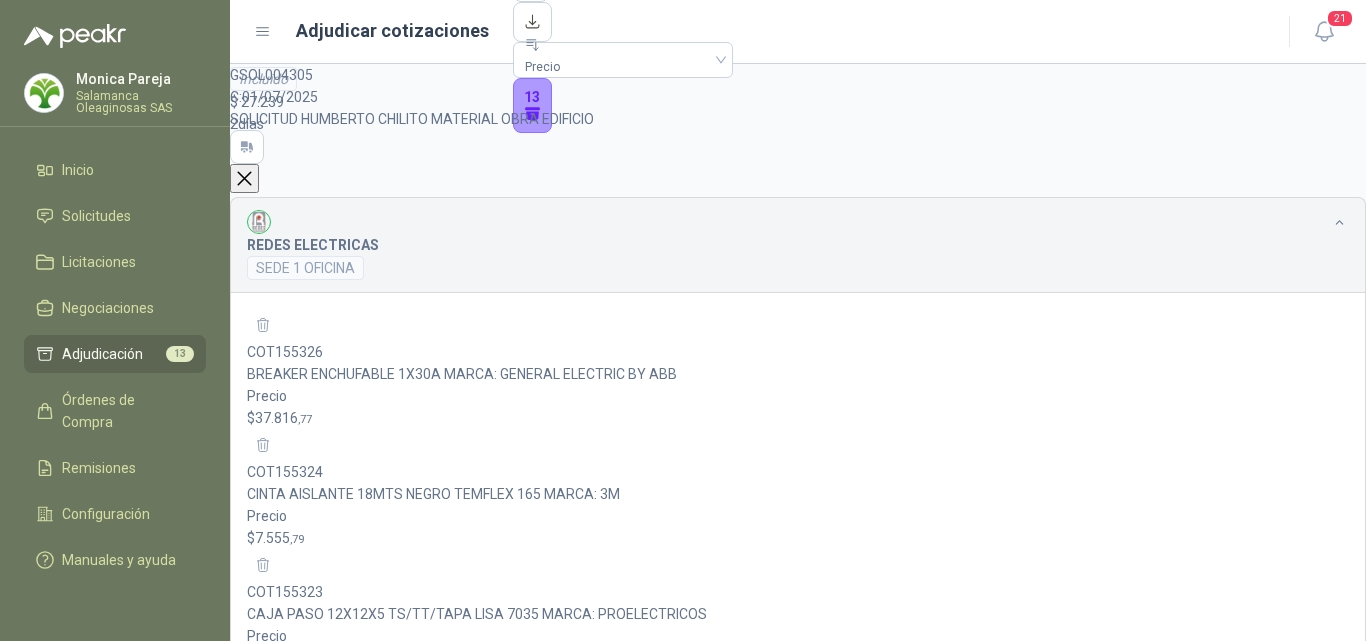 click on "Ir a adjudicar" at bounding box center [285, 2294] 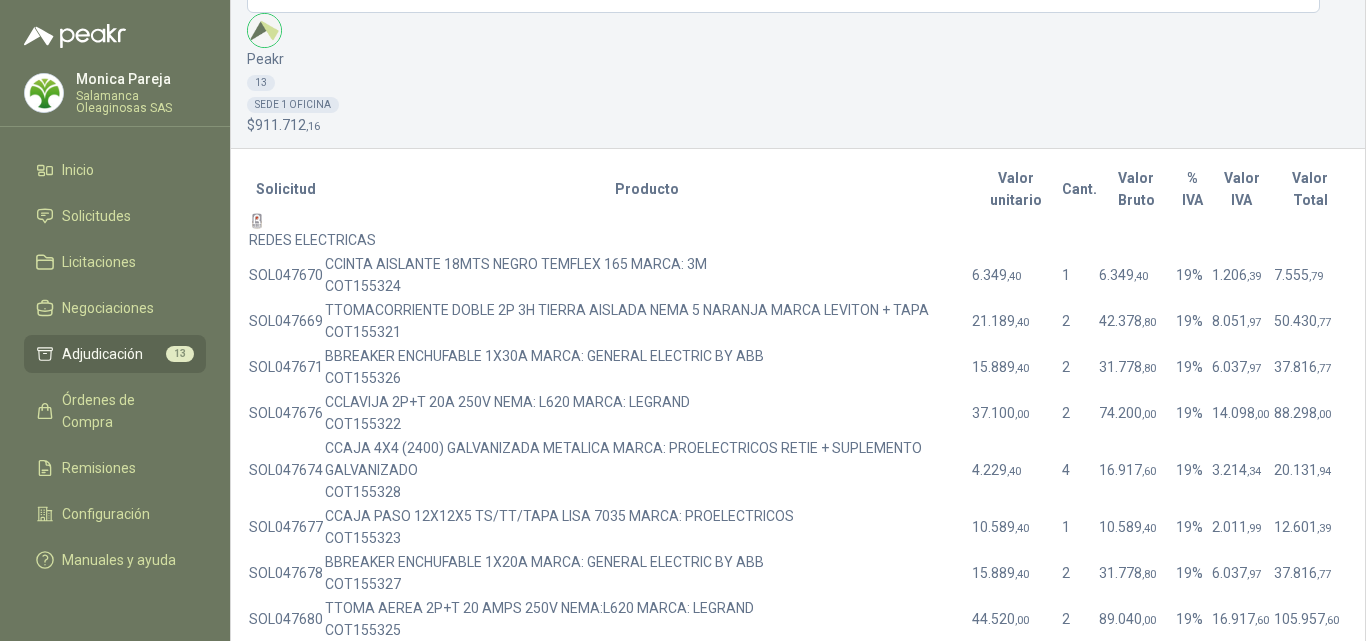scroll, scrollTop: 0, scrollLeft: 0, axis: both 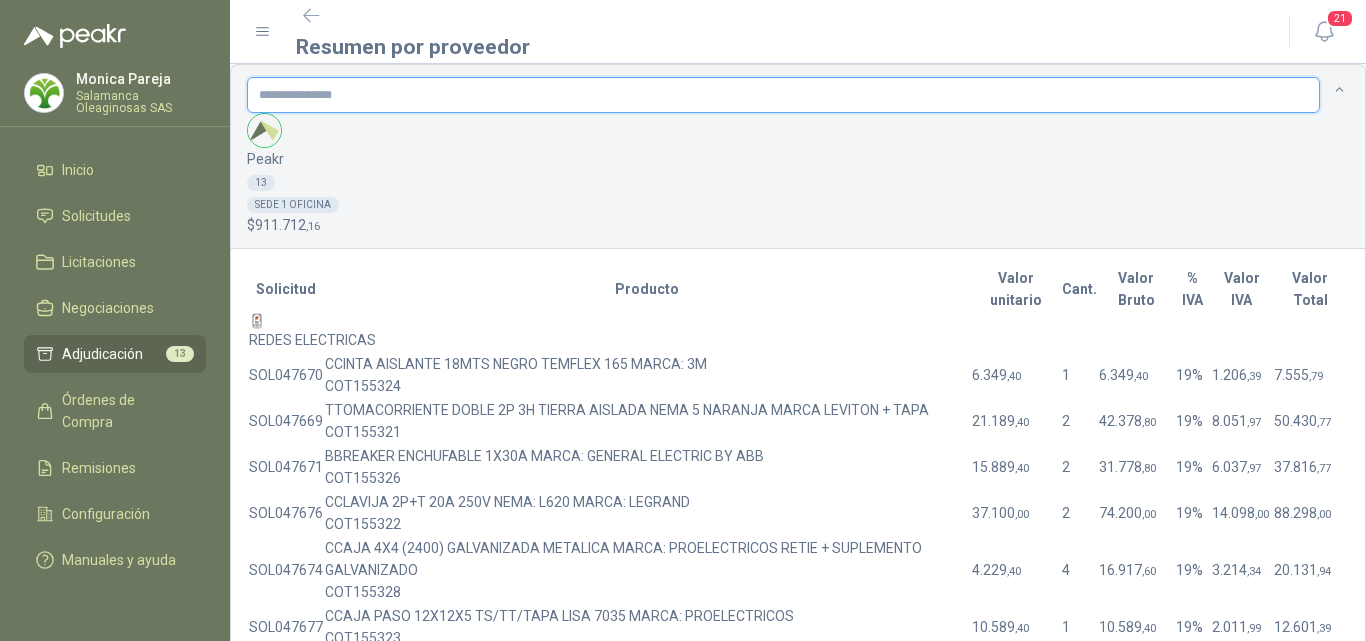 click at bounding box center (783, 95) 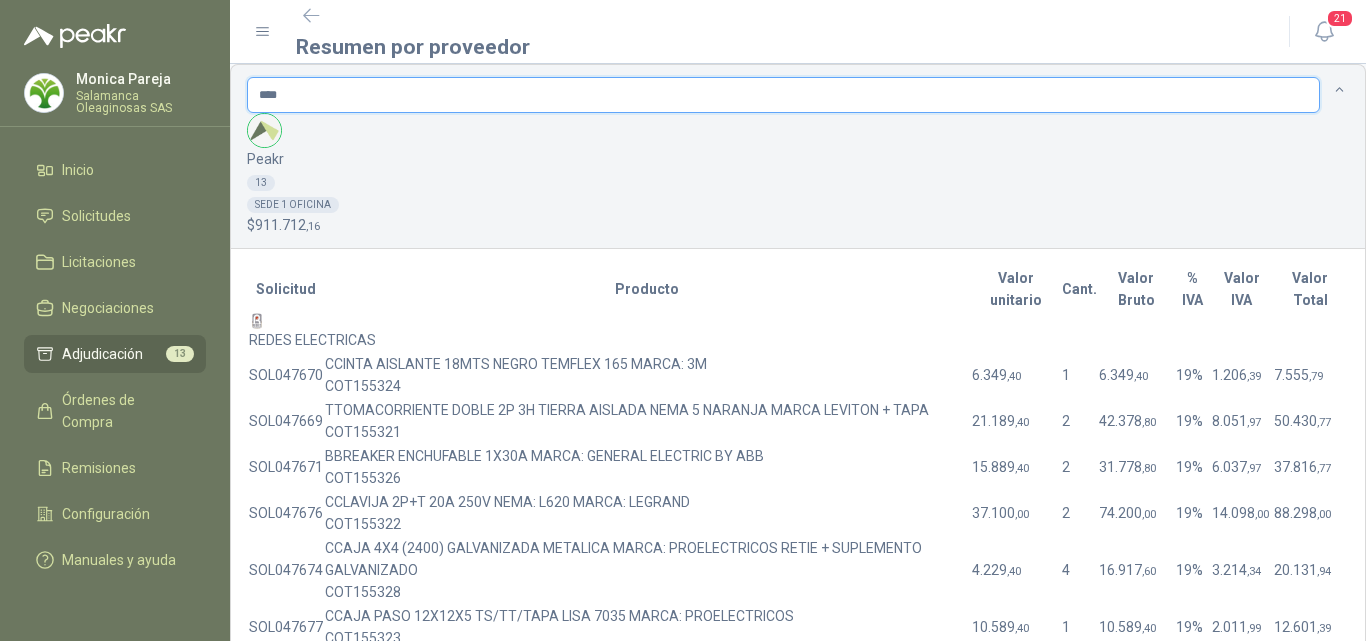 type on "**********" 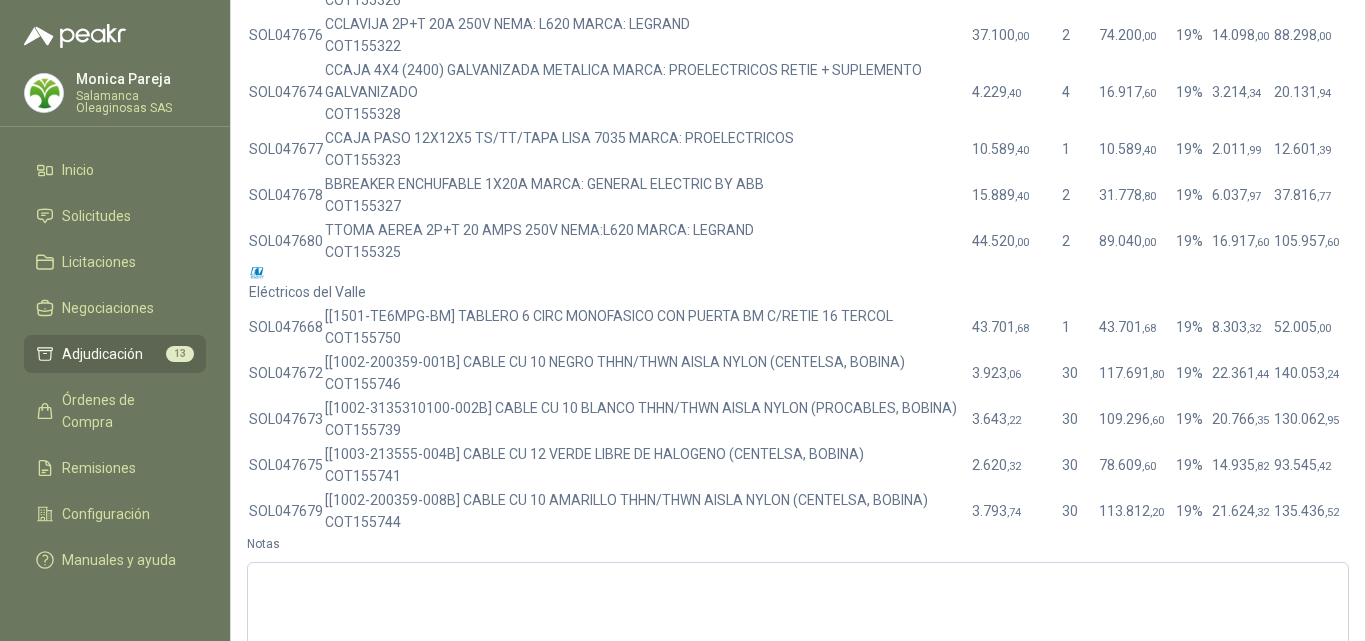 scroll, scrollTop: 489, scrollLeft: 0, axis: vertical 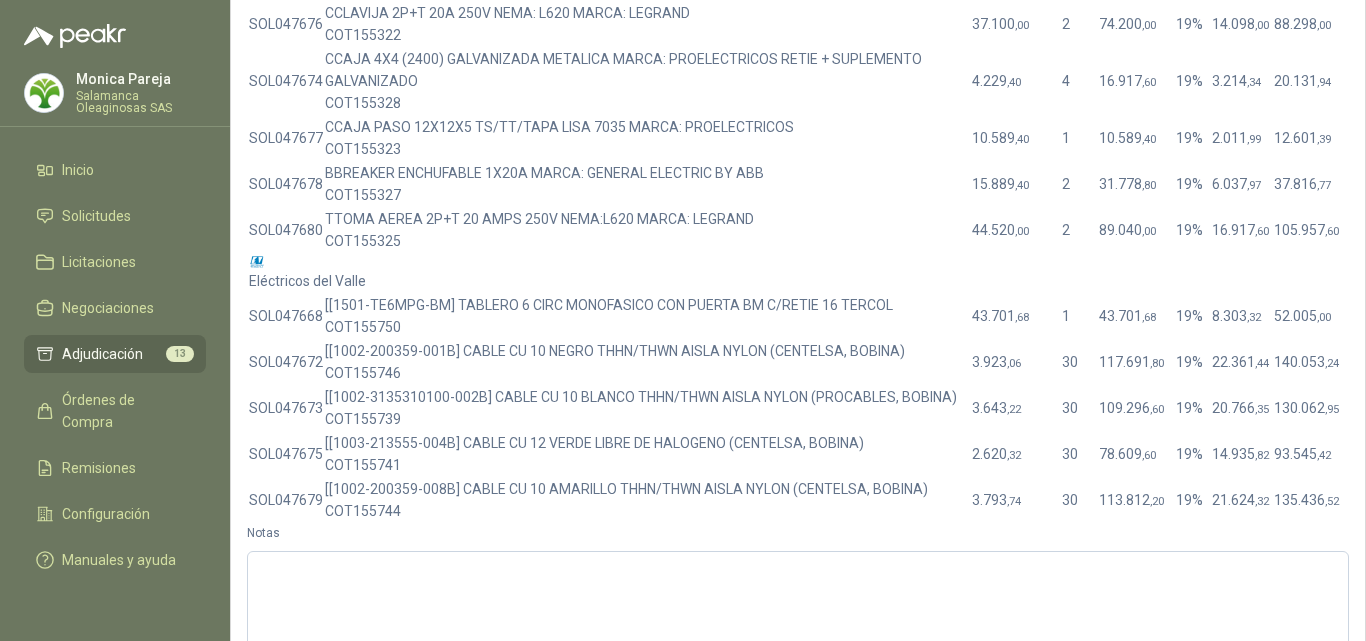 click on "Adjudicar" at bounding box center [273, 866] 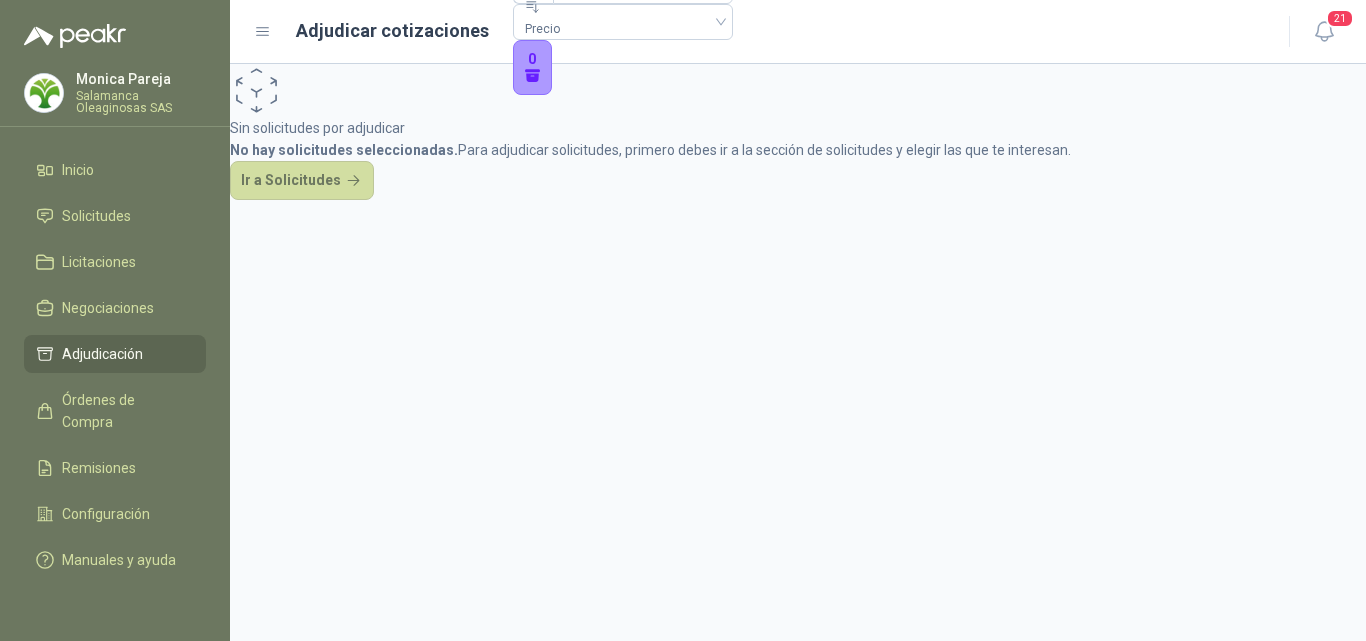 scroll, scrollTop: 0, scrollLeft: 0, axis: both 